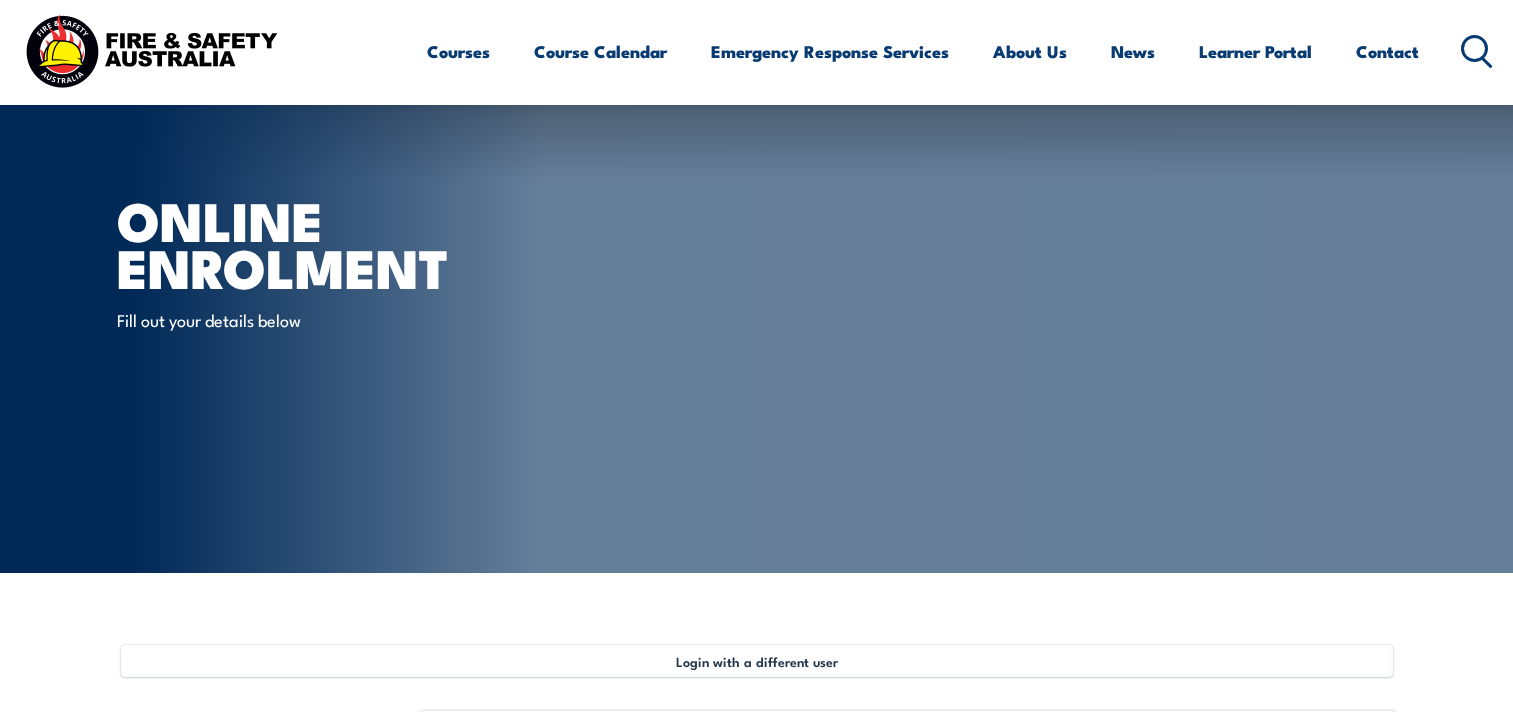 select on "Mrs" 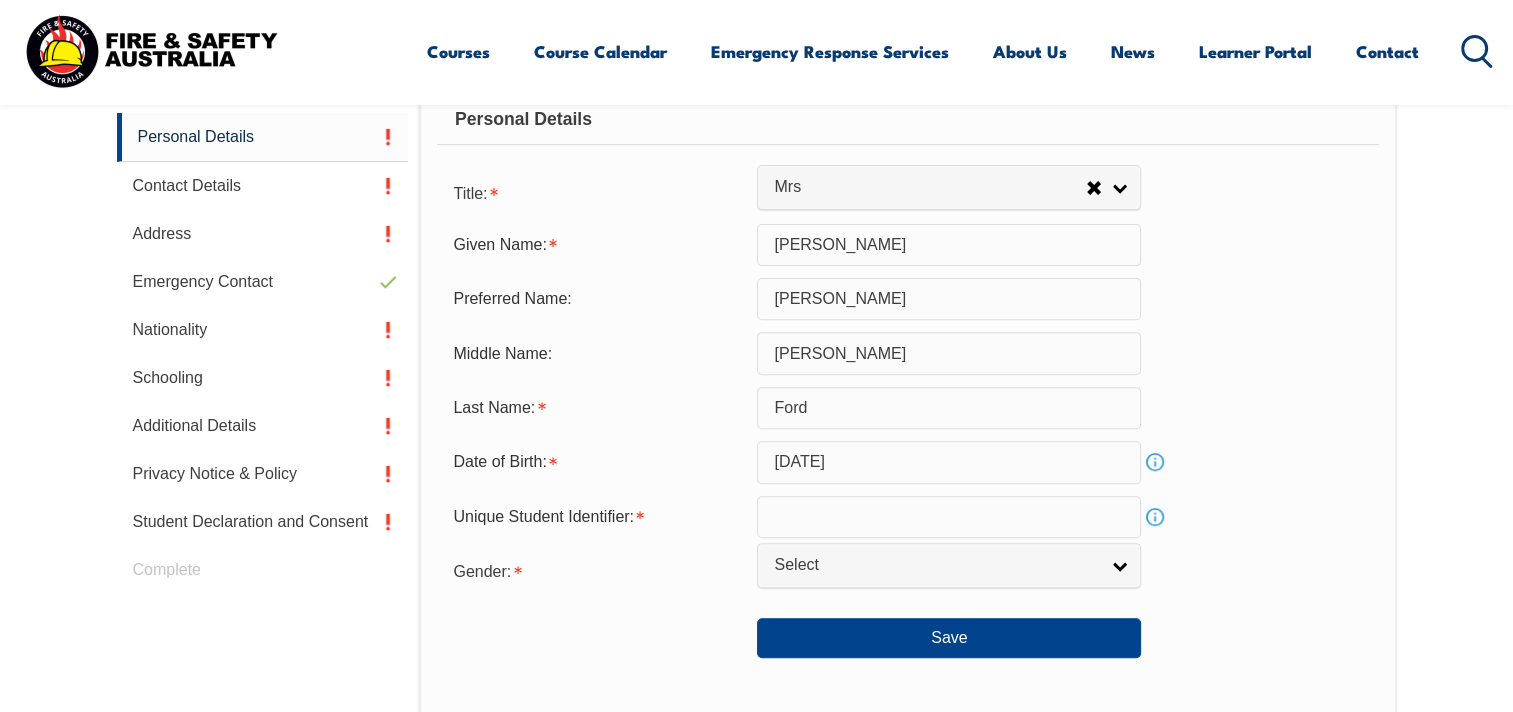 scroll, scrollTop: 0, scrollLeft: 0, axis: both 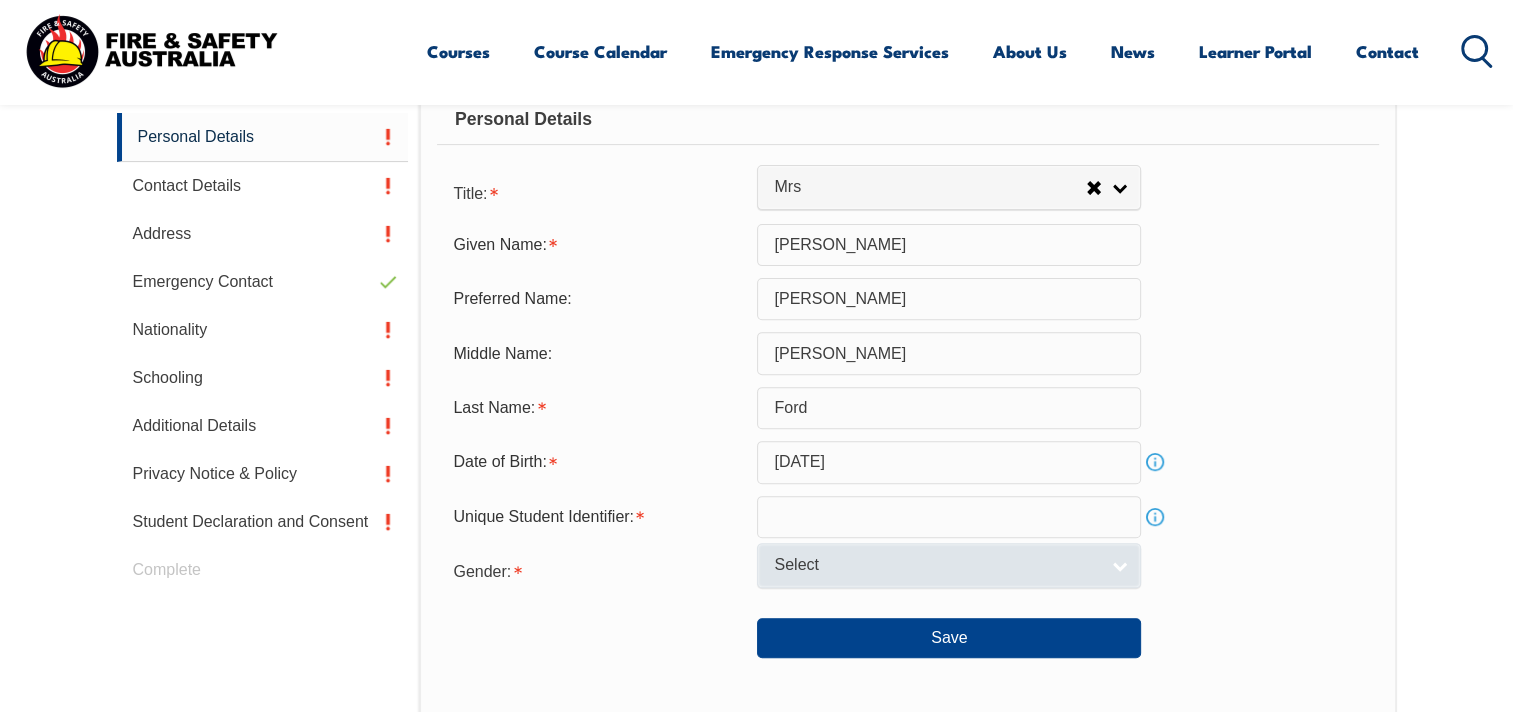 click on "Select" at bounding box center [936, 565] 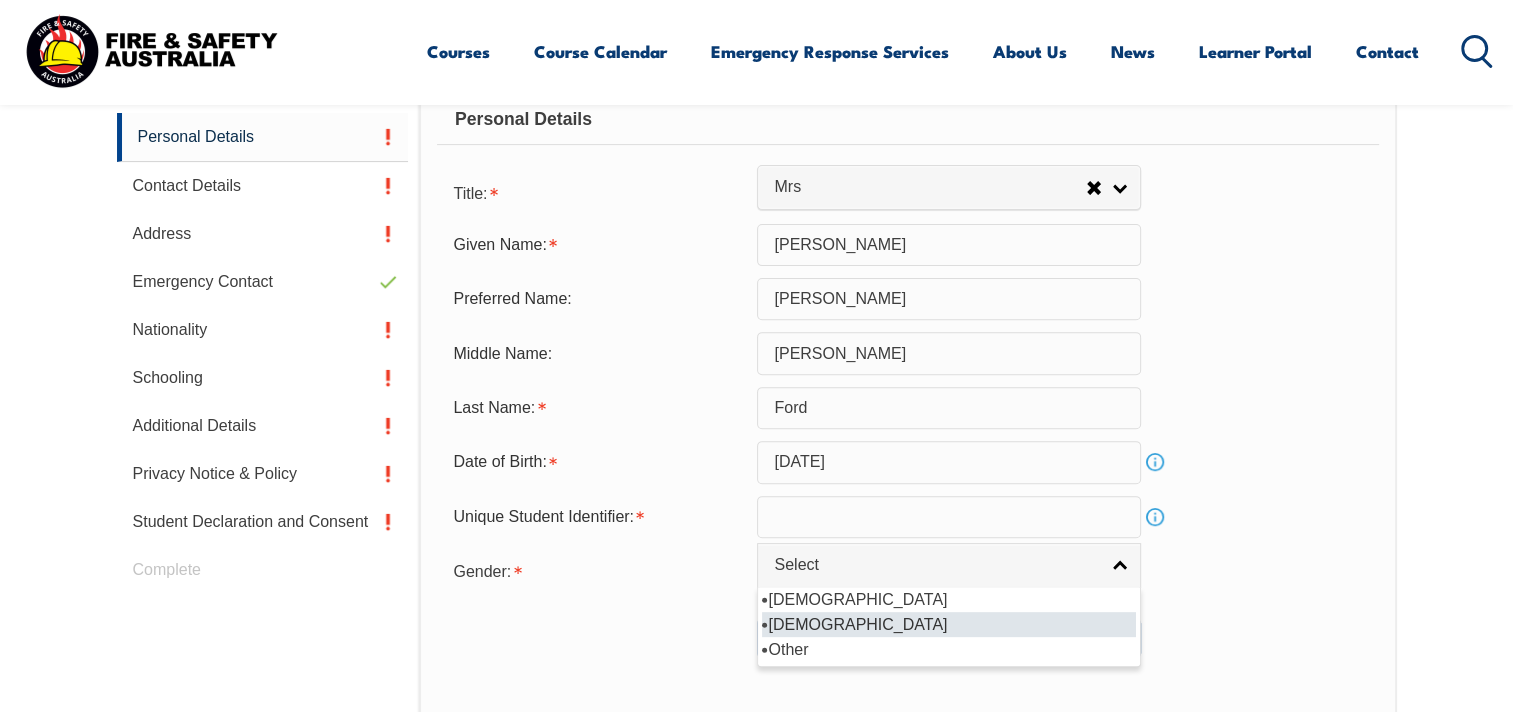 click on "Female" at bounding box center (949, 624) 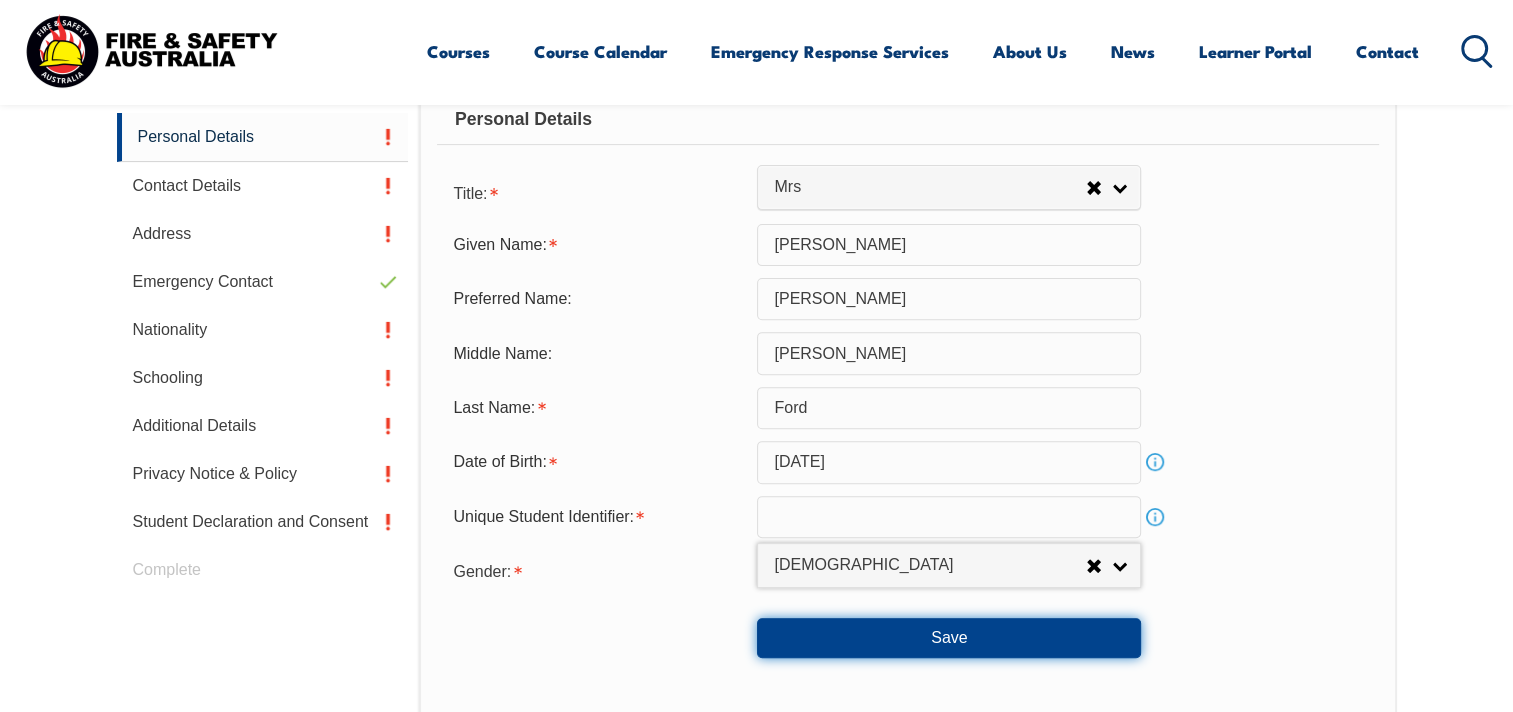 click on "Save" at bounding box center (949, 638) 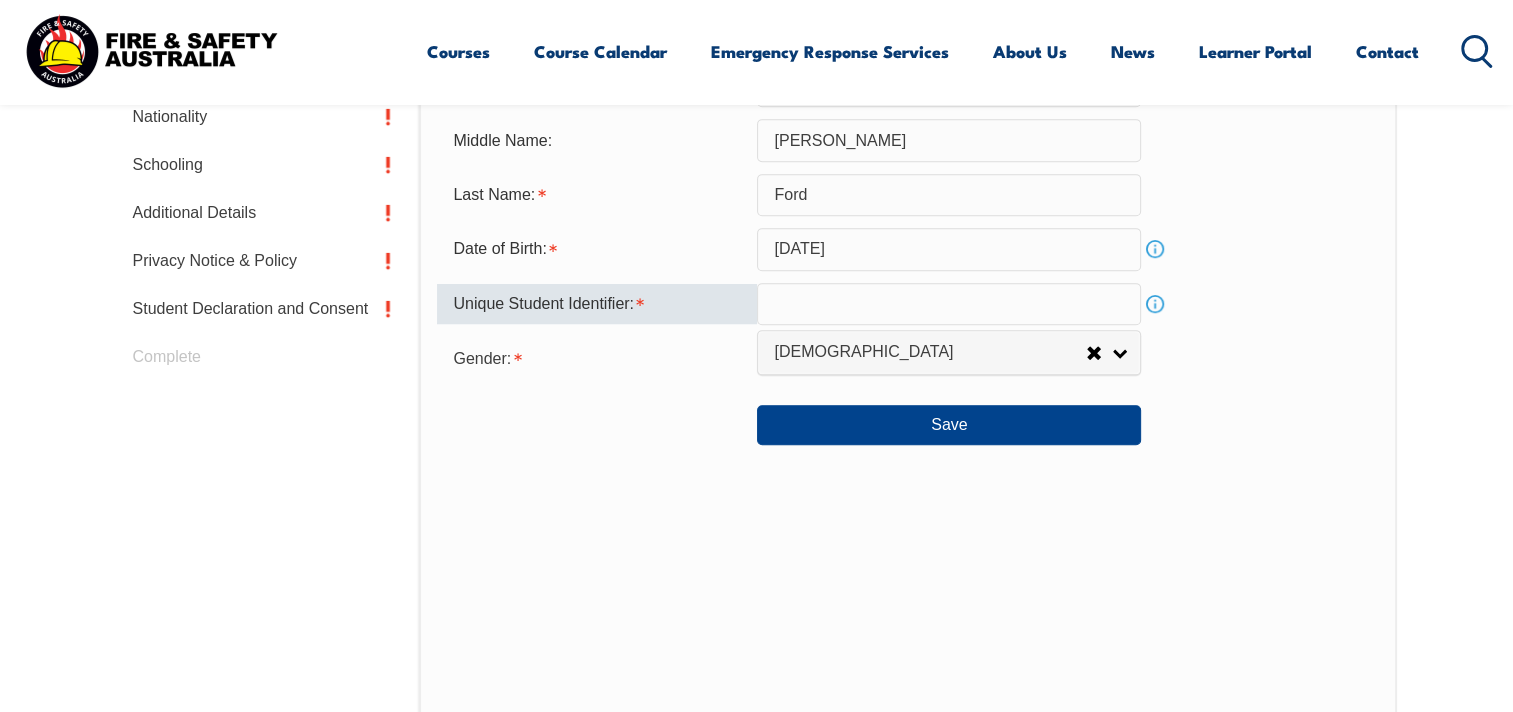 scroll, scrollTop: 839, scrollLeft: 0, axis: vertical 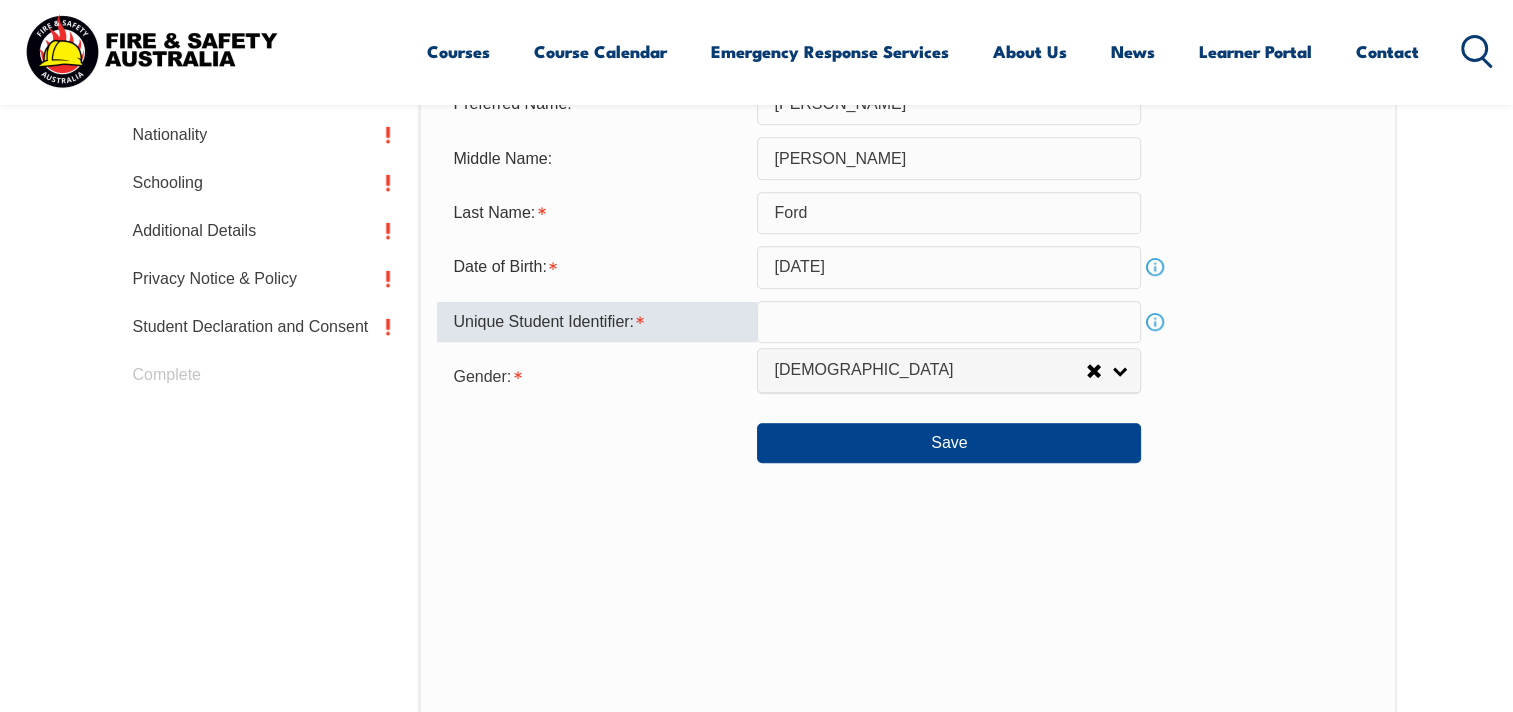 type on "p" 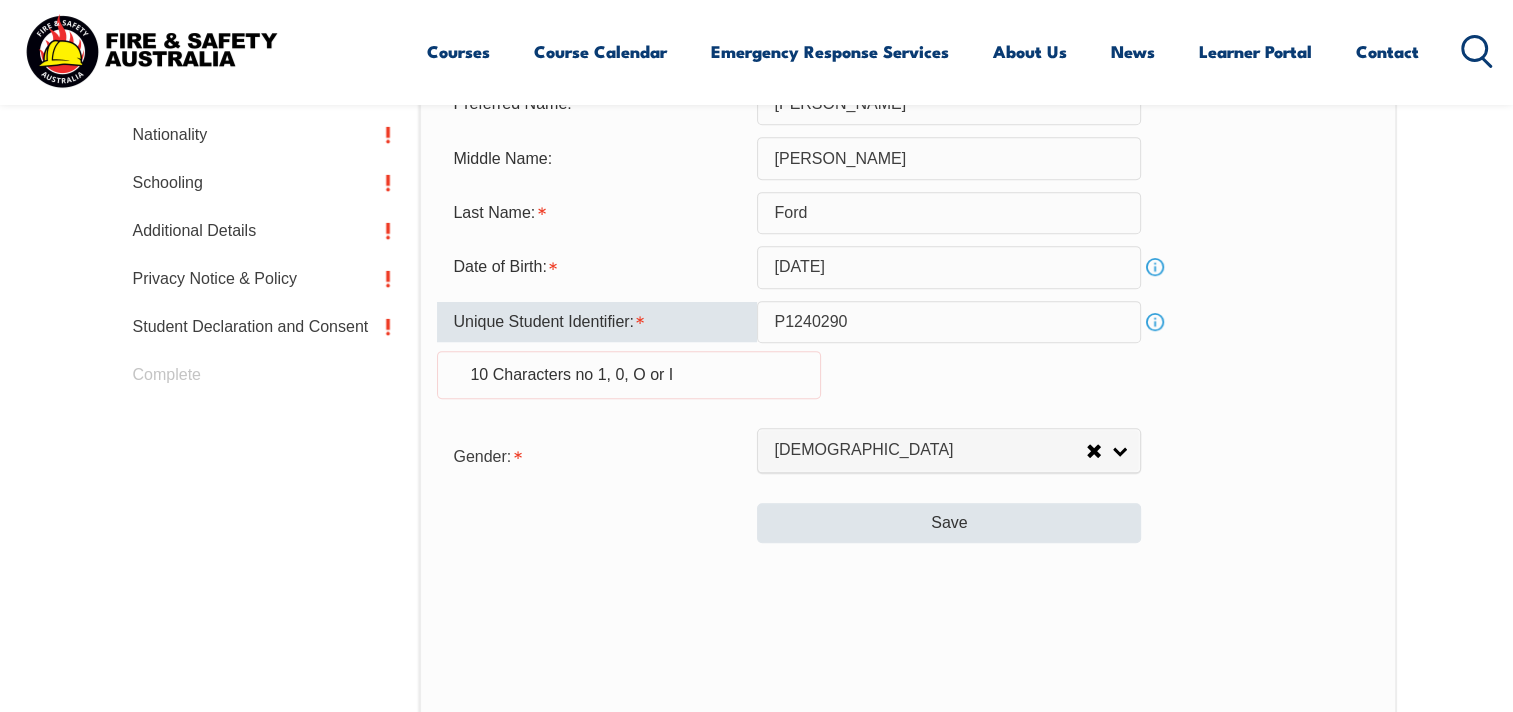 type on "P1240290" 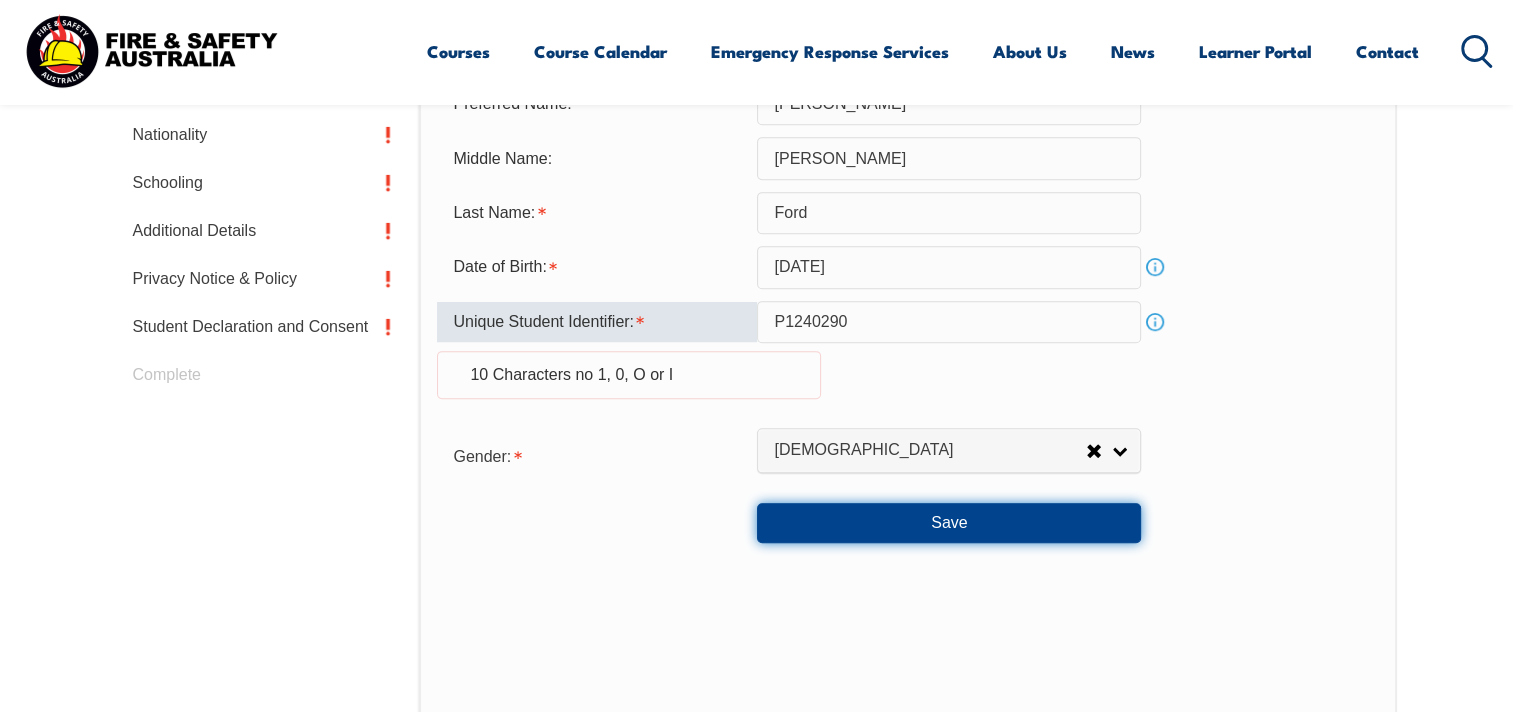 click on "Save" at bounding box center (949, 523) 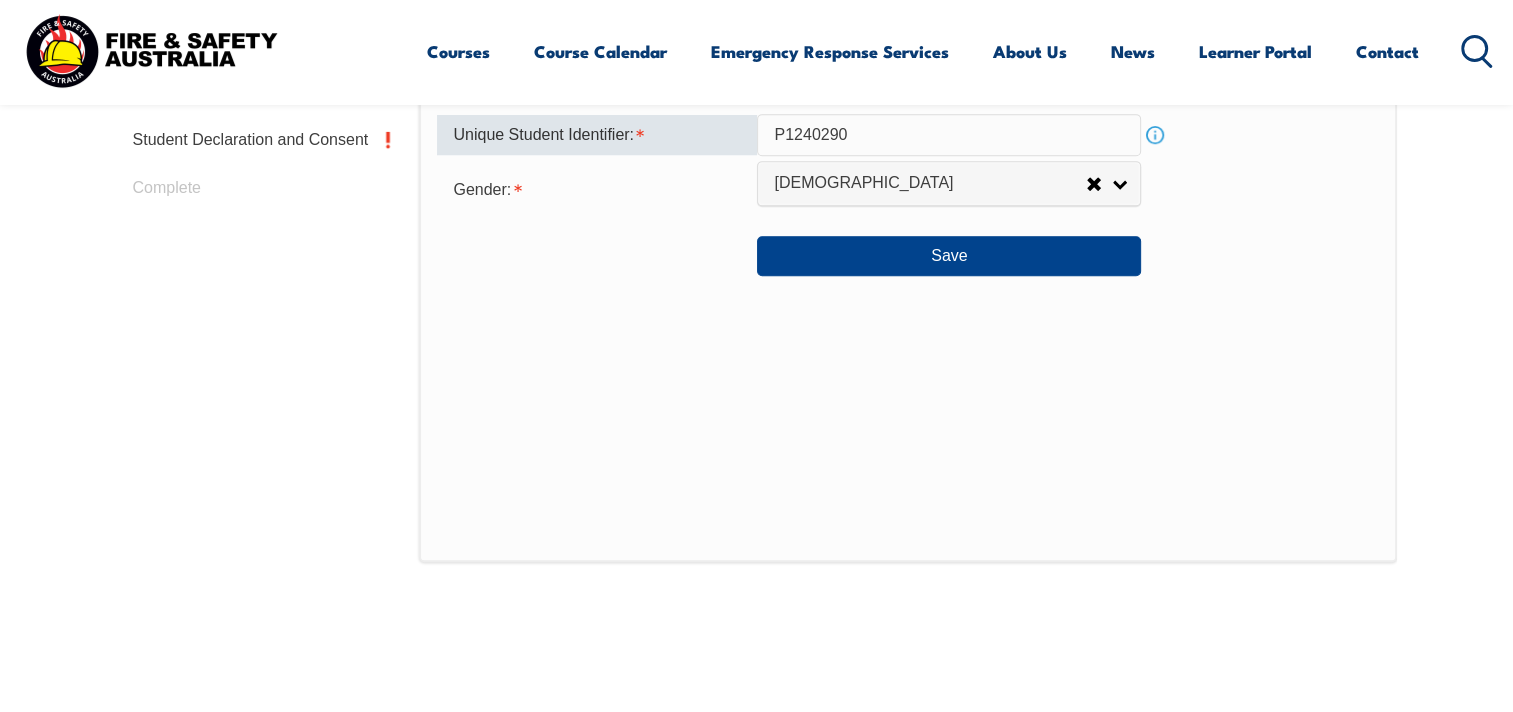 scroll, scrollTop: 1039, scrollLeft: 0, axis: vertical 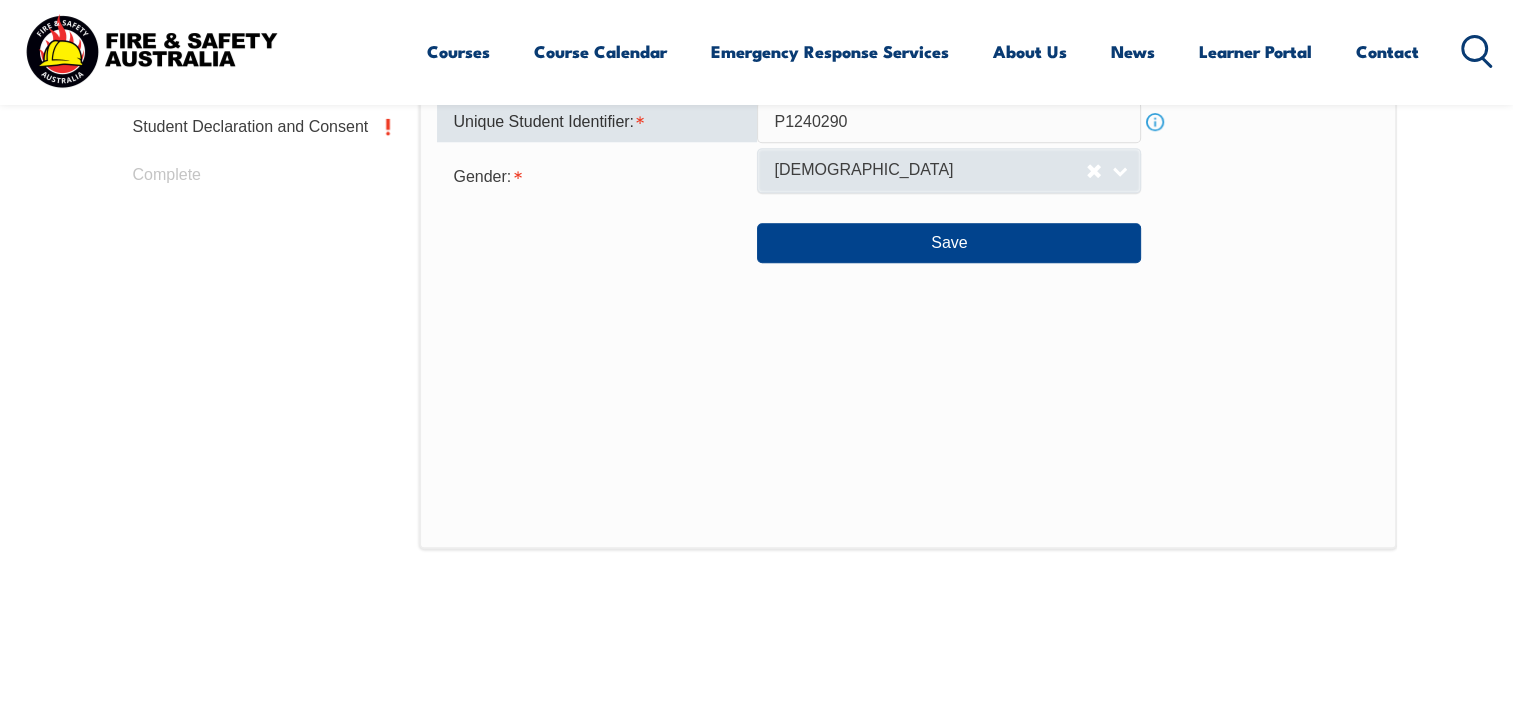 click on "Female" at bounding box center (930, 170) 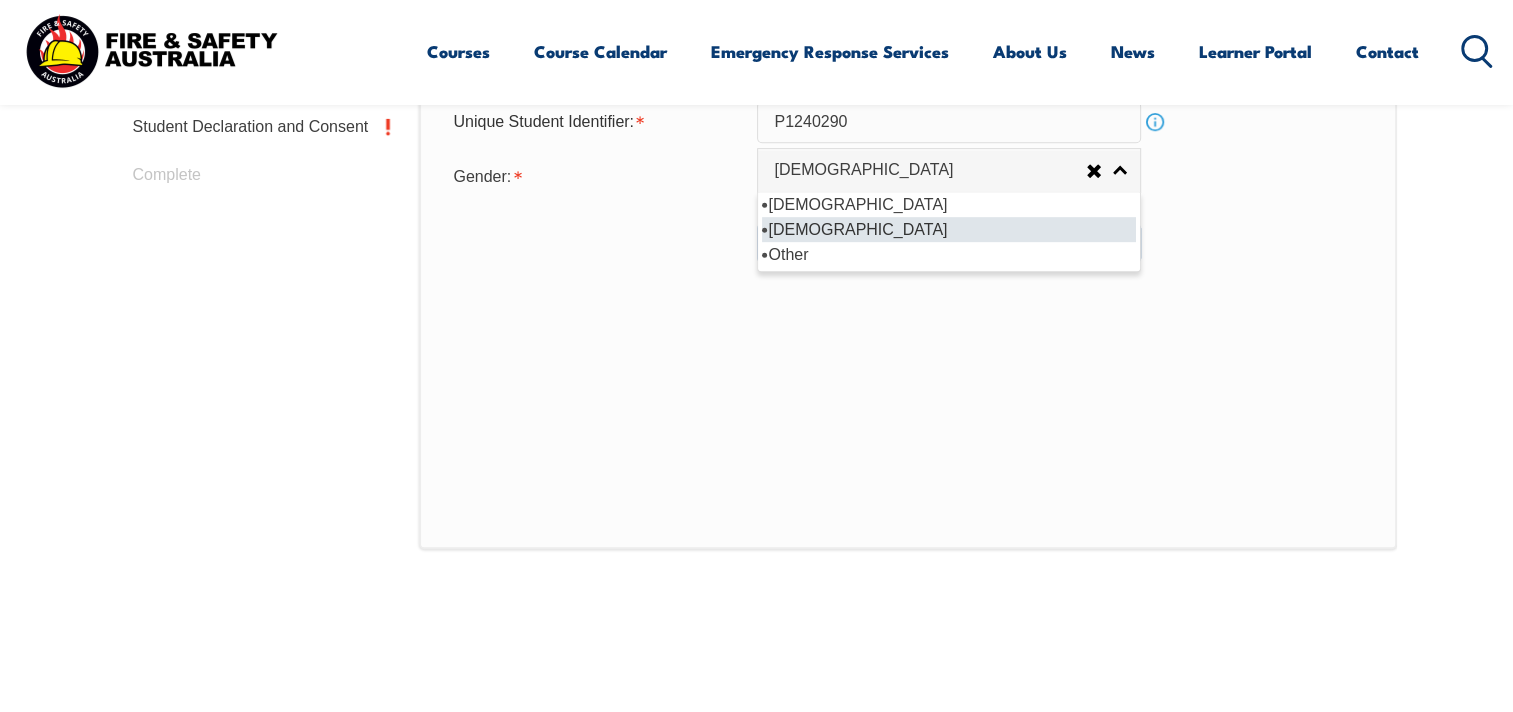 click on "Female" at bounding box center [949, 229] 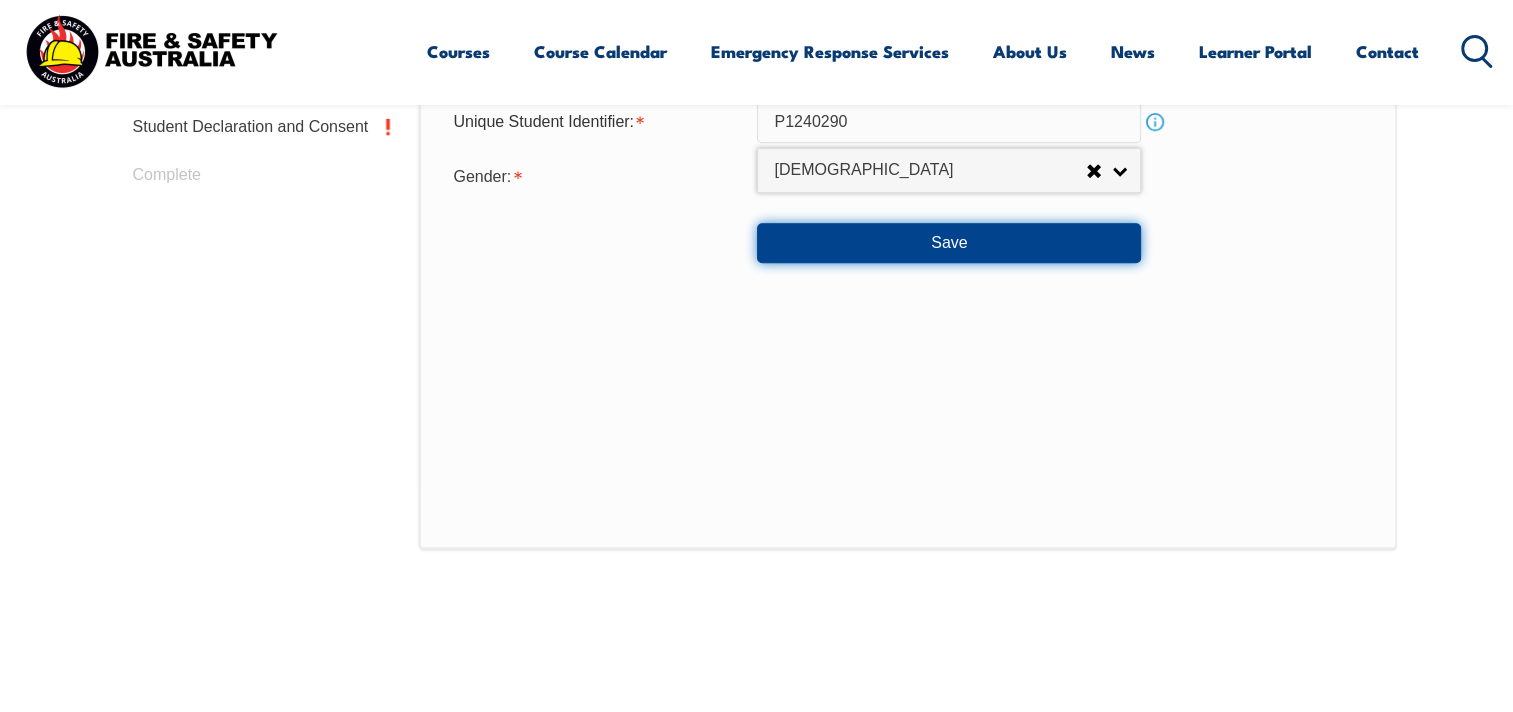 click on "Save" at bounding box center [949, 243] 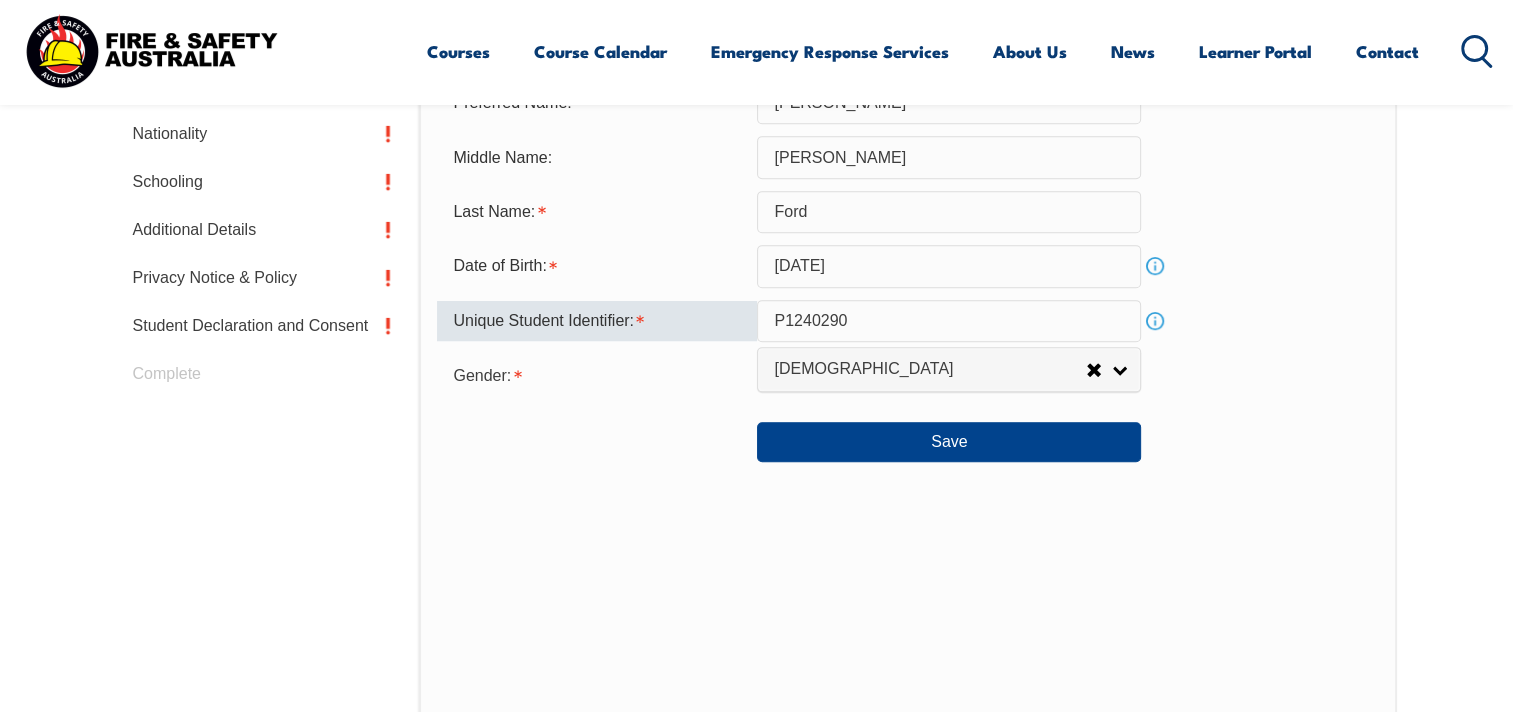 scroll, scrollTop: 839, scrollLeft: 0, axis: vertical 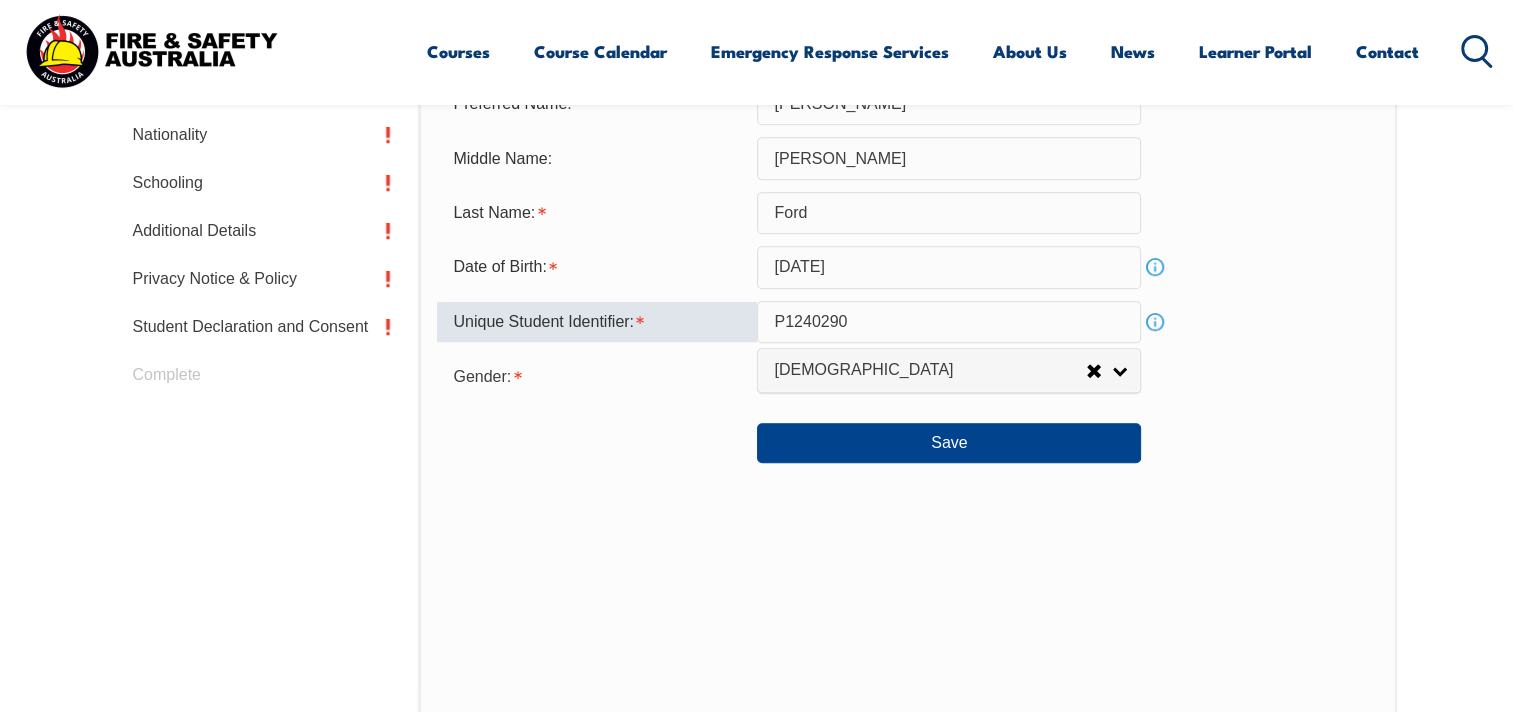 drag, startPoint x: 922, startPoint y: 320, endPoint x: 717, endPoint y: 314, distance: 205.08778 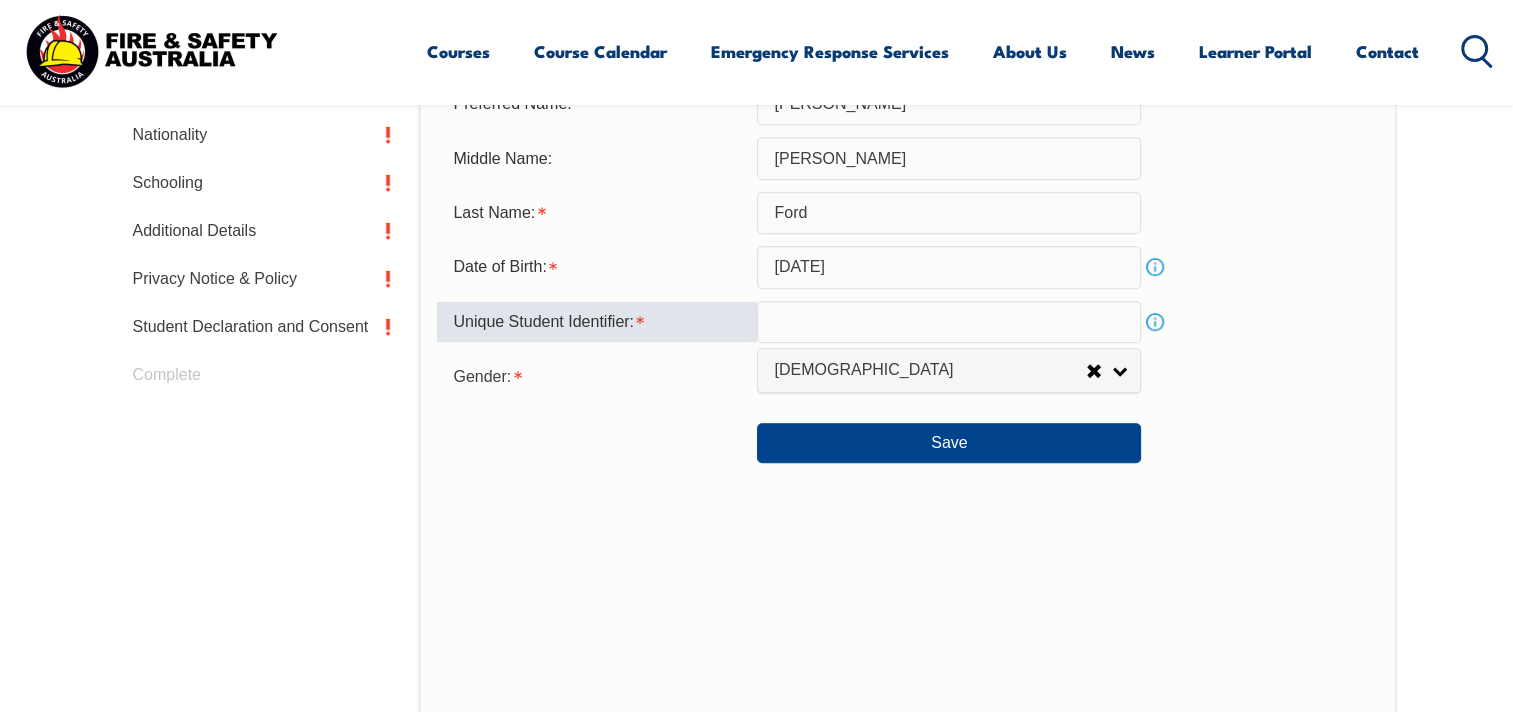 paste on "8PMR3VXAUE" 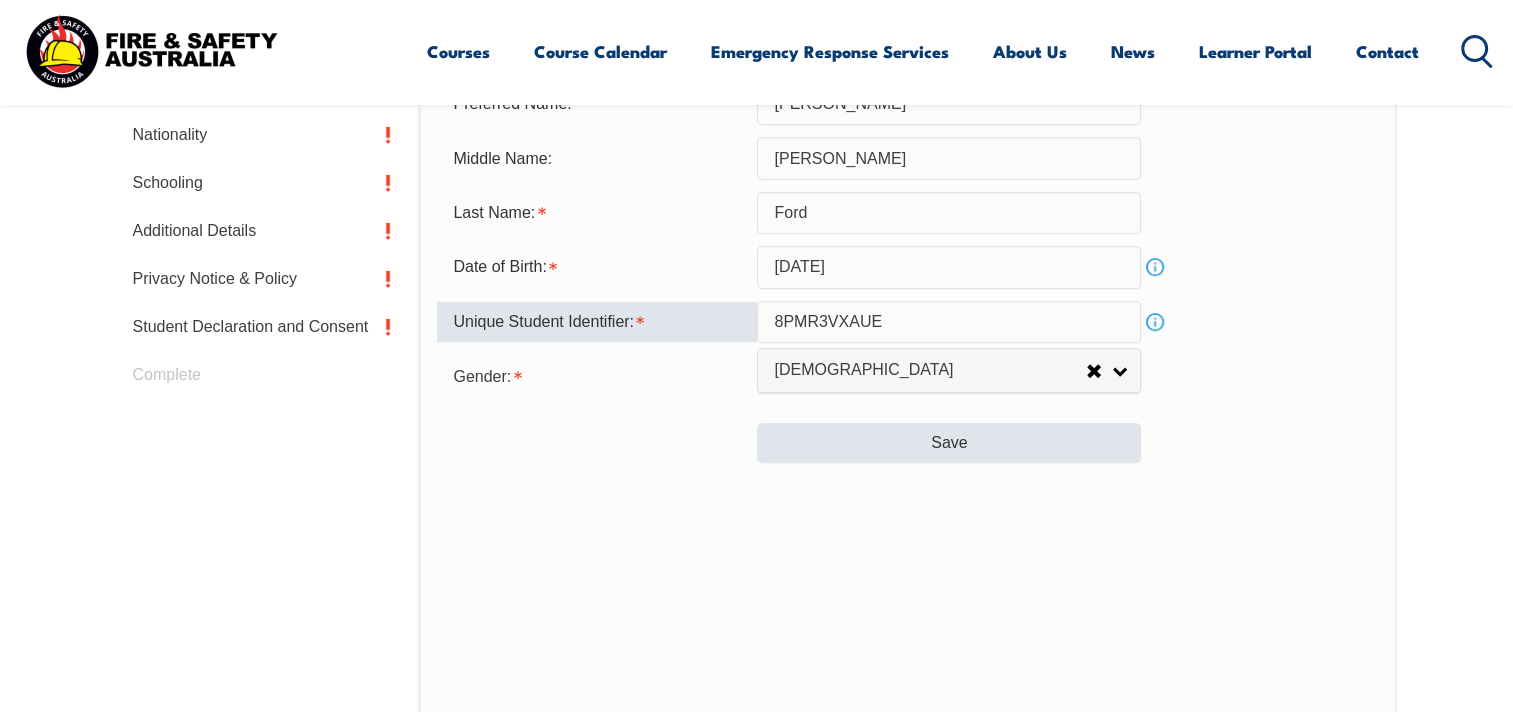 type on "8PMR3VXAUE" 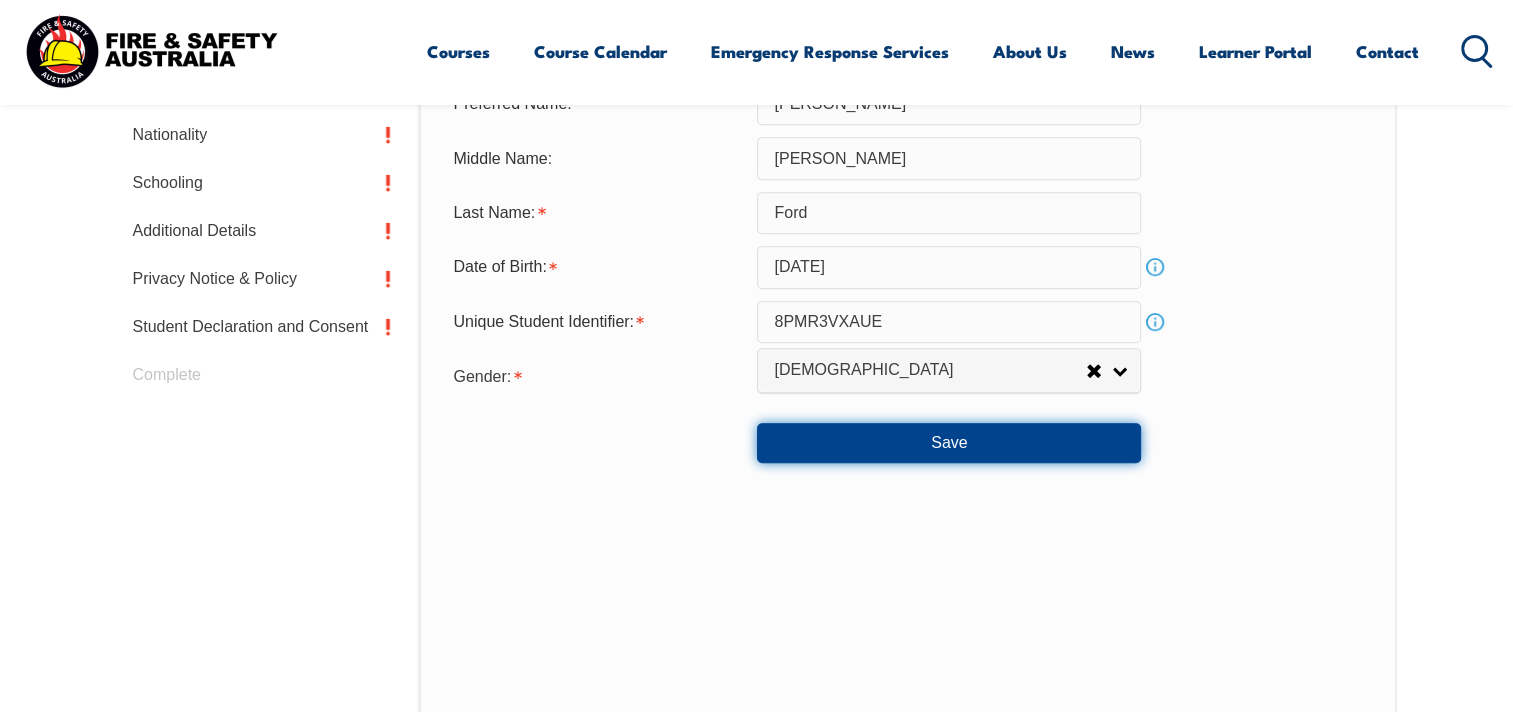 click on "Save" at bounding box center [949, 443] 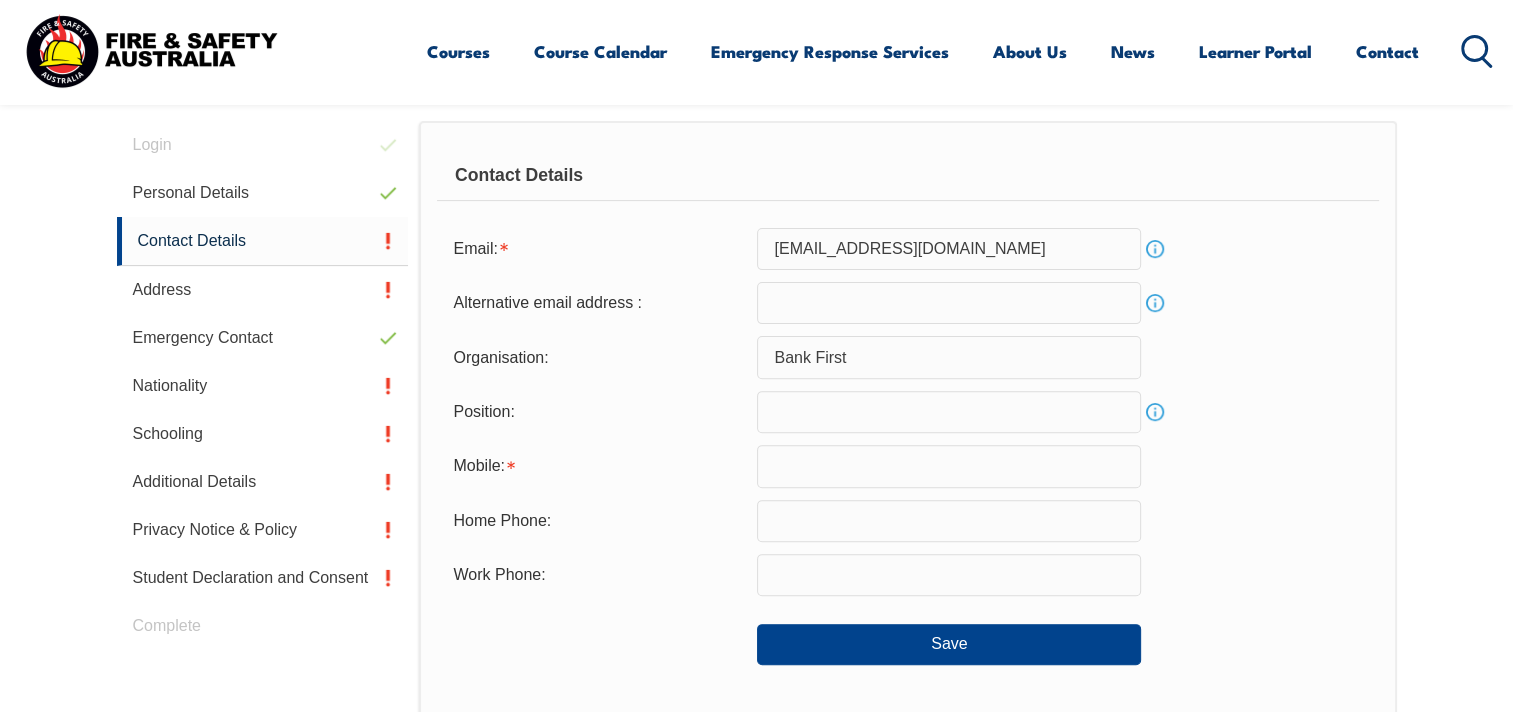 scroll, scrollTop: 544, scrollLeft: 0, axis: vertical 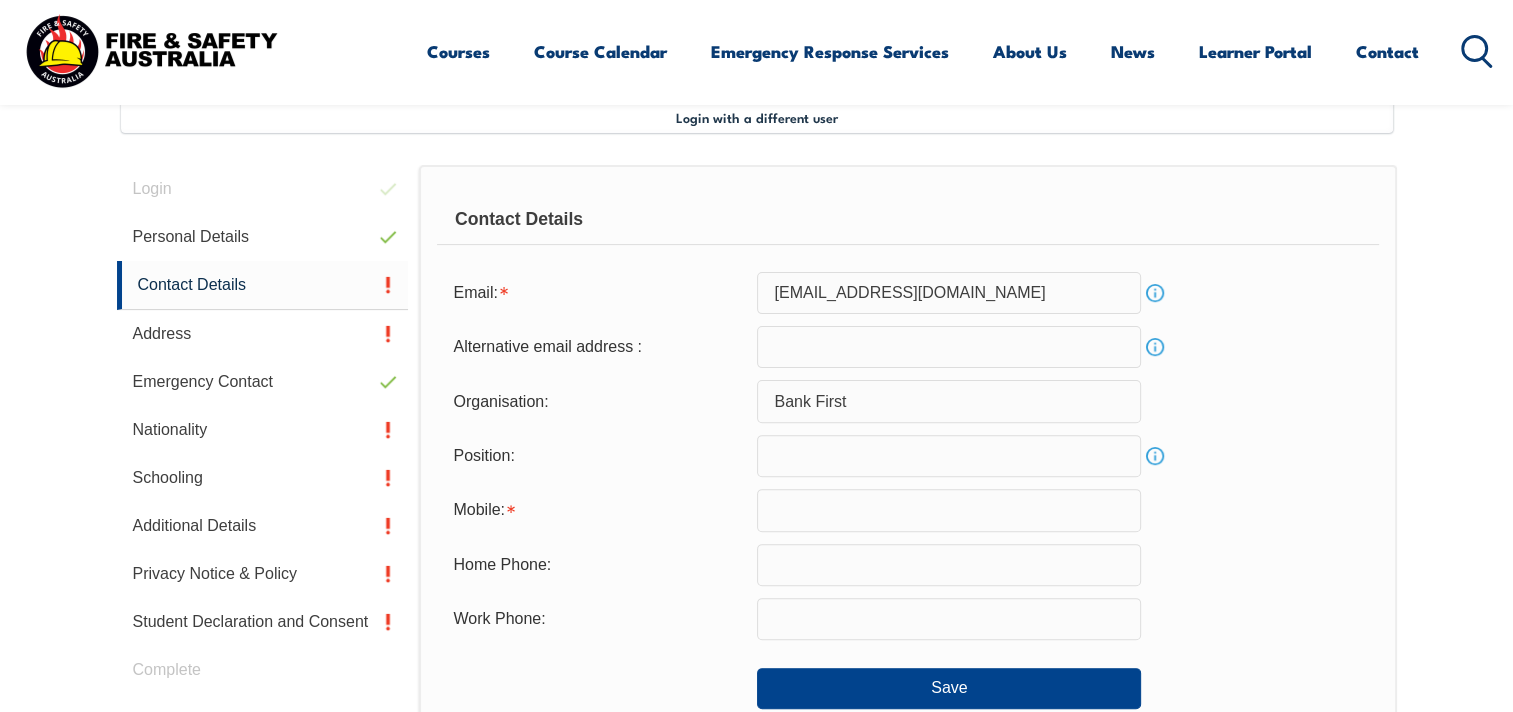 click at bounding box center [949, 347] 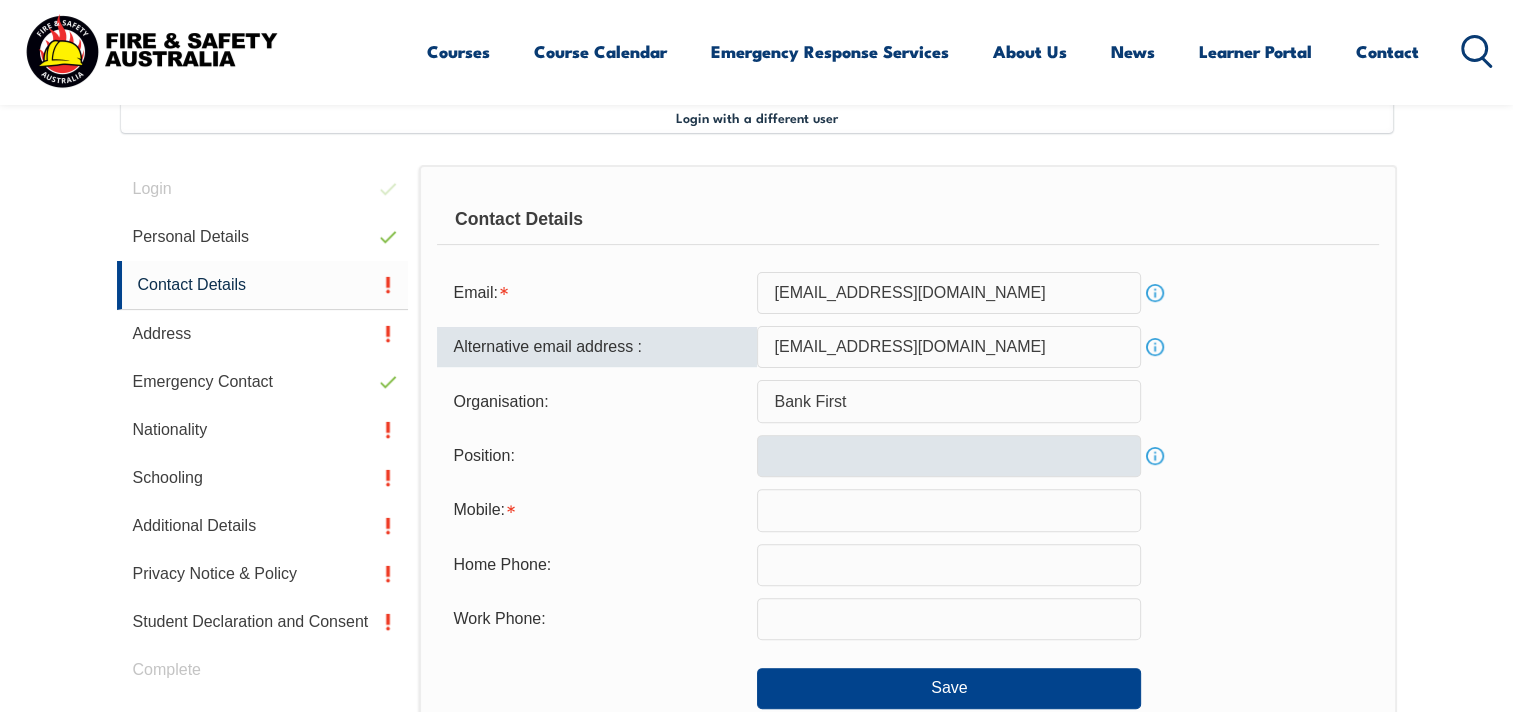 type on "ford52@tpg.com.au" 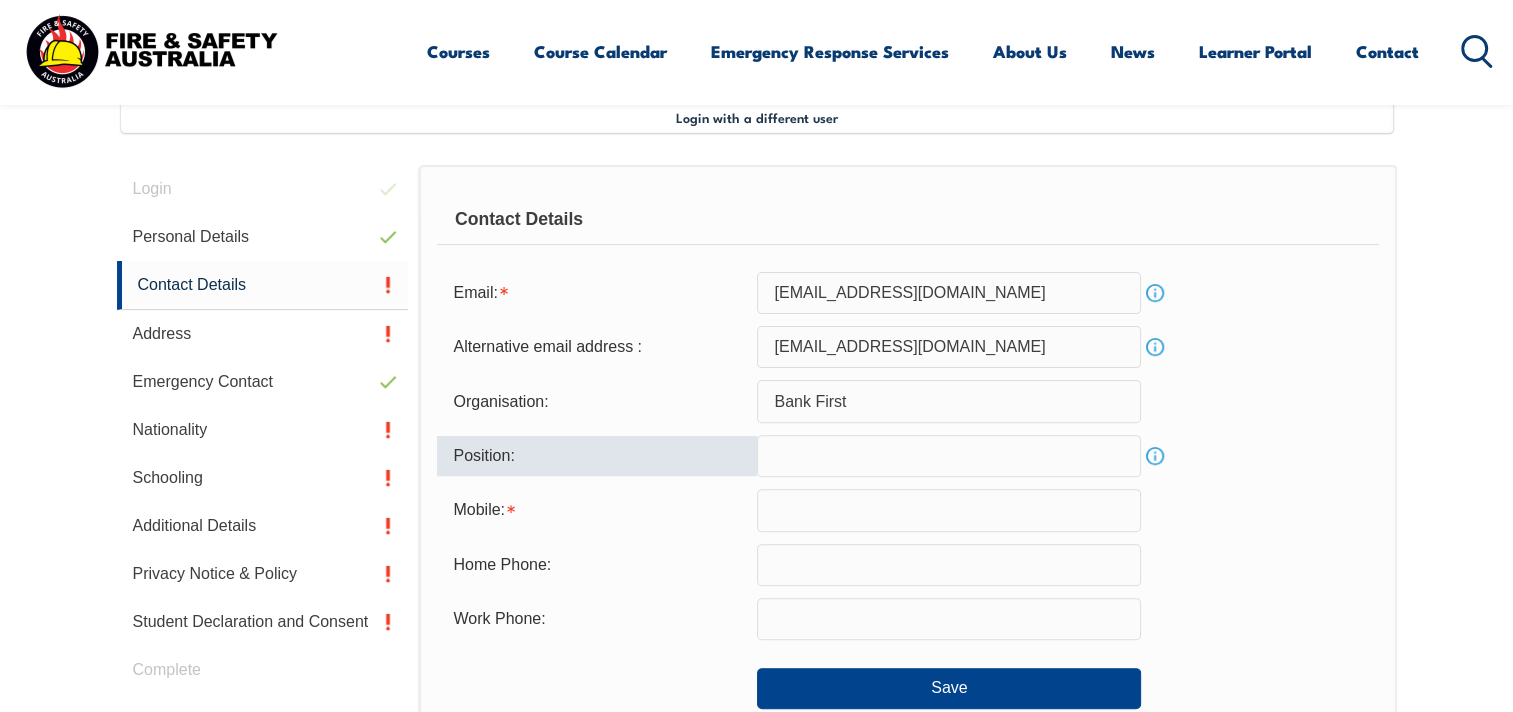 click at bounding box center [949, 456] 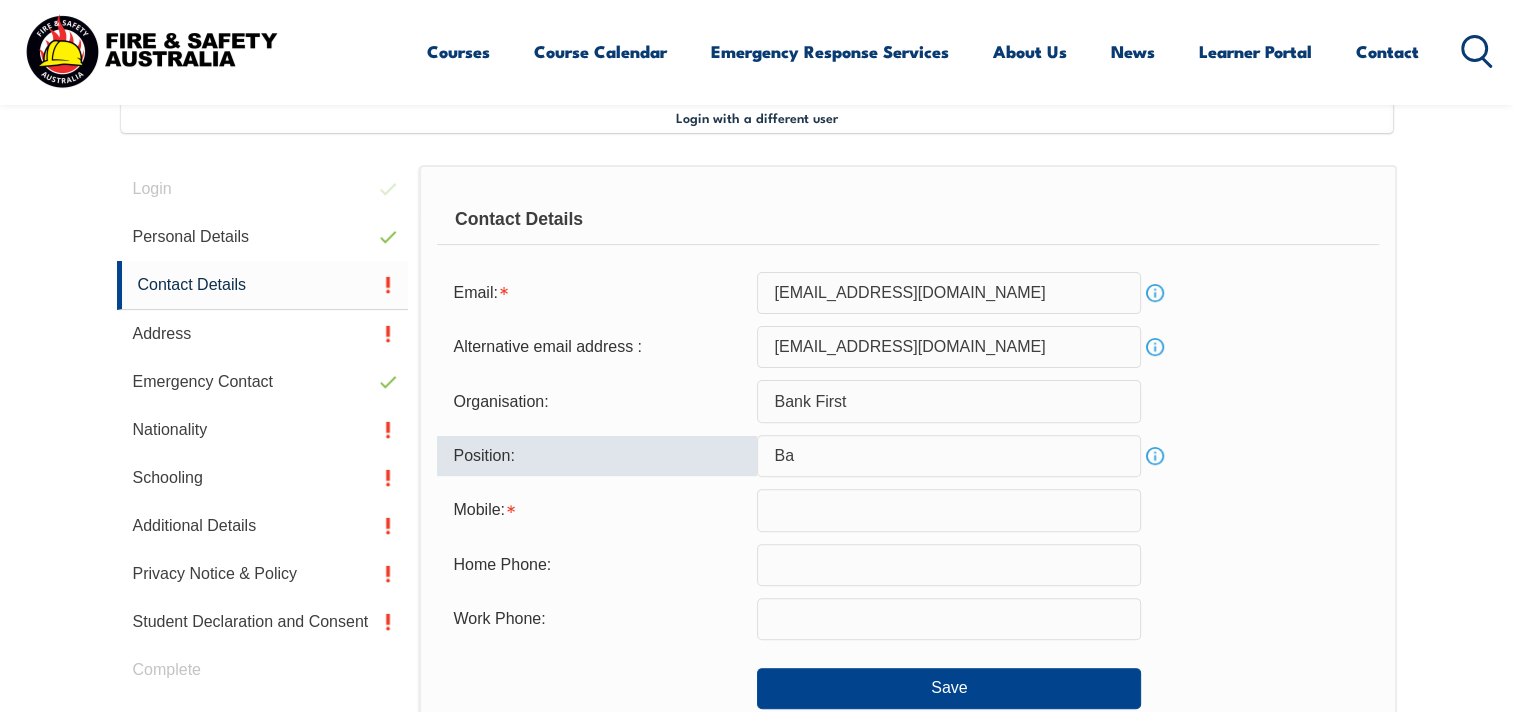 type on "B" 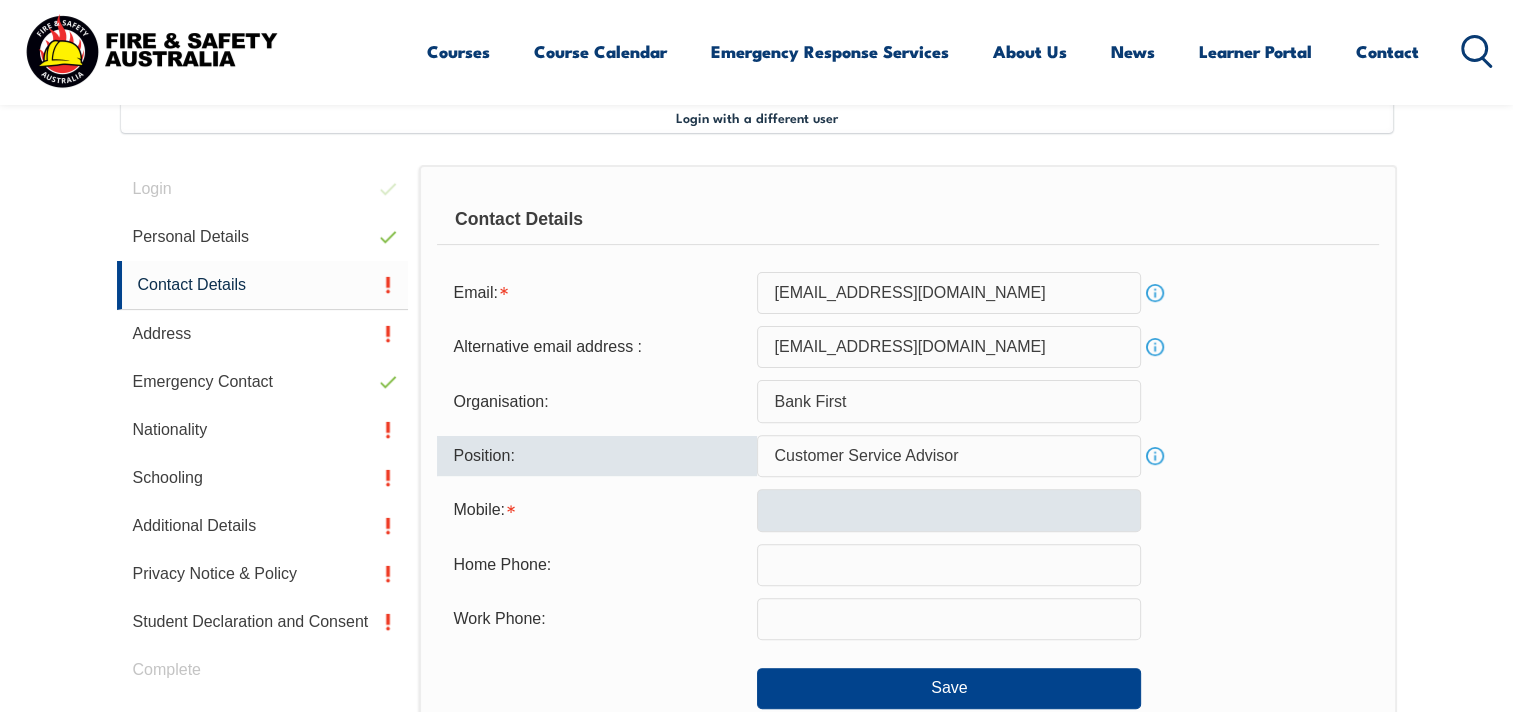 type on "Customer Service Advisor" 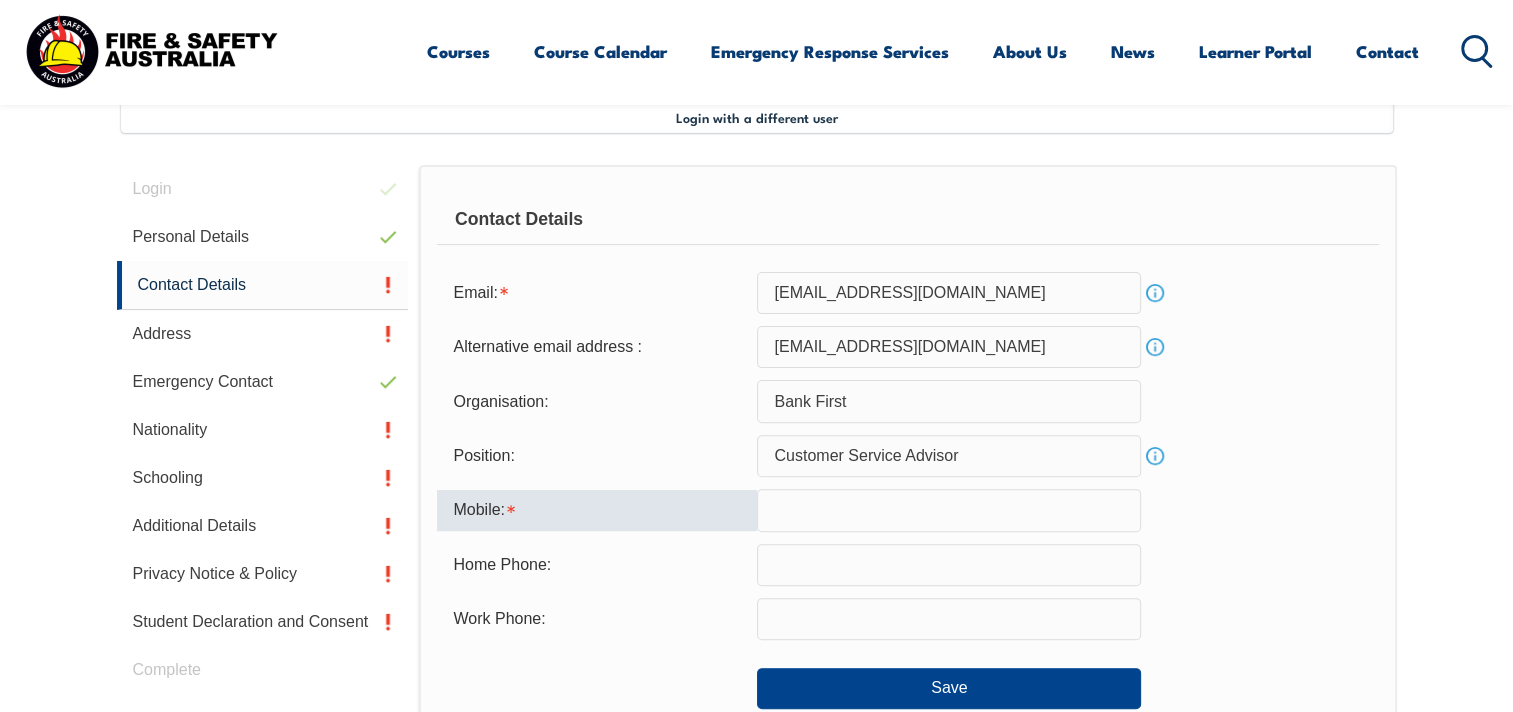 click at bounding box center [949, 510] 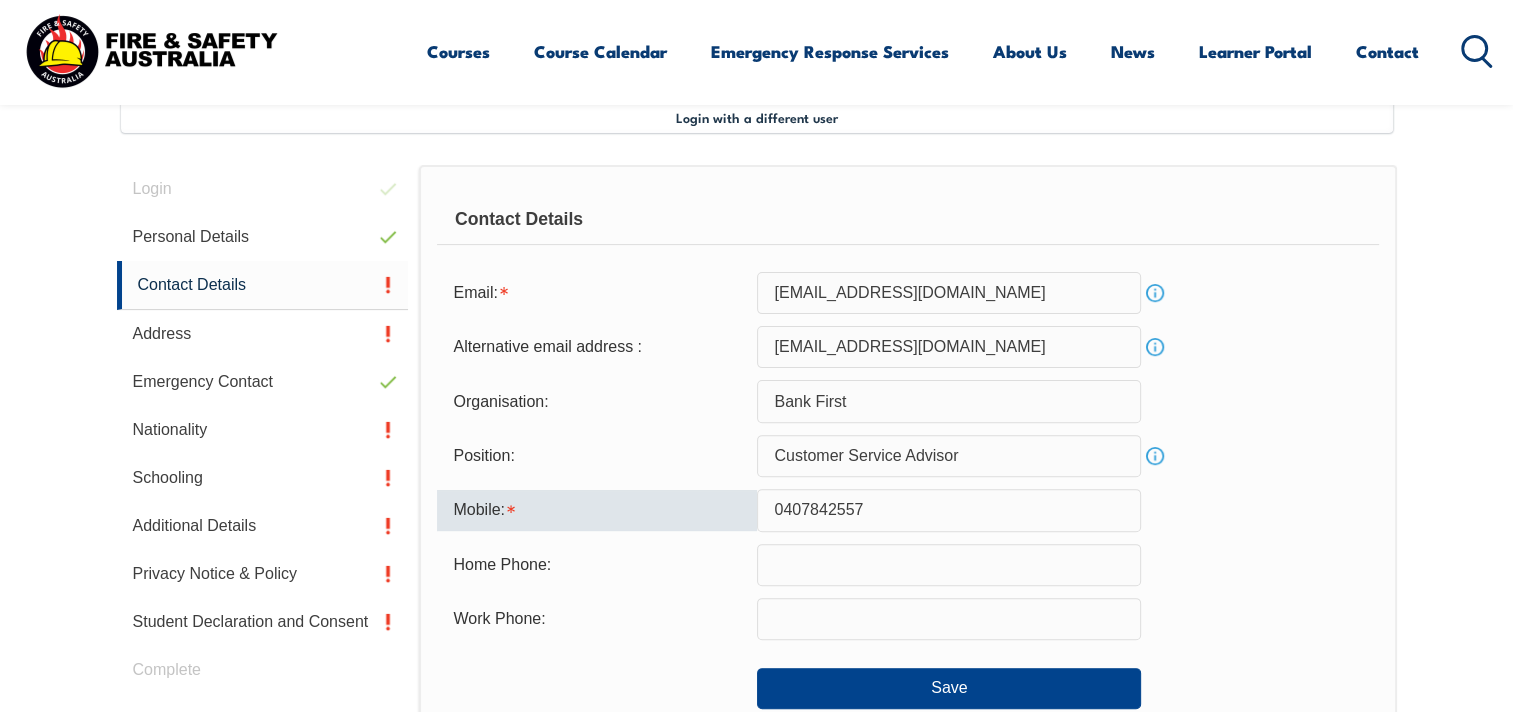 click at bounding box center [949, 565] 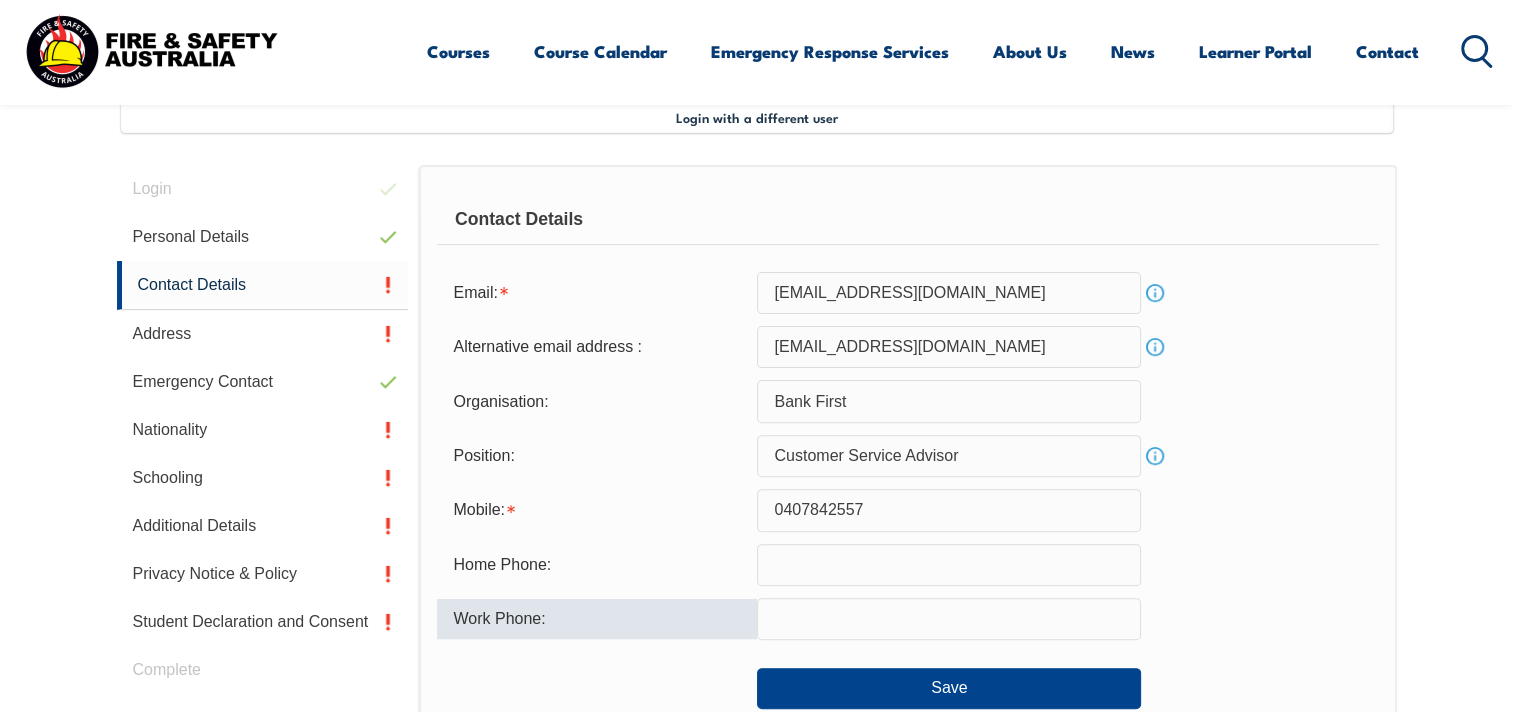 click at bounding box center (949, 619) 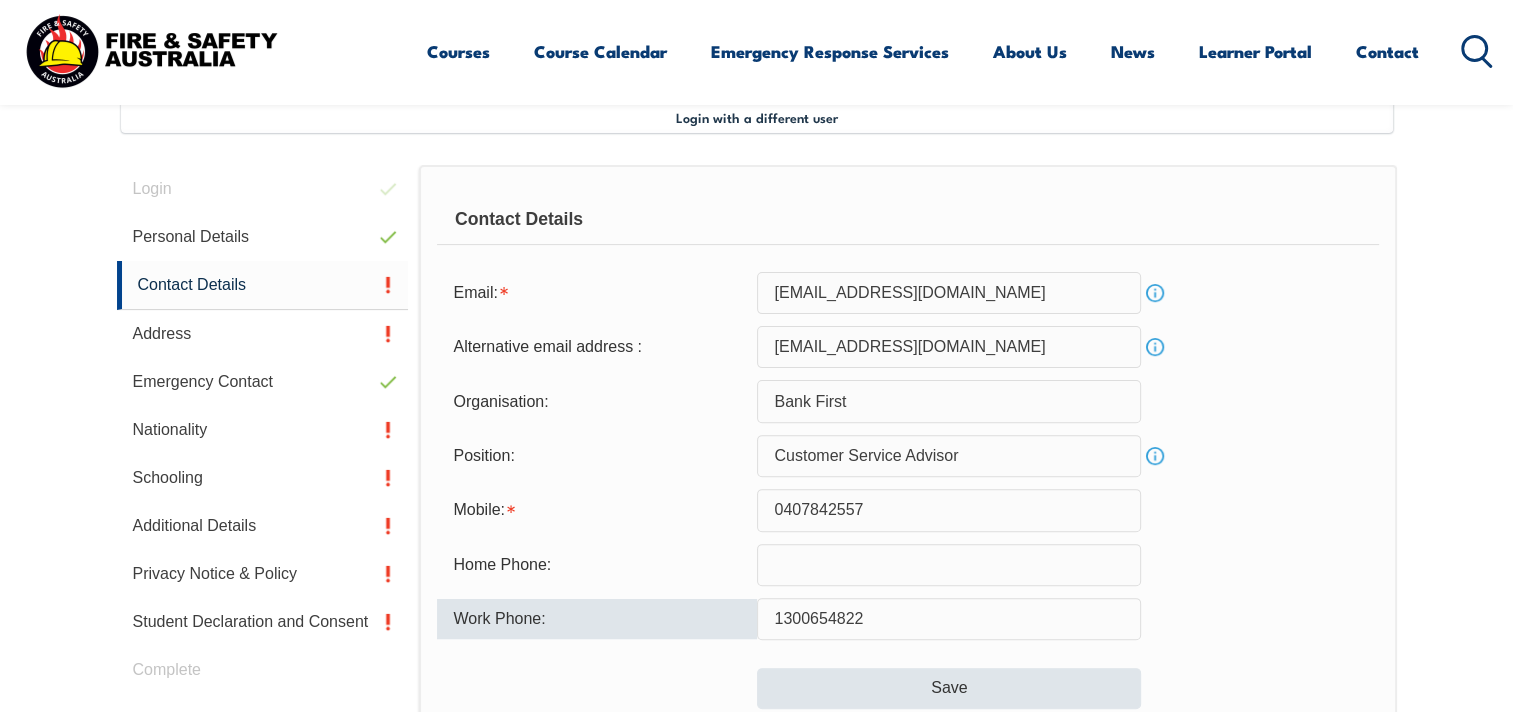 type on "1300654822" 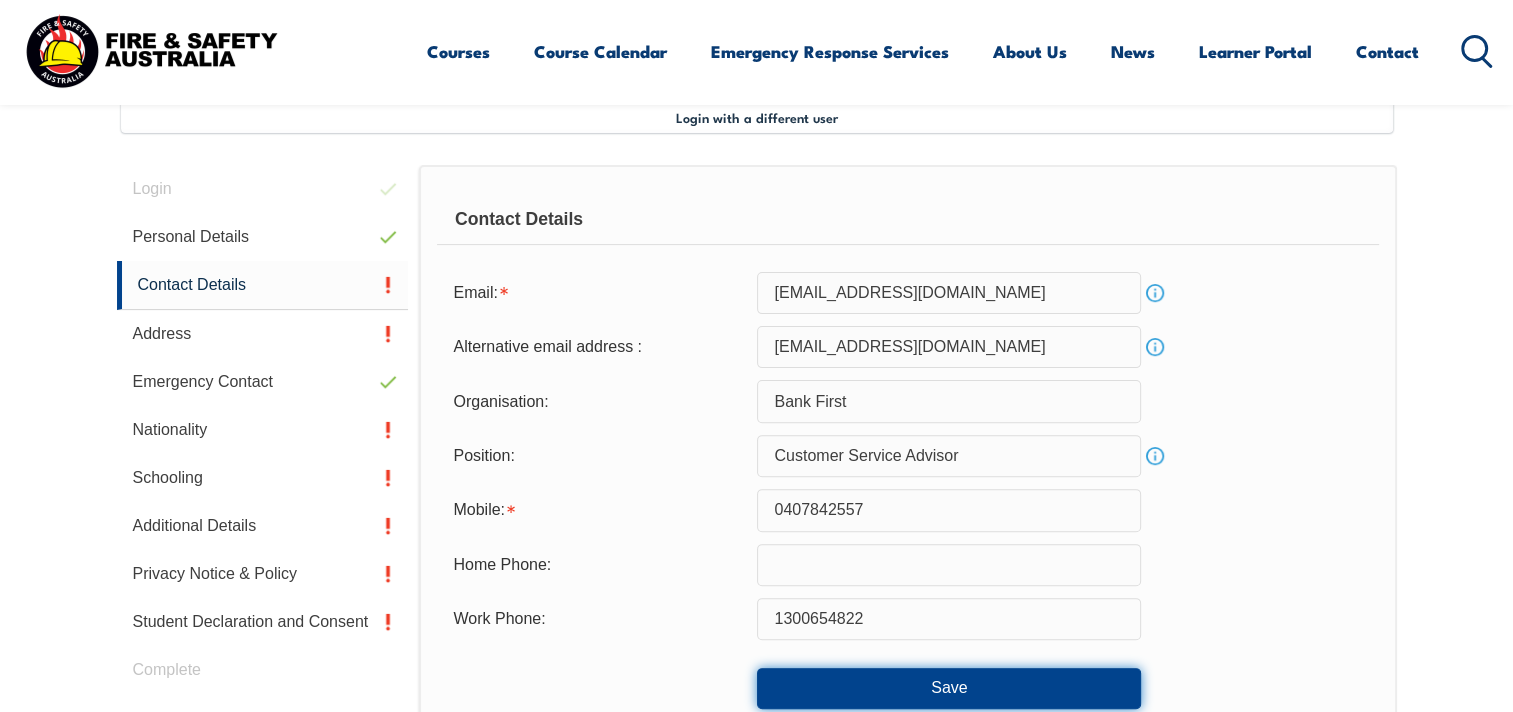 click on "Save" at bounding box center [949, 688] 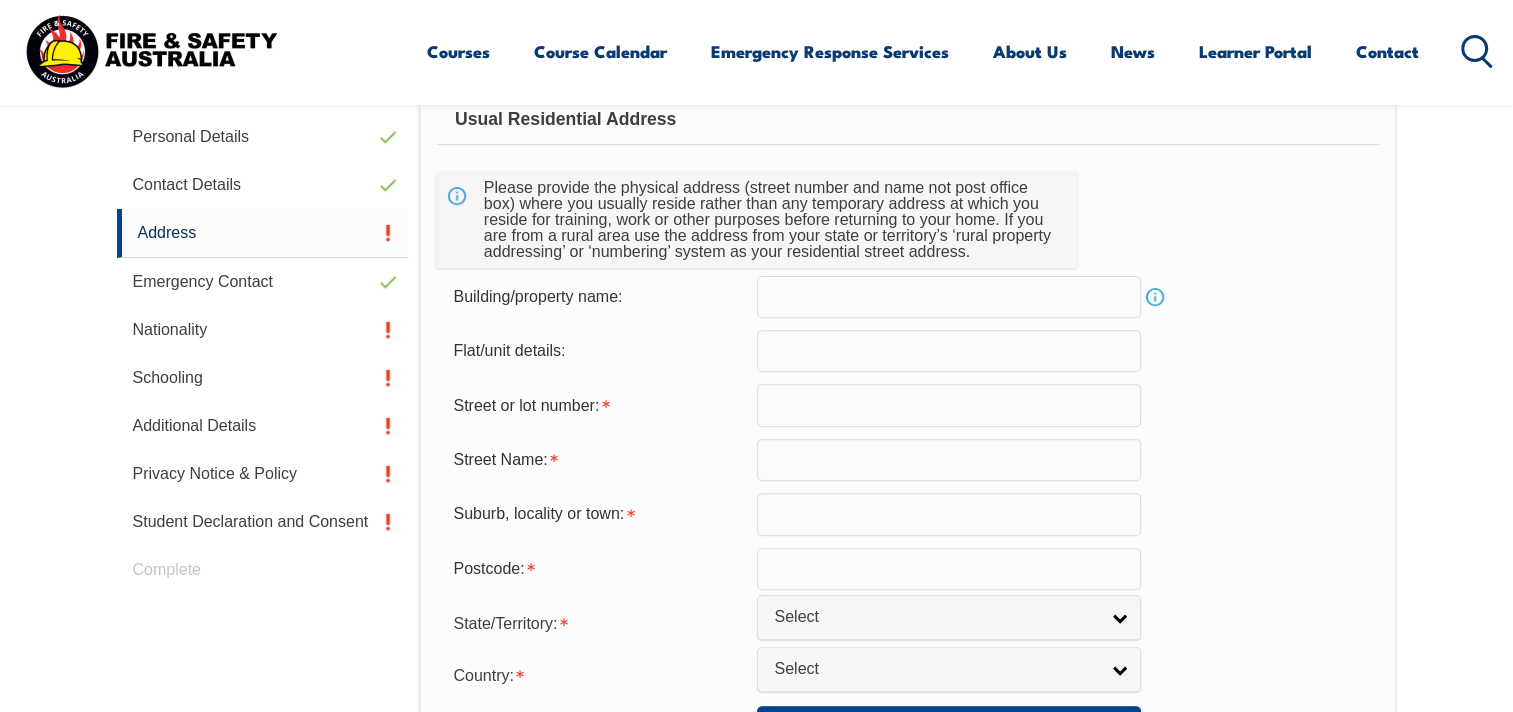 scroll, scrollTop: 744, scrollLeft: 0, axis: vertical 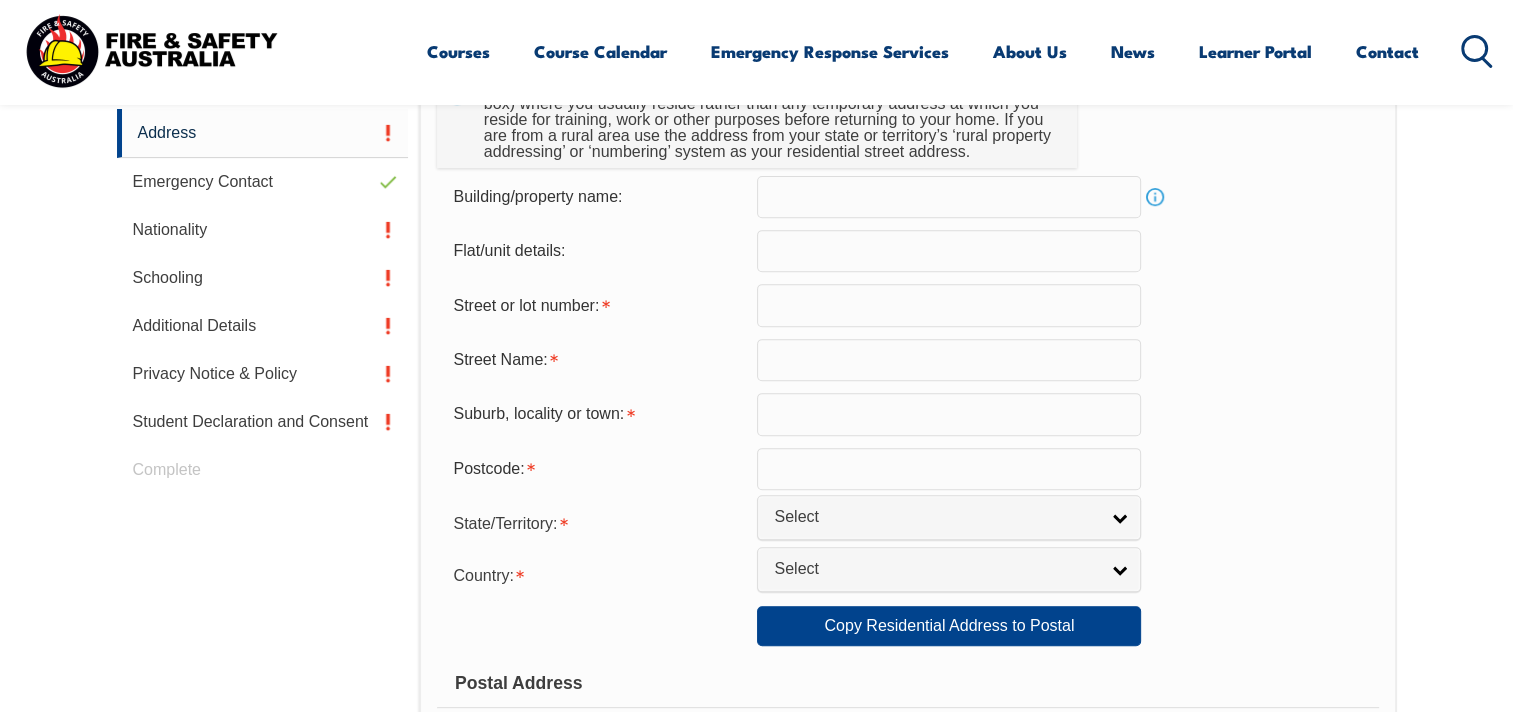 click at bounding box center [949, 305] 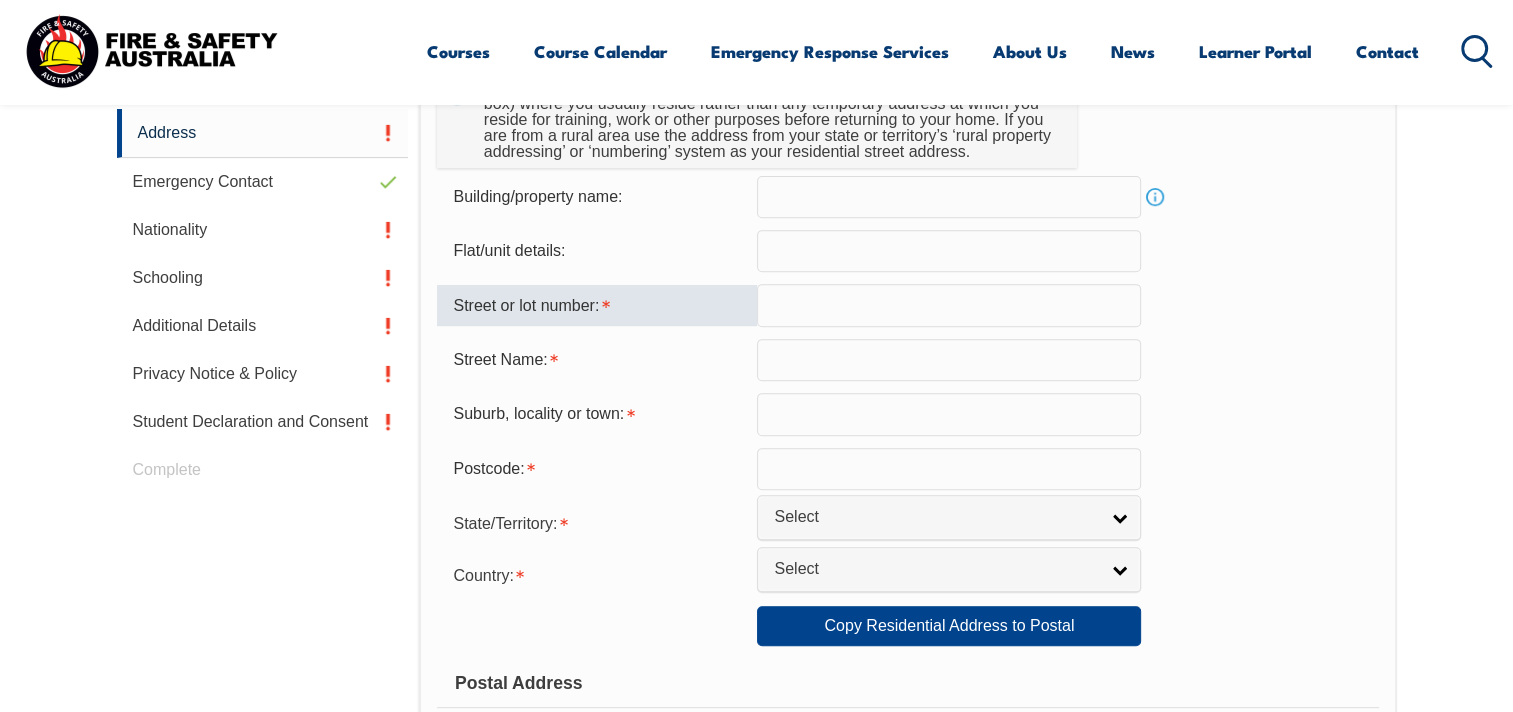 type on "52 Carnarvon Ro" 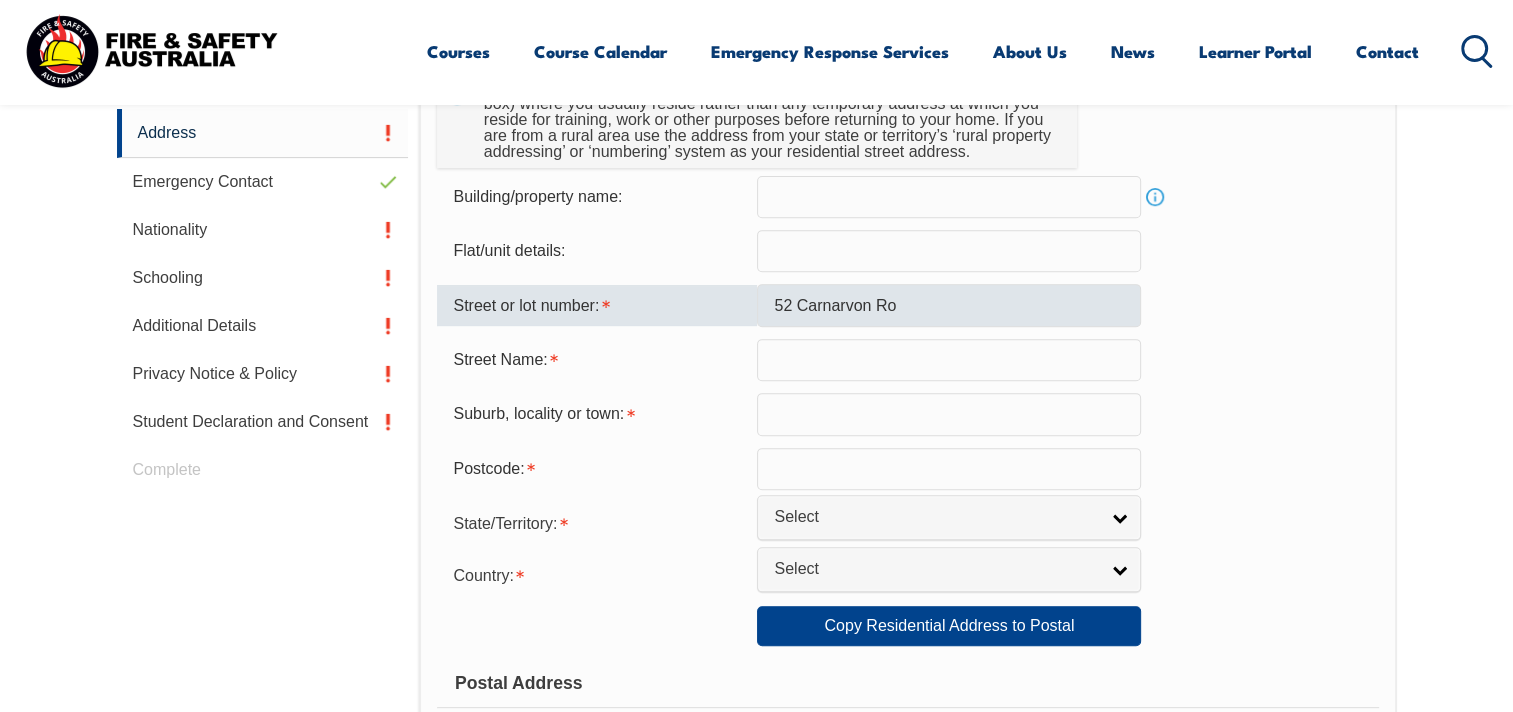 type on "Strathmore" 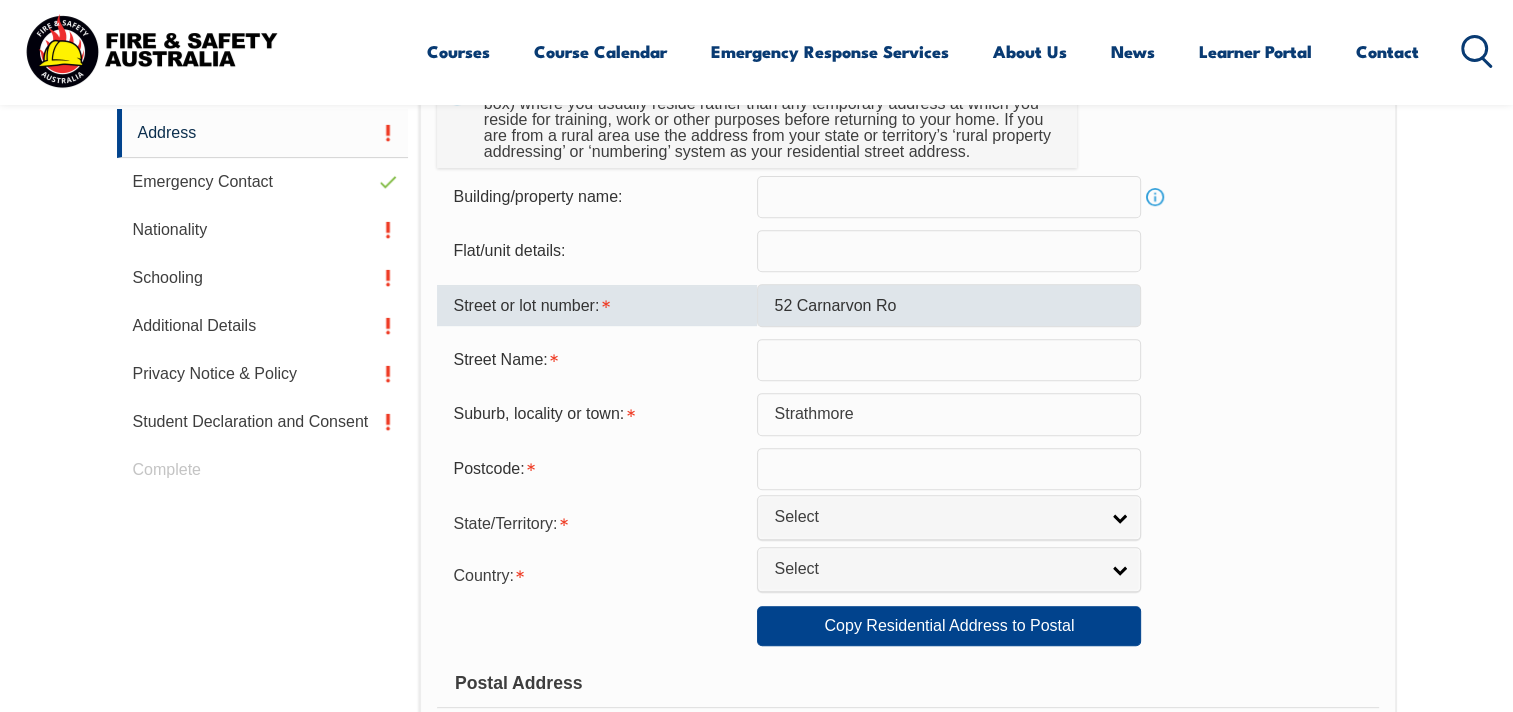 select on "1101" 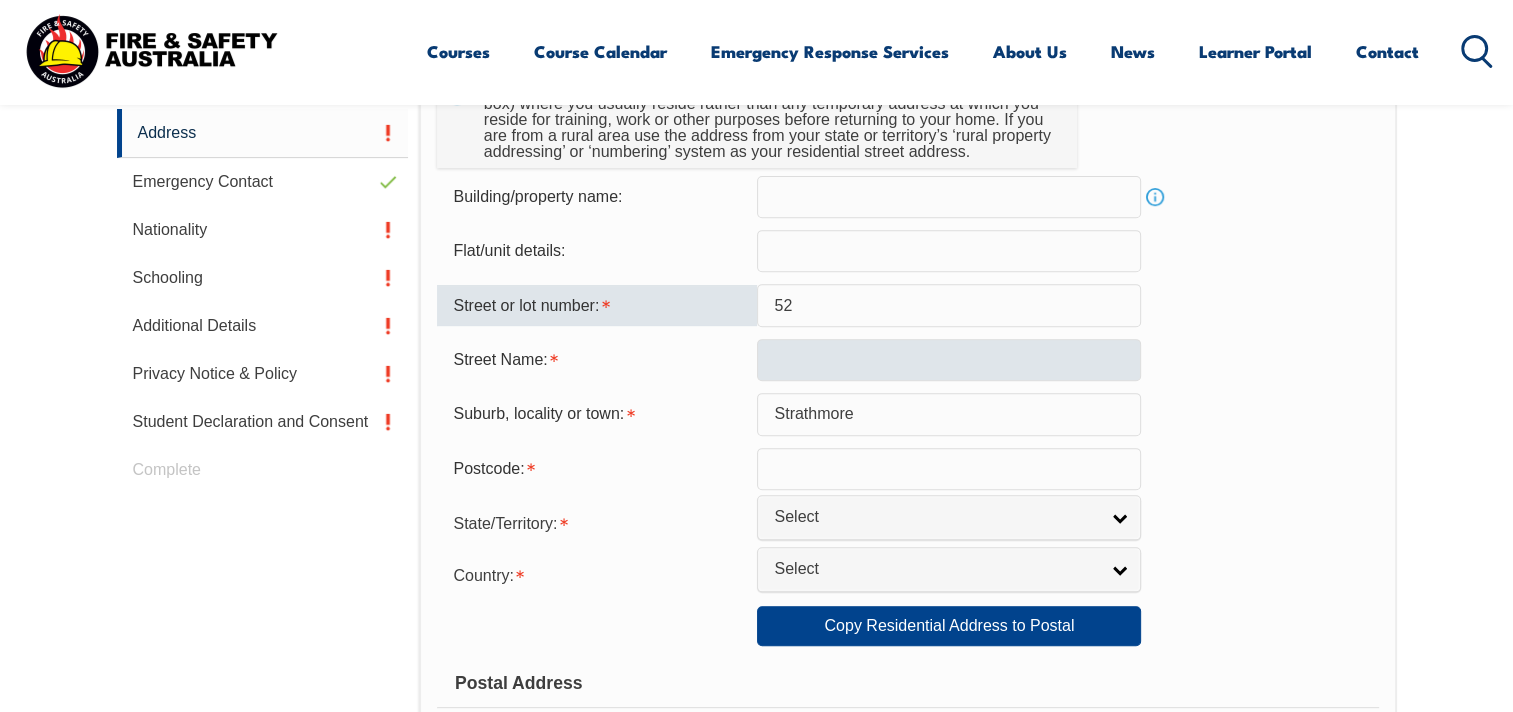 type on "52" 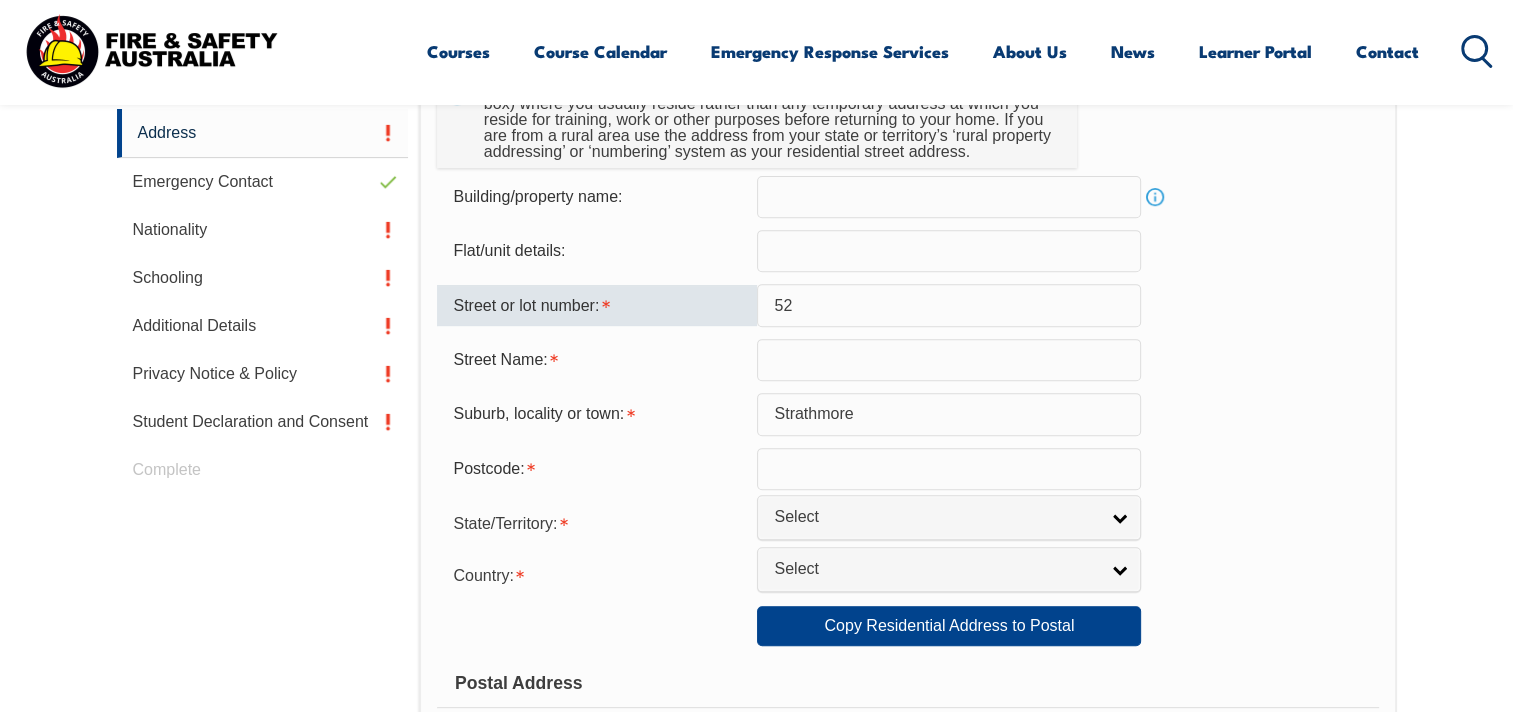 drag, startPoint x: 764, startPoint y: 346, endPoint x: 774, endPoint y: 359, distance: 16.40122 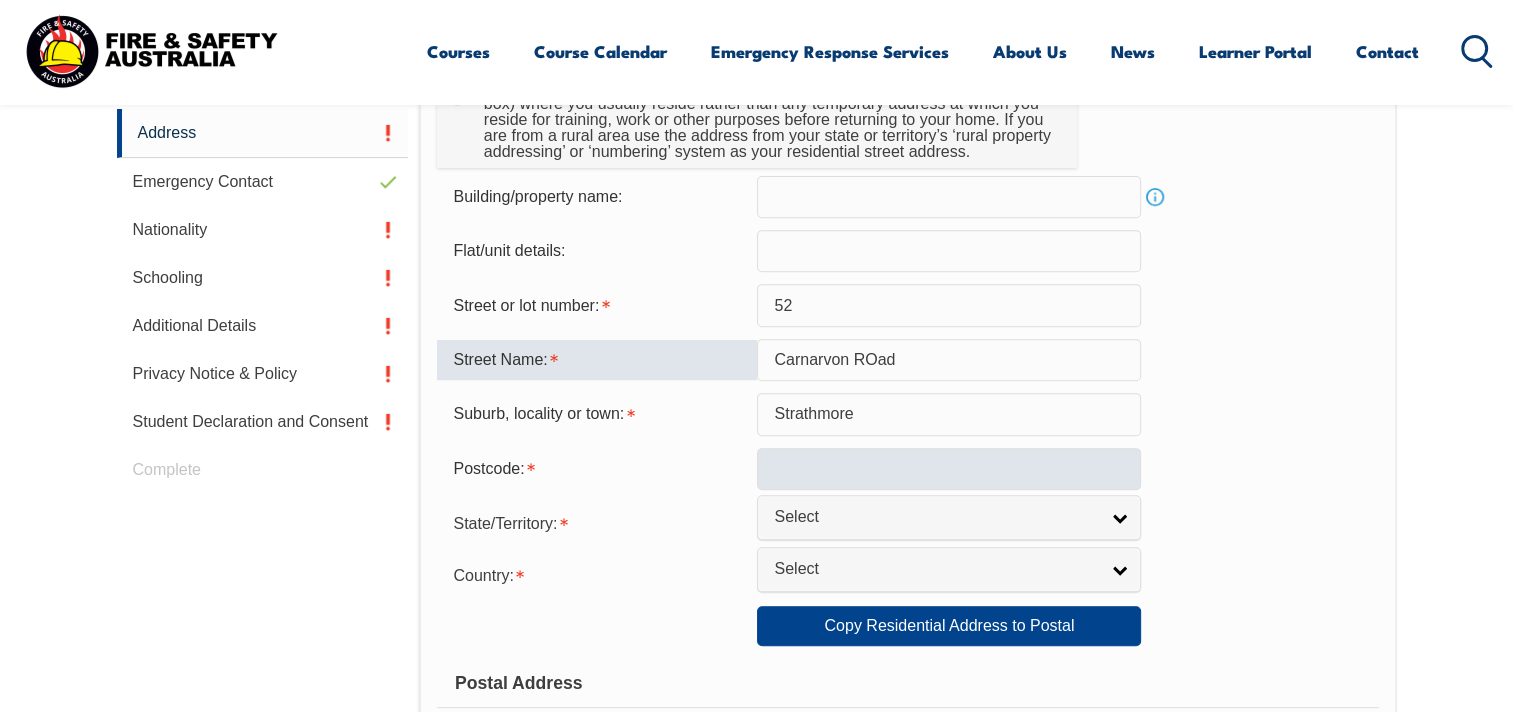 type on "Carnarvon ROad" 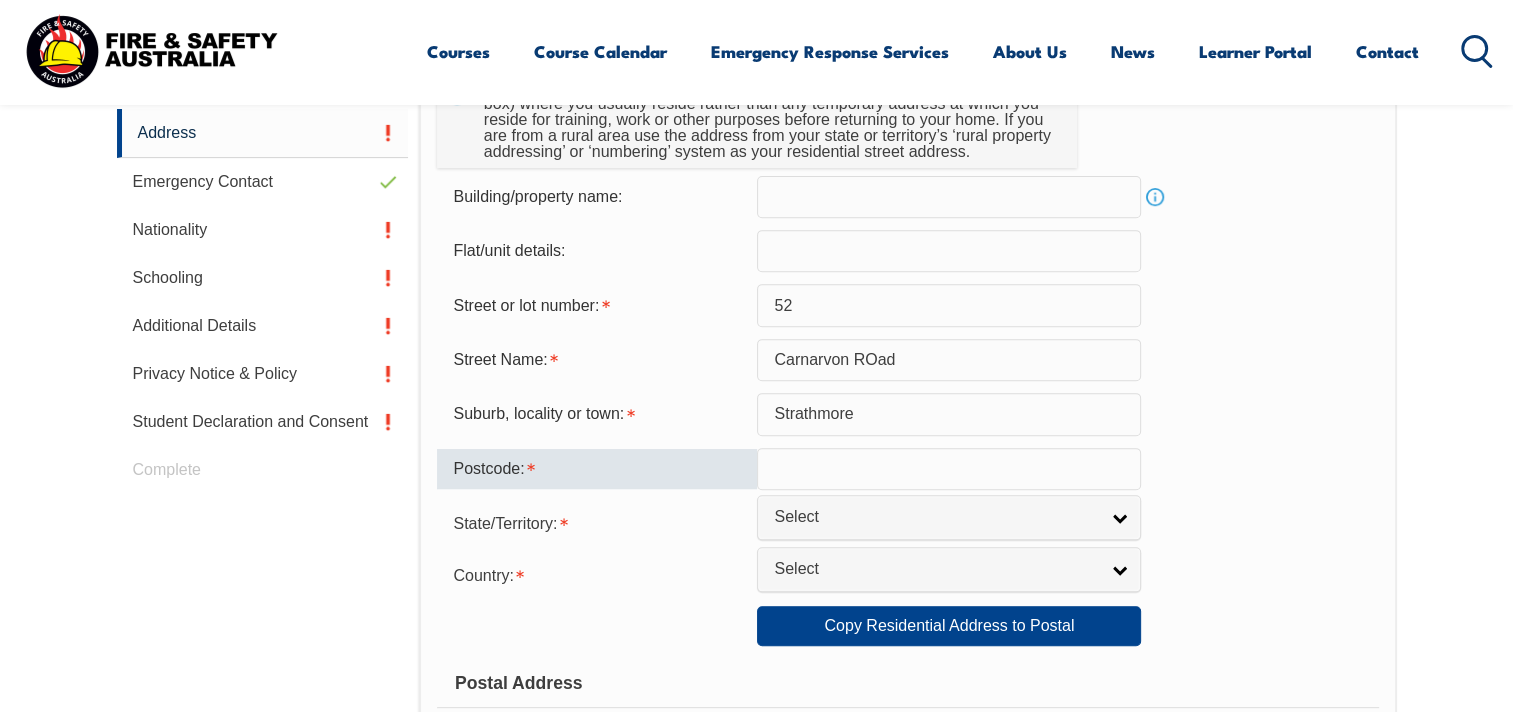 click at bounding box center (949, 469) 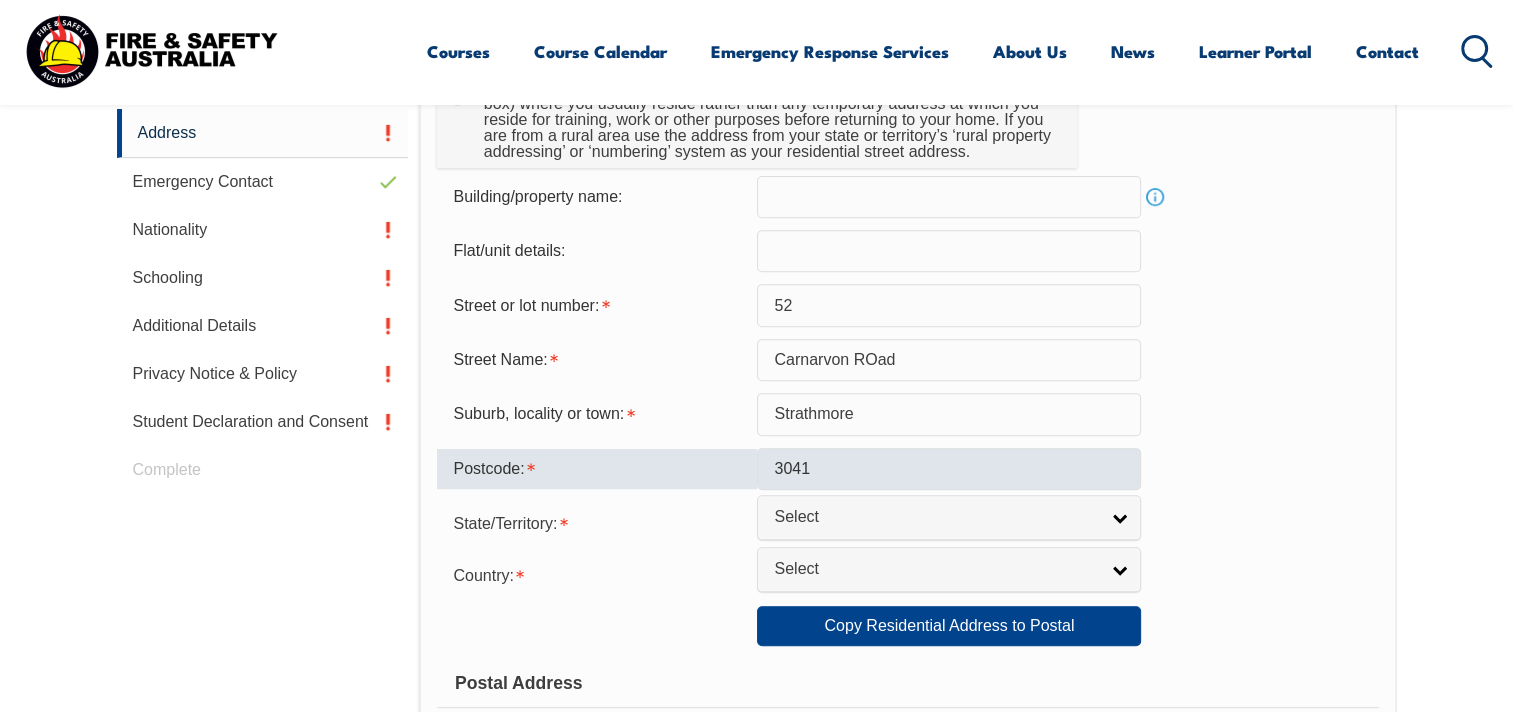 type on "3041" 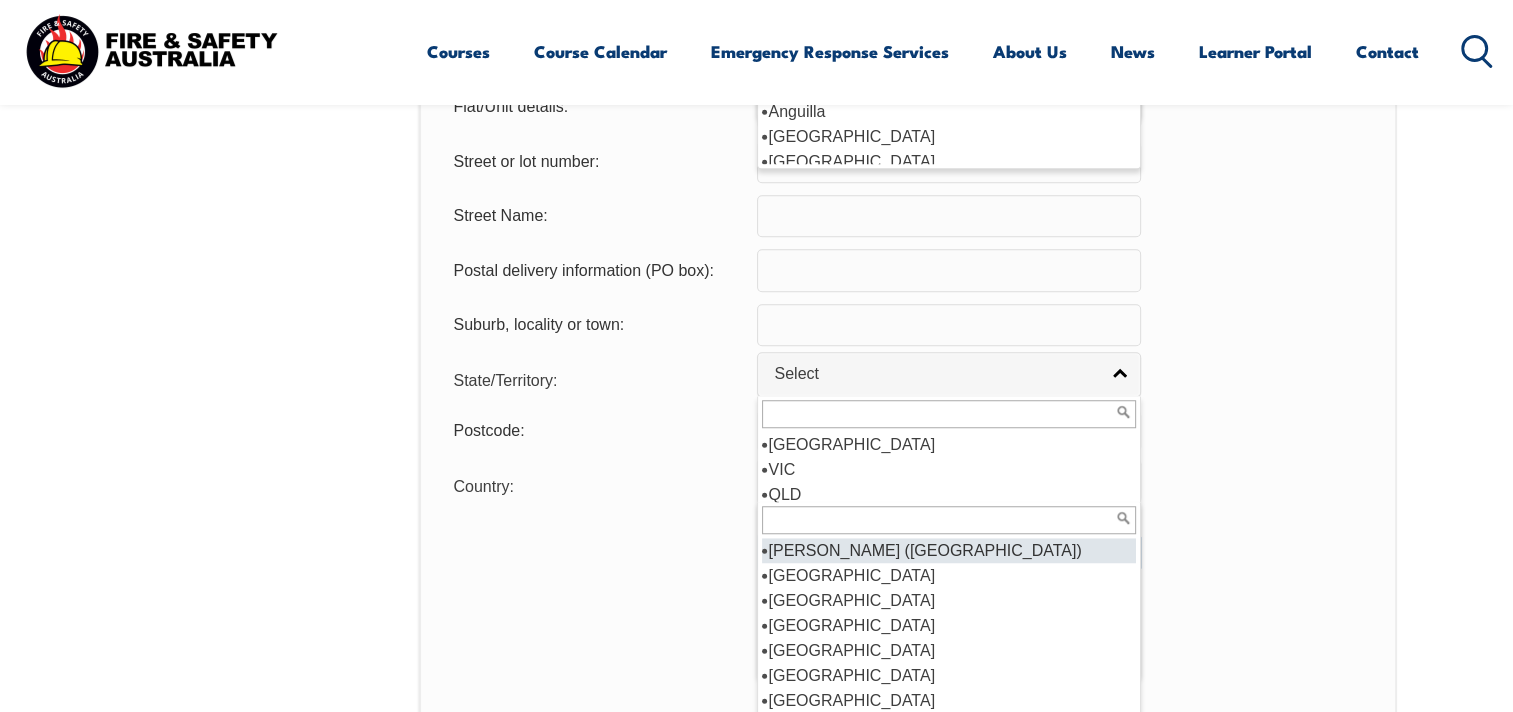 scroll, scrollTop: 1609, scrollLeft: 0, axis: vertical 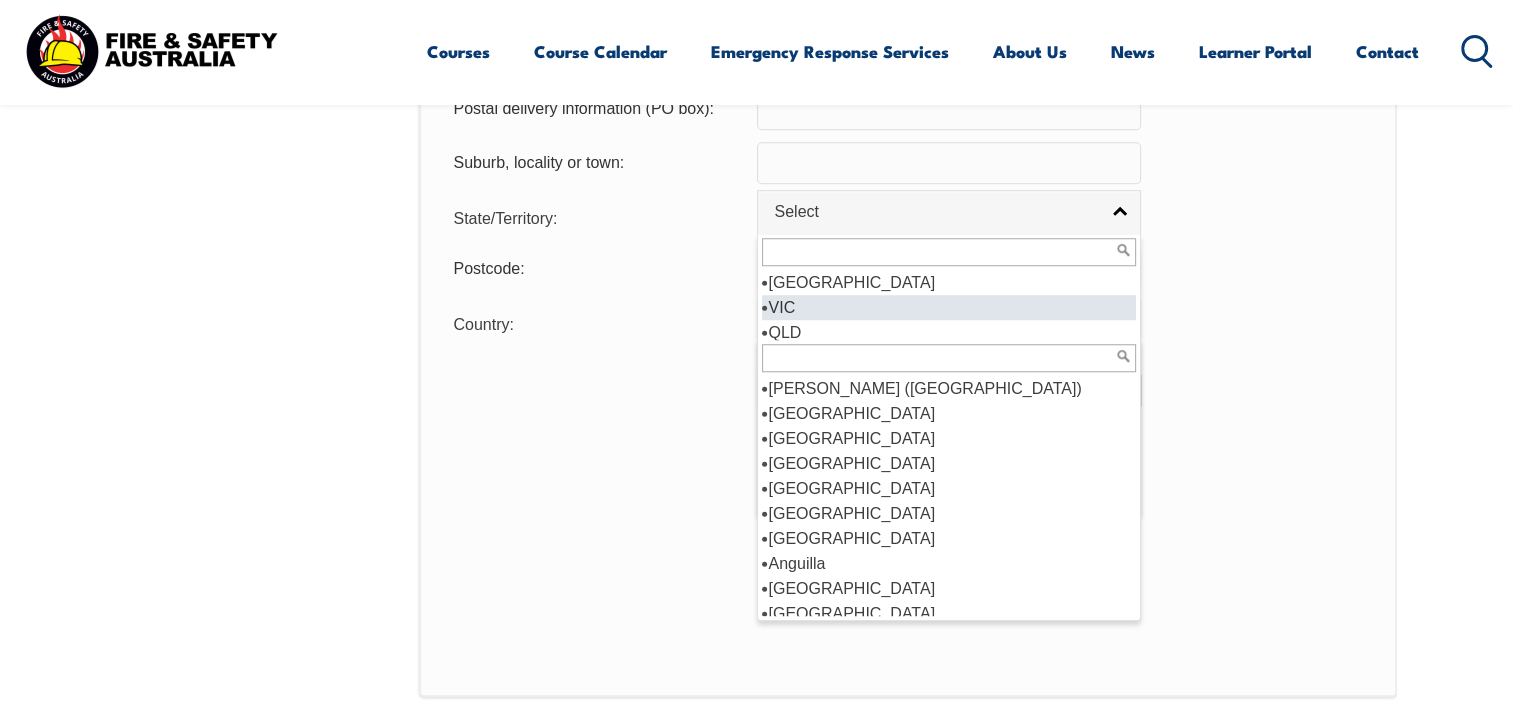 select on "VIC" 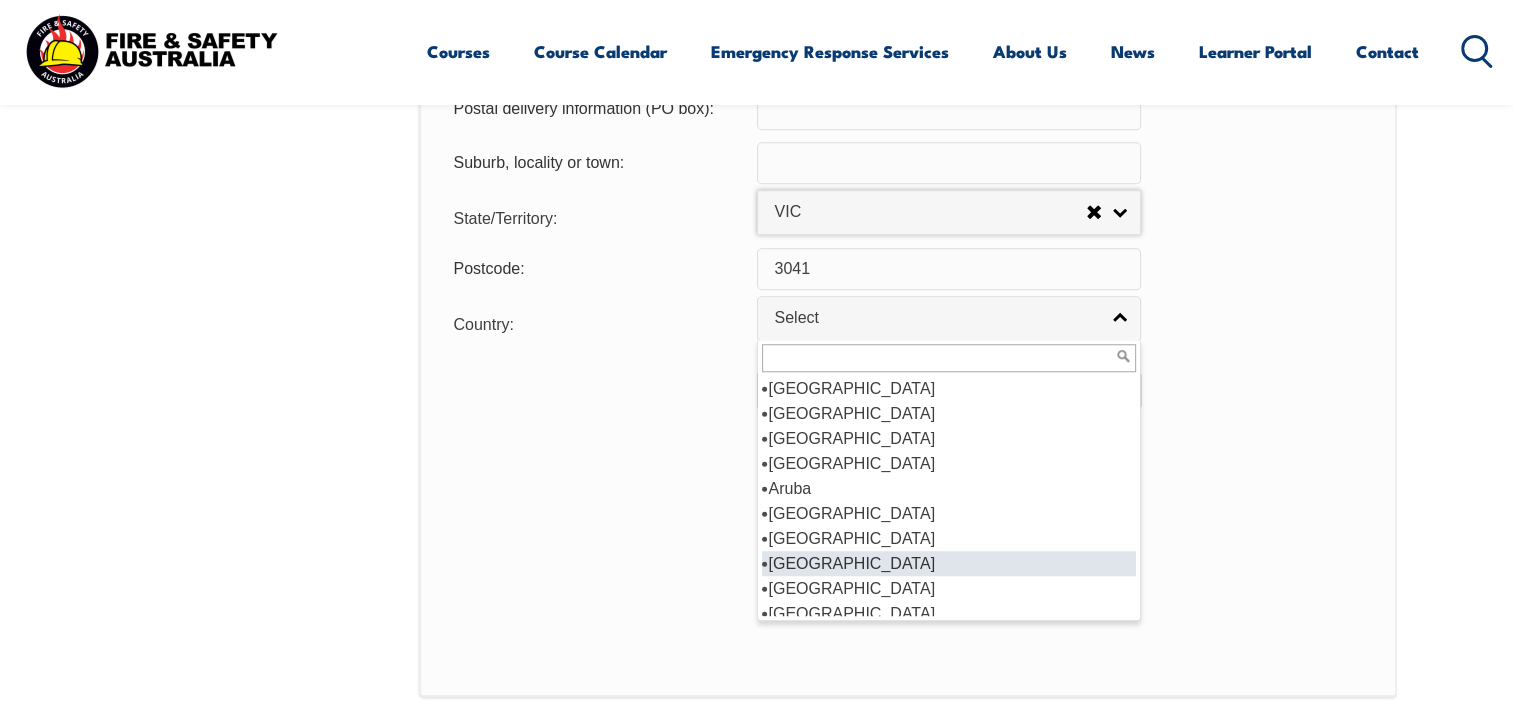 scroll, scrollTop: 300, scrollLeft: 0, axis: vertical 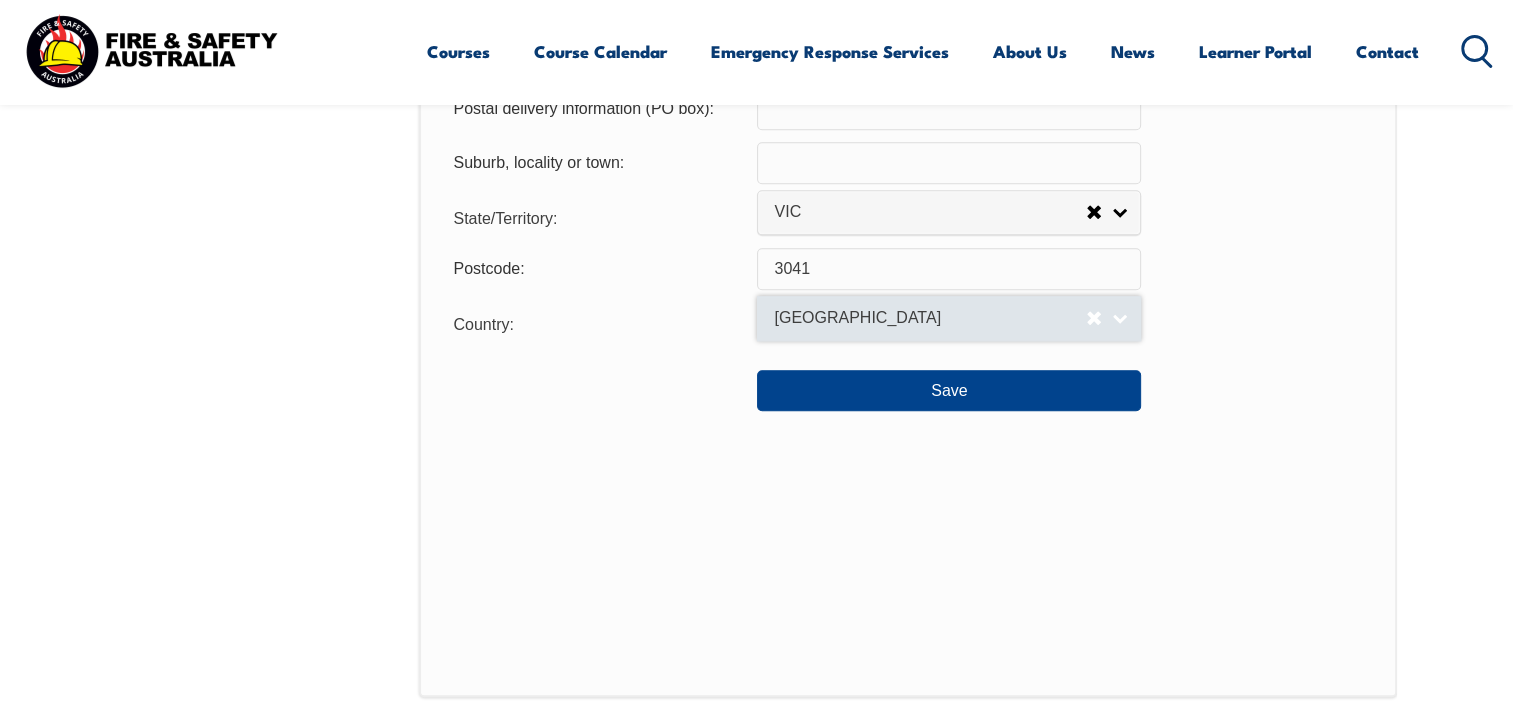 click on "Afghanistan" at bounding box center [949, 318] 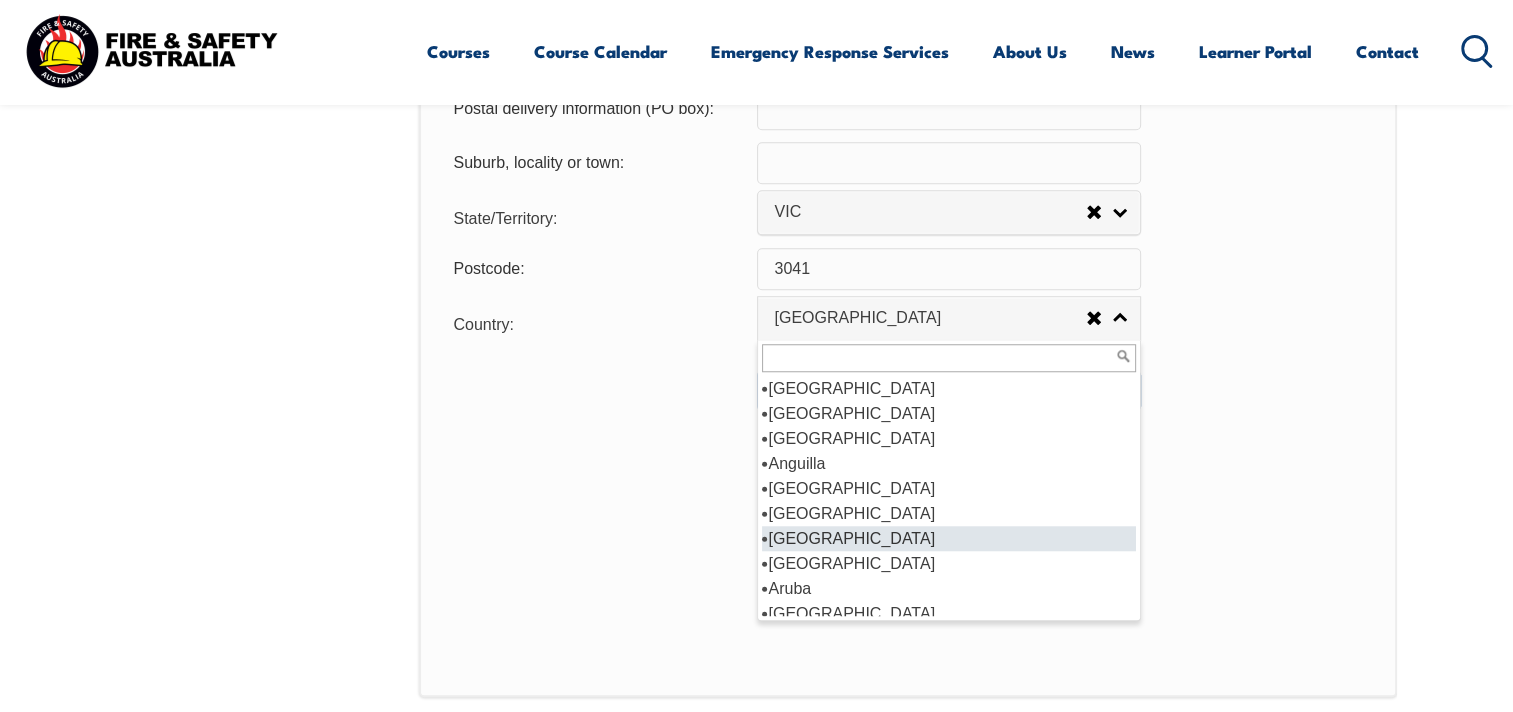scroll, scrollTop: 200, scrollLeft: 0, axis: vertical 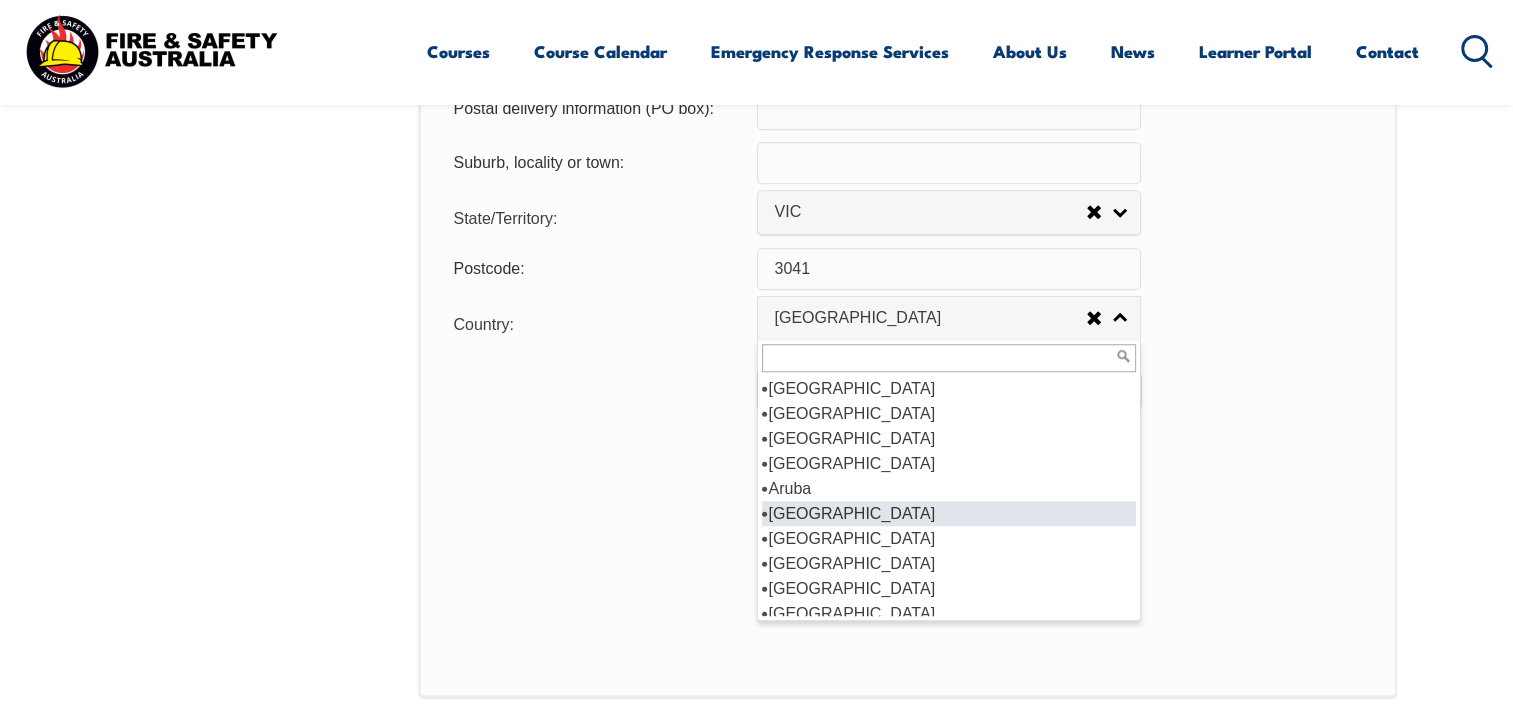 click on "Australia" at bounding box center [949, 513] 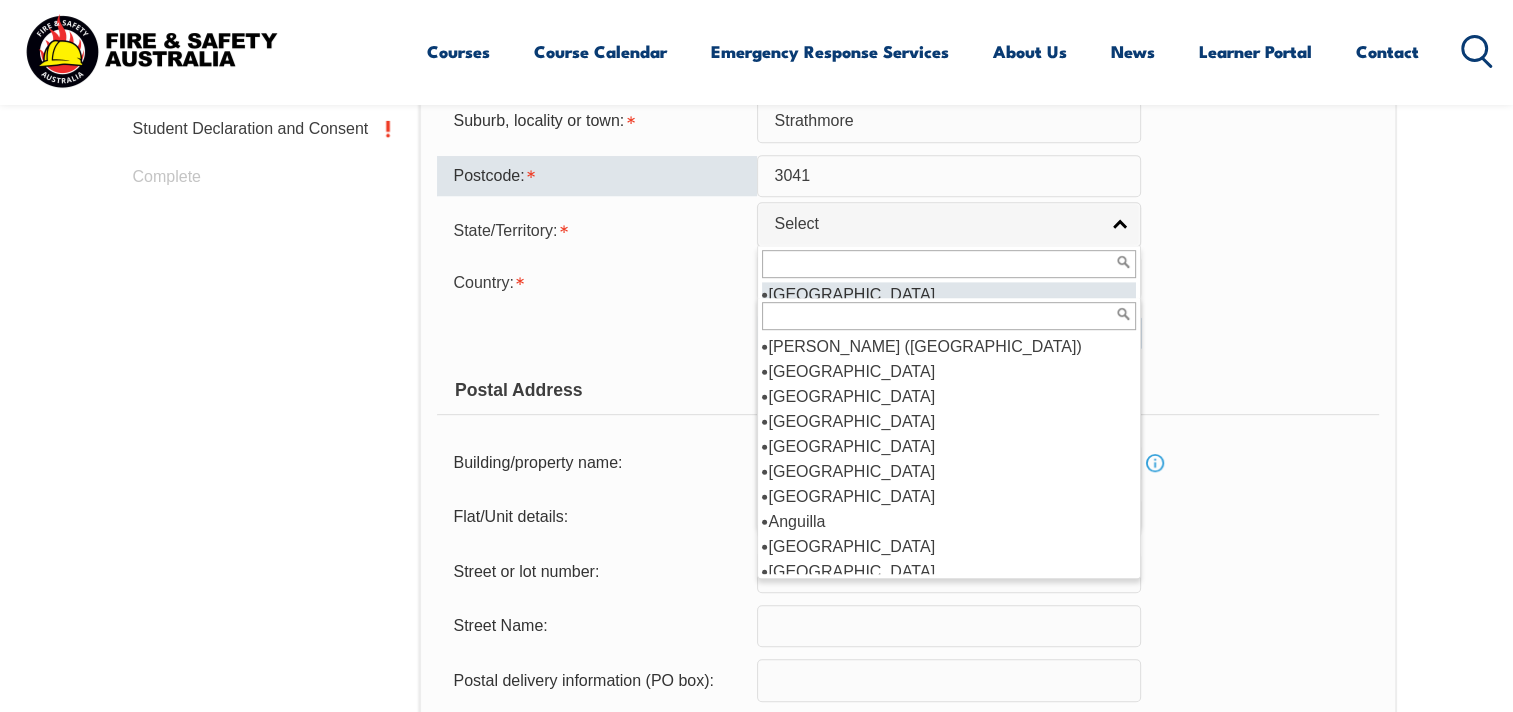 scroll, scrollTop: 1009, scrollLeft: 0, axis: vertical 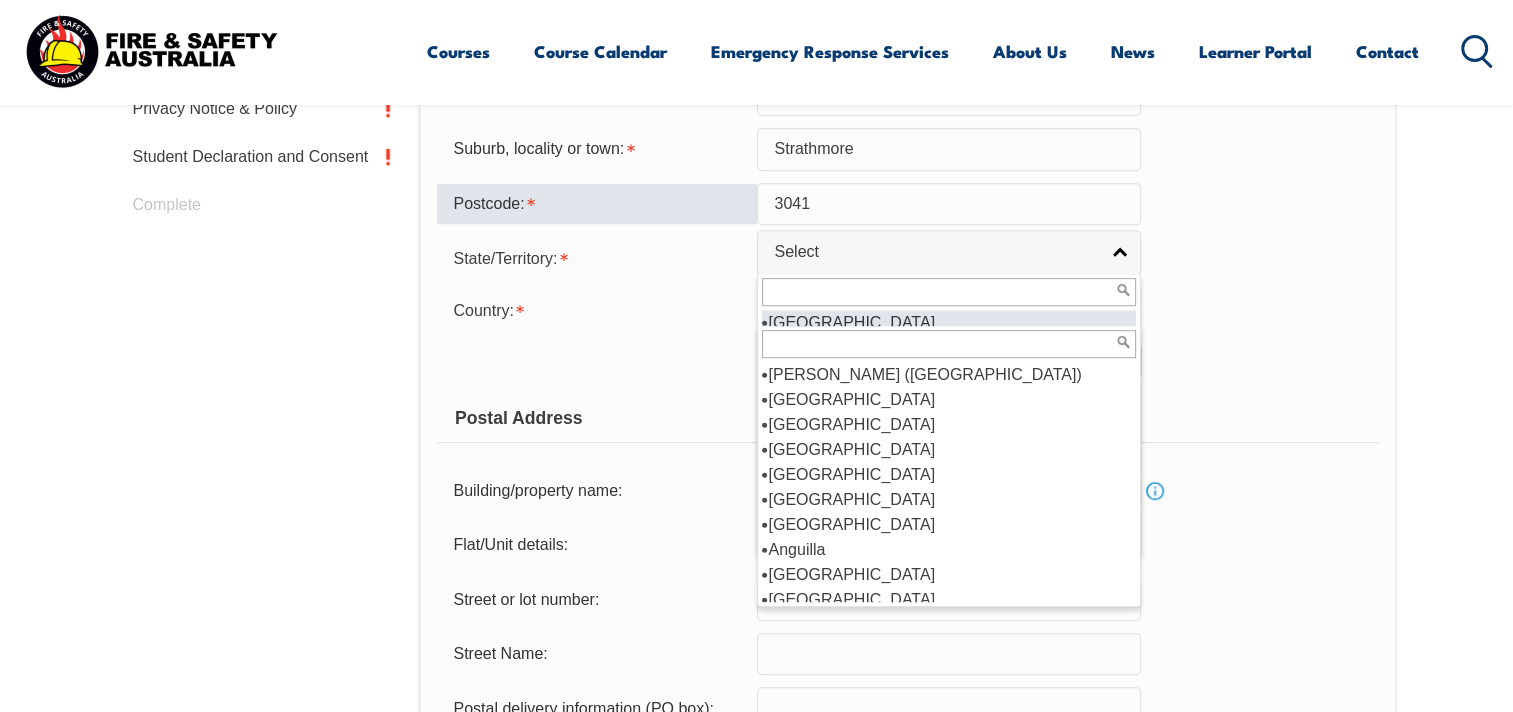 click on "Login with a different user Login Personal Details Contact Details Address Emergency Contact Nationality  Schooling Additional Details Privacy Notice & Policy Student Declaration and Consent Complete Personal Details Title: Mr Mrs Ms Miss Other
Mrs
Given Name: Michelle Preferred Name: Michelle Middle Name: Christine Last Name: Ford Date of Birth: July 23, 1957 Info Unique Student Identifier: 8PMR3VXAUE Info Gender: Male Female Other
Female
Save Citizenship City of Birth: Country of Birth: Adelie Land (France) Afghanistan Aland Islands Albania Algeria Andorra Angola Anguilla Antigua and Barbuda Argentina Argentinian Antarctic Territory Armenia Aruba Australia Australian Antarctic Territory Austria Azerbaijan Bahamas Bahrain Bangladesh Barbados Belarus Belgium Belize Benin Bermuda Bhutan Bolivia Bonaire, Sint Eustatius and Saba Bosnia and Herzegovina Botswana Brazil British Antarctic Territory Burundi" at bounding box center [756, 540] 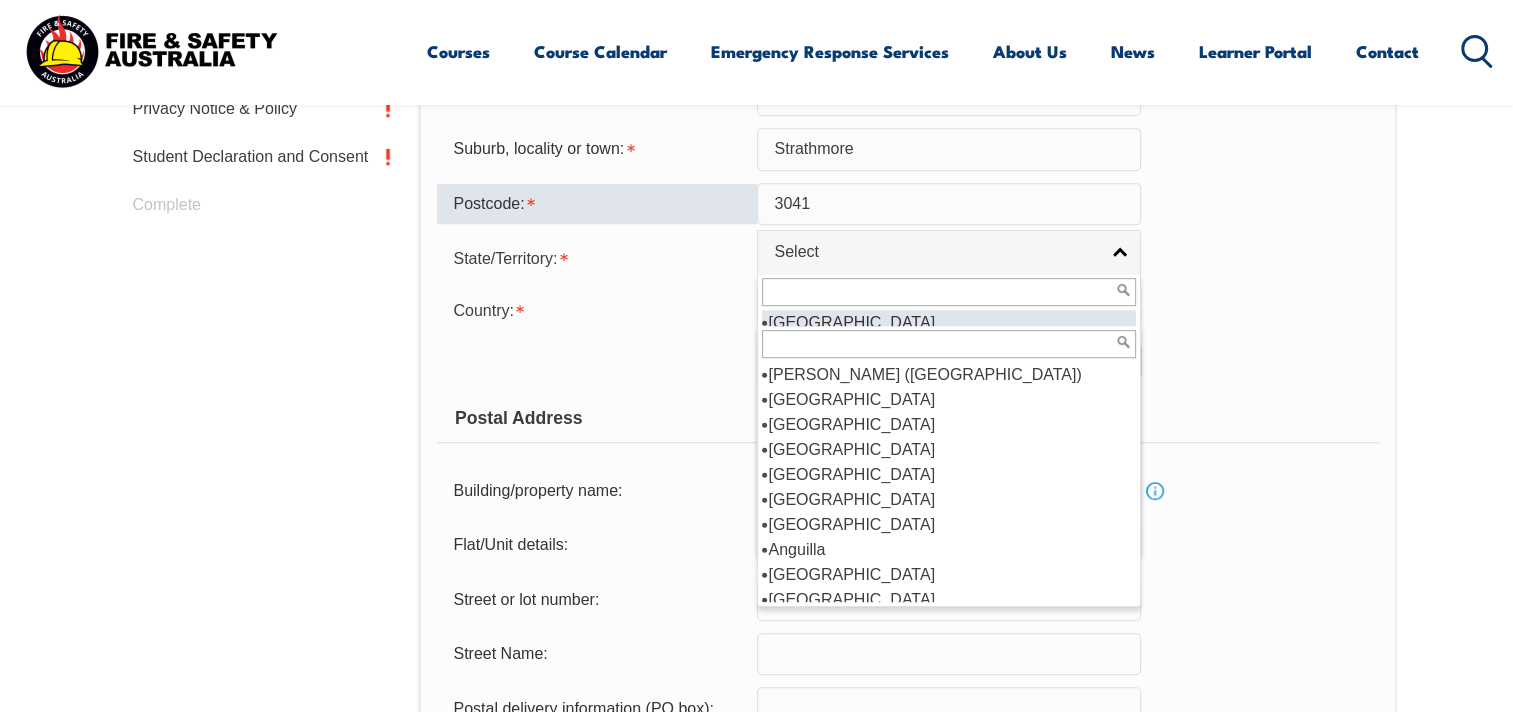 select on "NSW" 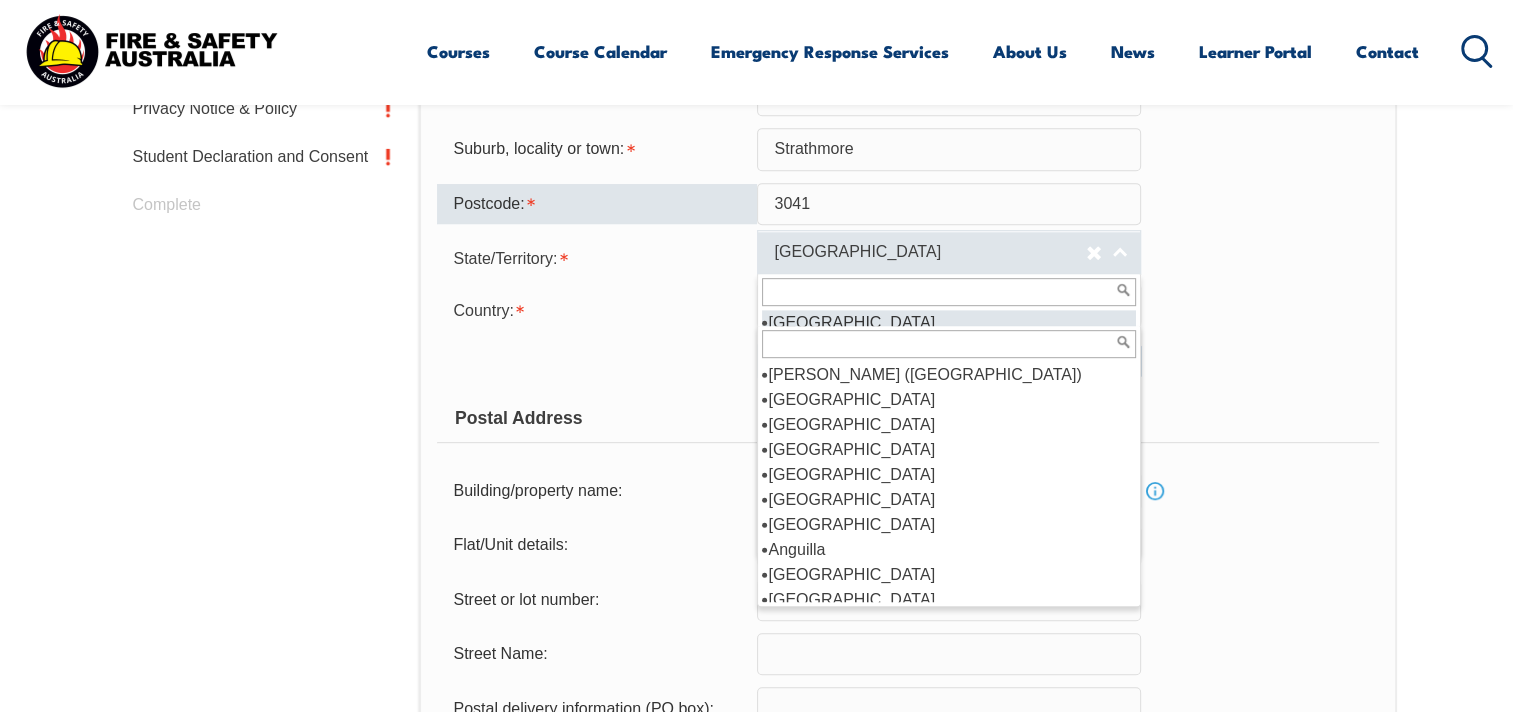 click on "NSW" at bounding box center [949, 252] 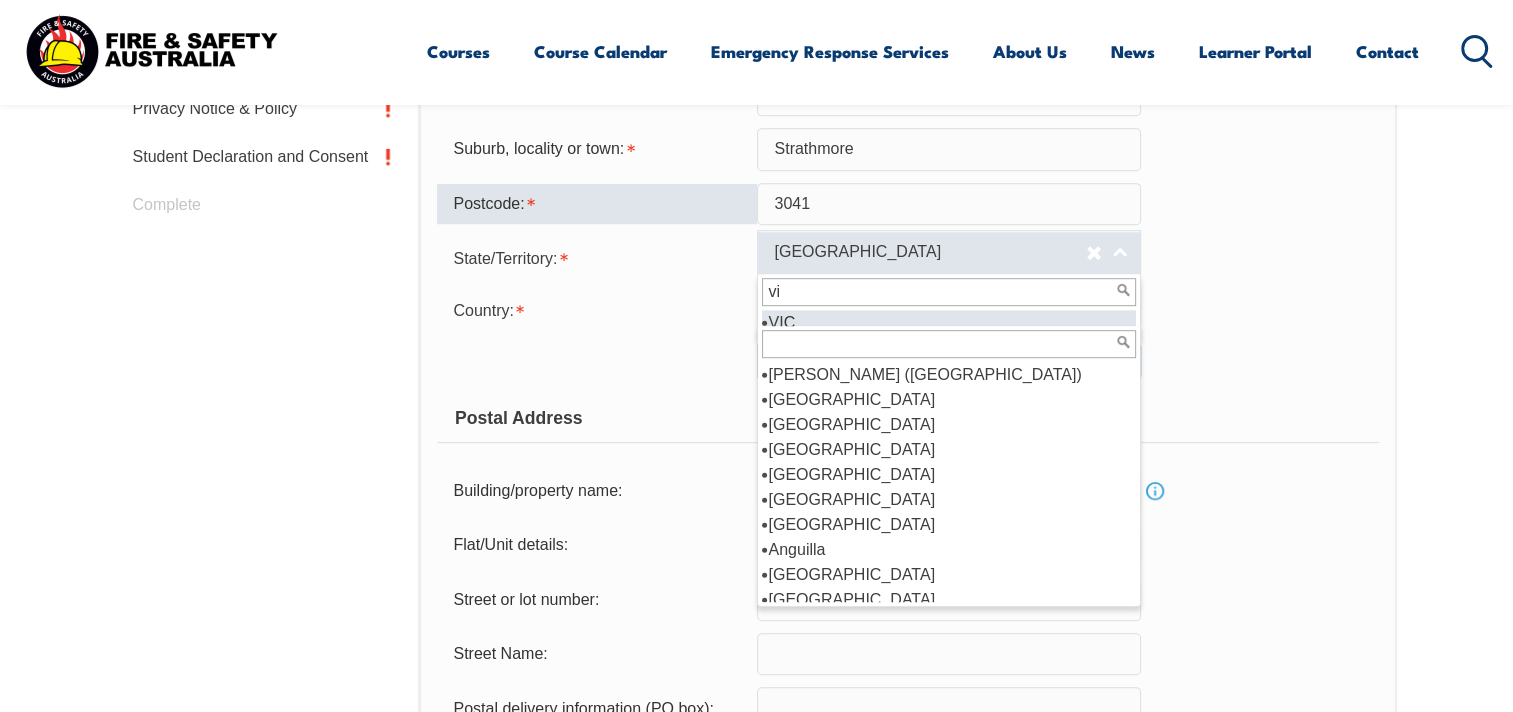 type on "v" 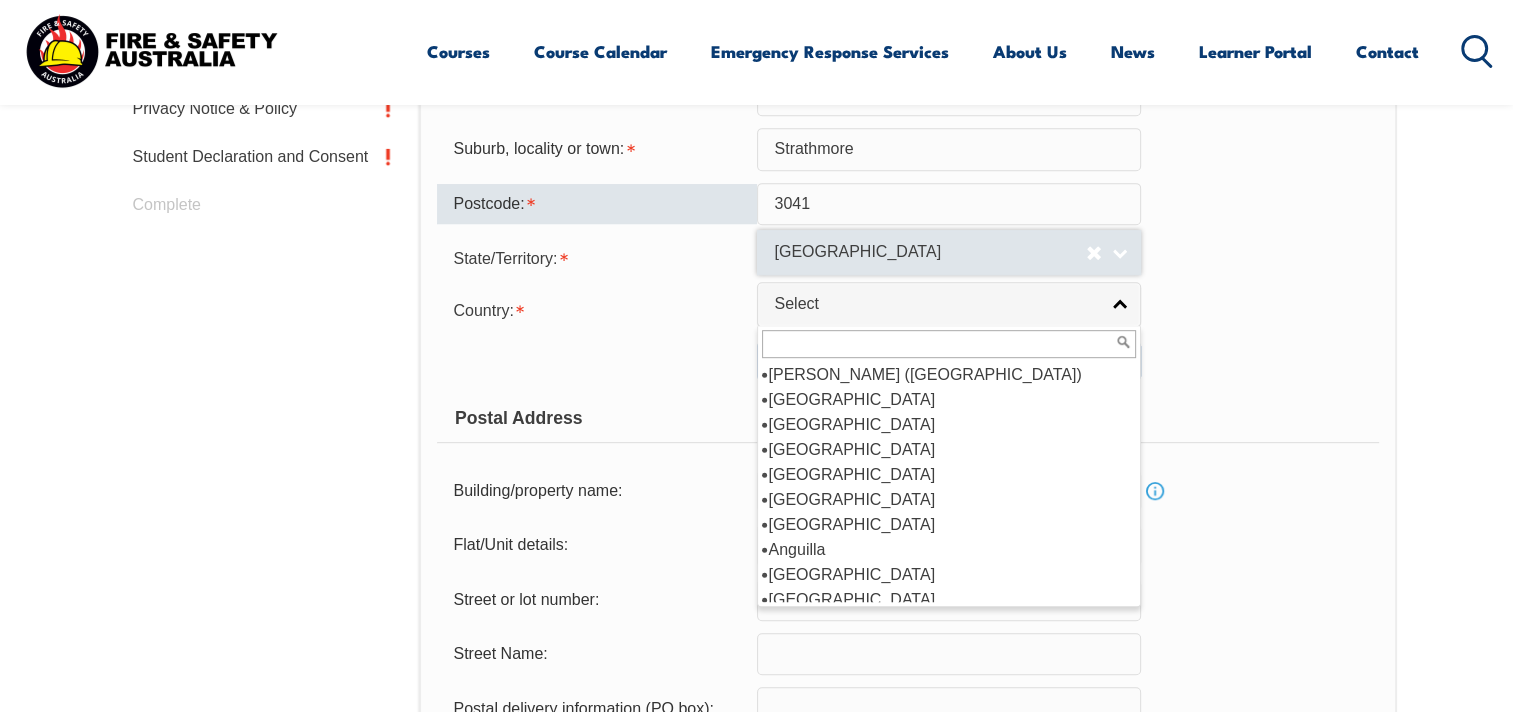 drag, startPoint x: 853, startPoint y: 244, endPoint x: 863, endPoint y: 236, distance: 12.806249 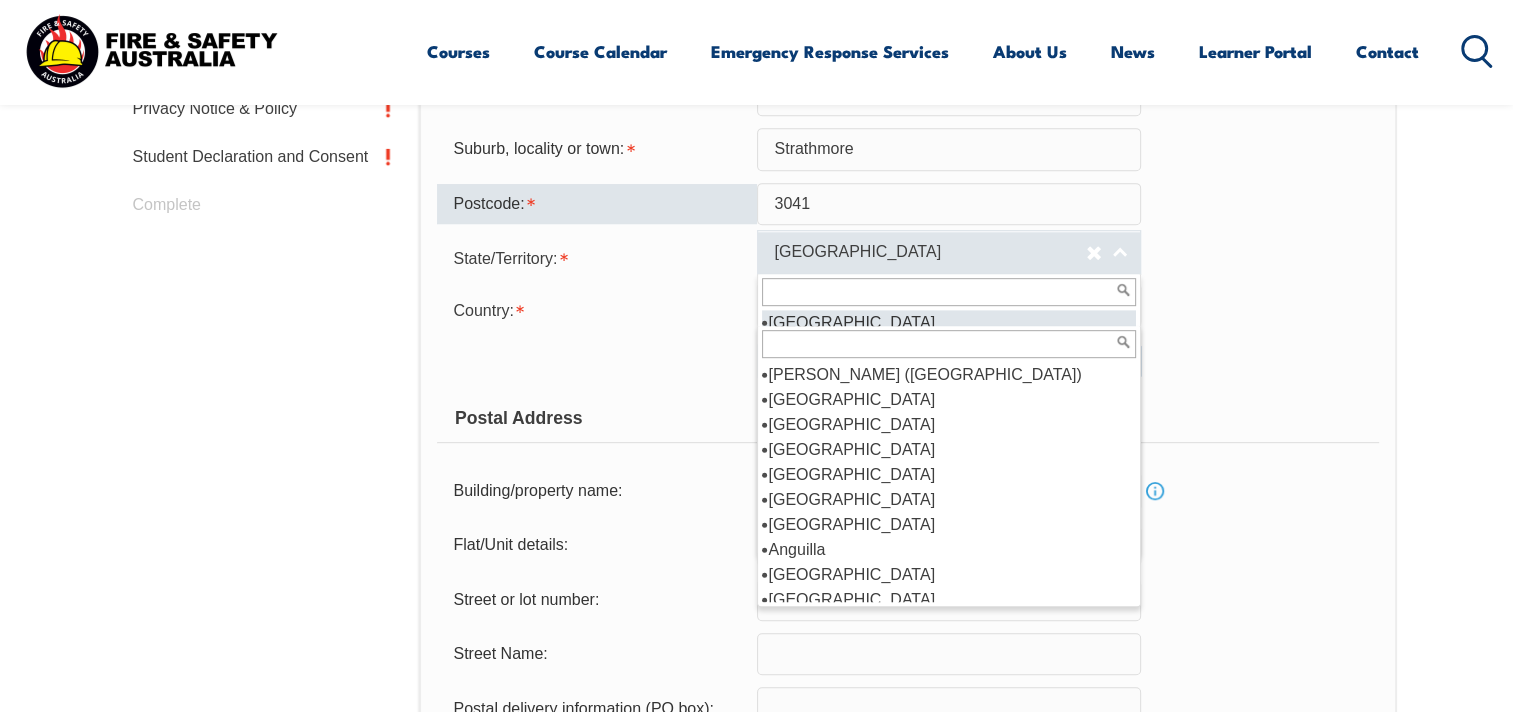 click on "NSW" at bounding box center [949, 252] 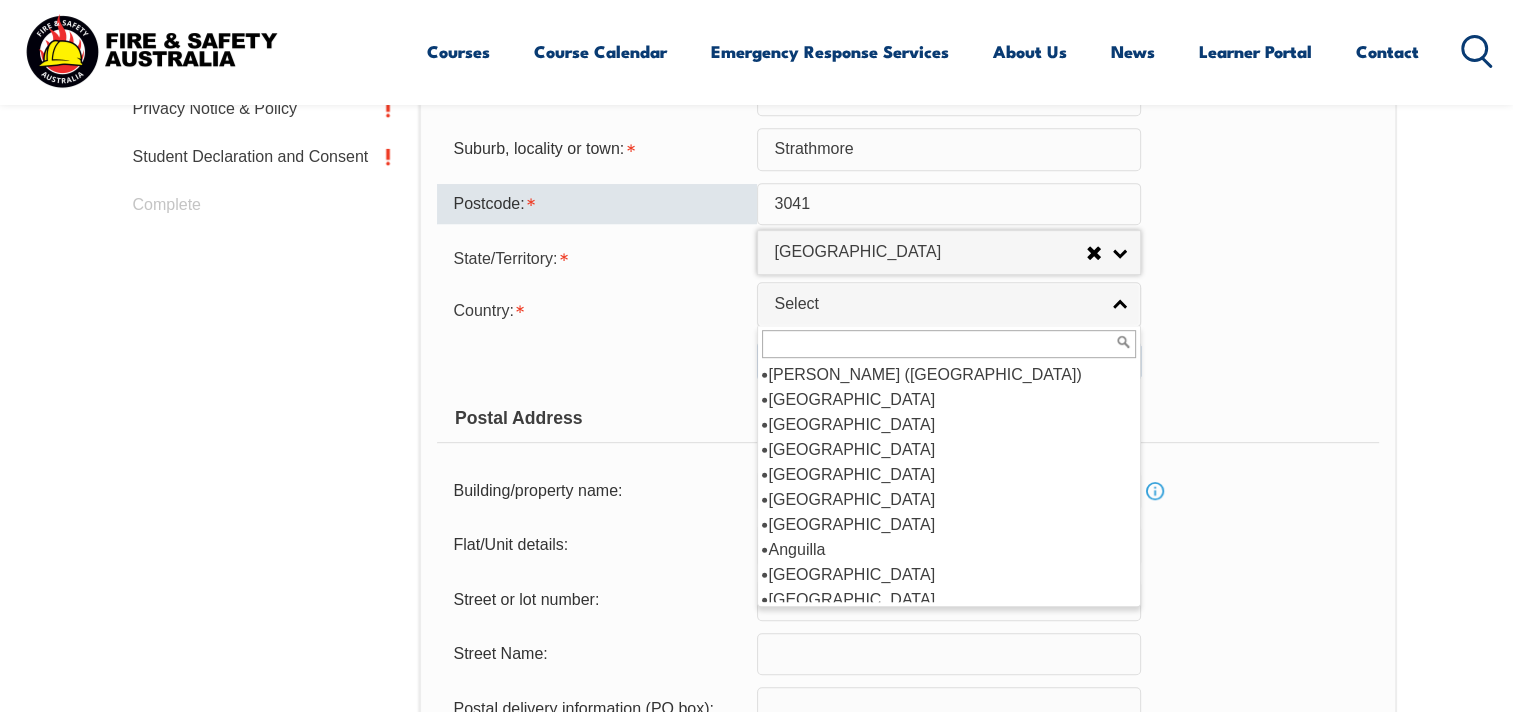 click on "Usual Residential Address Please provide the physical address (street number and name not post office box) where you usually reside rather than any temporary address at which you reside for training, work or other purposes before returning to your home.  If you are from a rural area use the address from your state or territory’s ‘rural property addressing’ or ‘numbering’ system as your residential street address.  Building/property name: Info Flat/unit details: Street or lot number: 52 Street Name: Carnarvon ROad Street Address - Postal delivery information (PO box): Suburb, locality or town: Strathmore Postcode: 3041 State/Territory: NSW VIC QLD SA WA TAS NT ACT Other Australian Territory Overseas
NSW
NSW VIC QLD SA WA TAS NT ACT Other Australian Territory Overseas
Country: Adelie Land (France) Afghanistan Aland Islands Albania Algeria Andorra Angola Anguilla Antigua and Barbuda Argentina Argentinian Antarctic Territory Armenia Aruba Australia Austria Azerbaijan Chad" at bounding box center (907, 498) 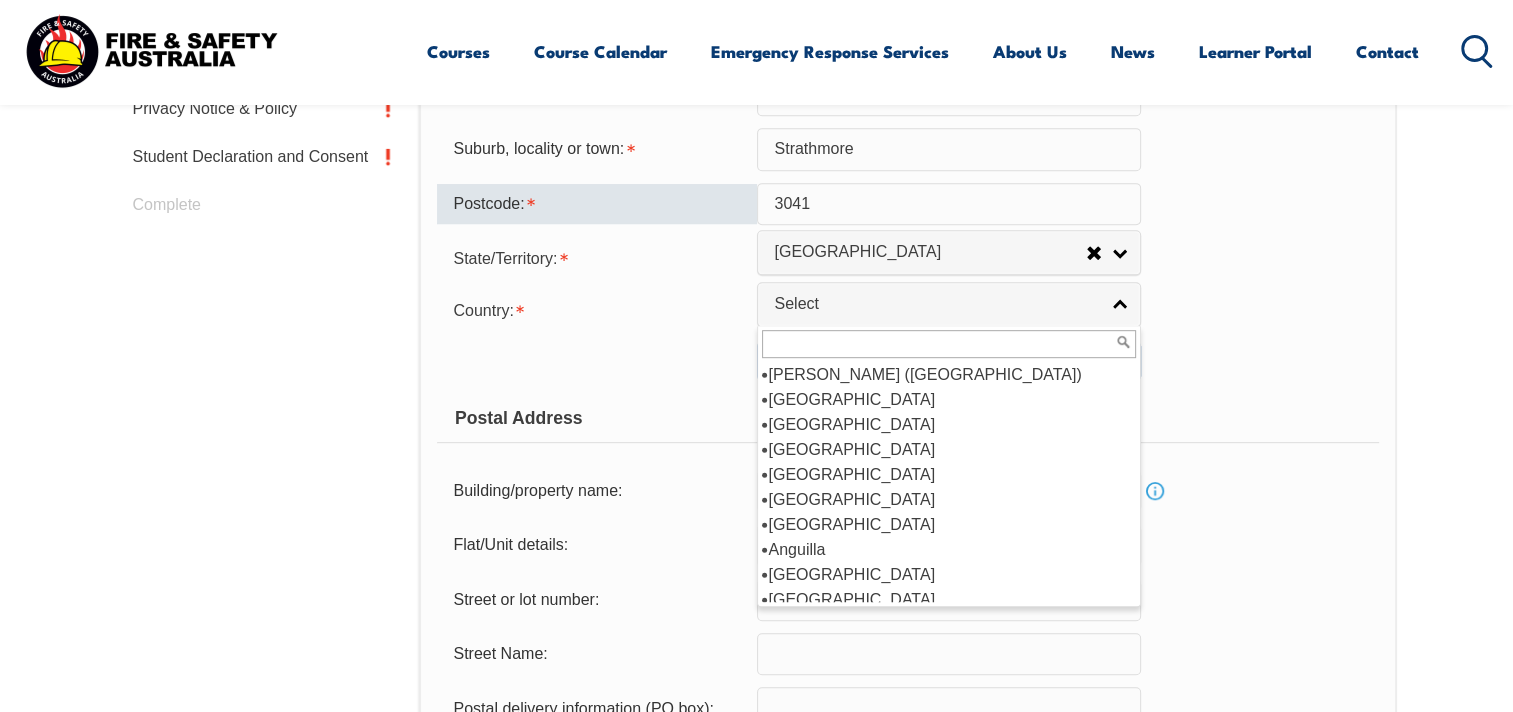 click on "Usual Residential Address Please provide the physical address (street number and name not post office box) where you usually reside rather than any temporary address at which you reside for training, work or other purposes before returning to your home.  If you are from a rural area use the address from your state or territory’s ‘rural property addressing’ or ‘numbering’ system as your residential street address.  Building/property name: Info Flat/unit details: Street or lot number: 52 Street Name: Carnarvon ROad Street Address - Postal delivery information (PO box): Suburb, locality or town: Strathmore Postcode: 3041 State/Territory: NSW VIC QLD SA WA TAS NT ACT Other Australian Territory Overseas
NSW
NSW VIC QLD SA WA TAS NT ACT Other Australian Territory Overseas
Country: Adelie Land (France) Afghanistan Aland Islands Albania Algeria Andorra Angola Anguilla Antigua and Barbuda Argentina Argentinian Antarctic Territory Armenia Aruba Australia Austria Azerbaijan Chad" at bounding box center [907, 498] 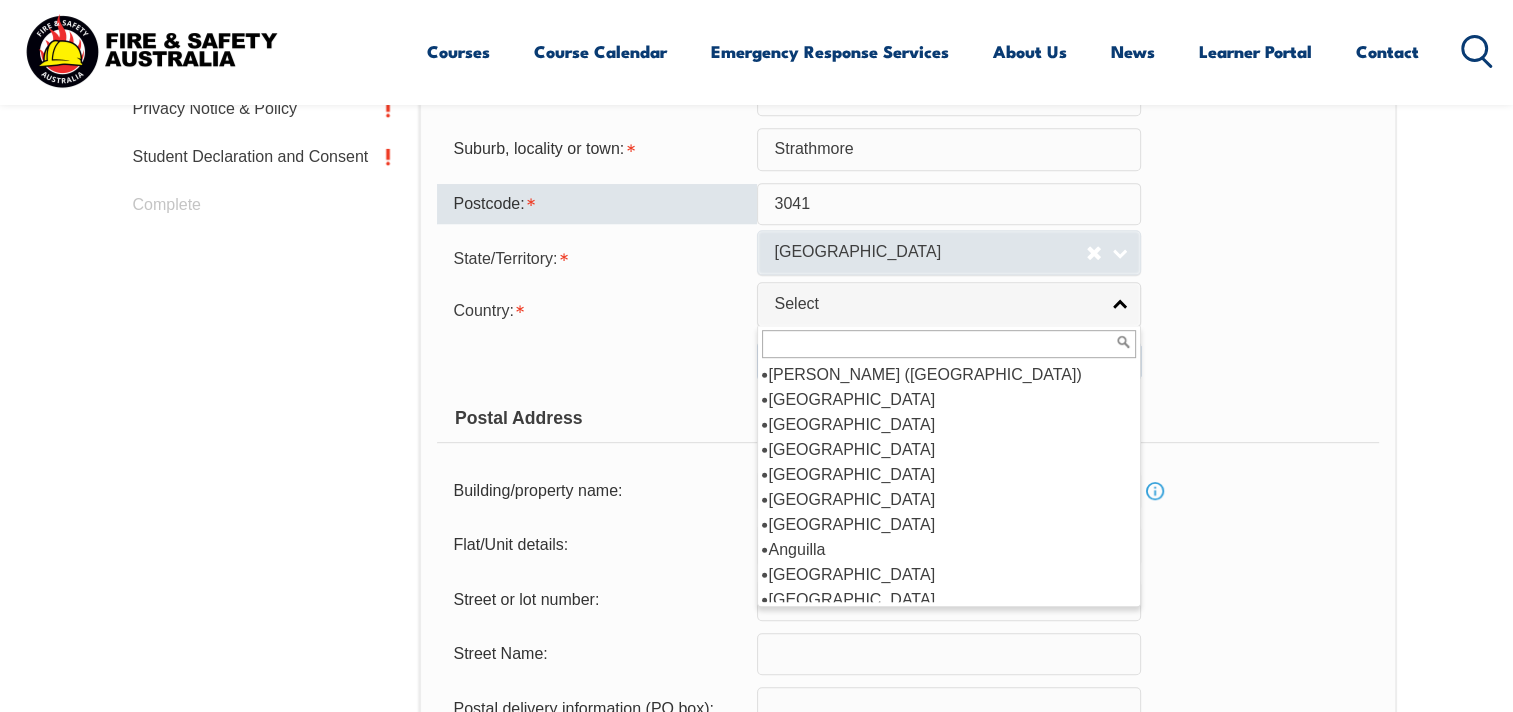 click on "NSW" at bounding box center [930, 252] 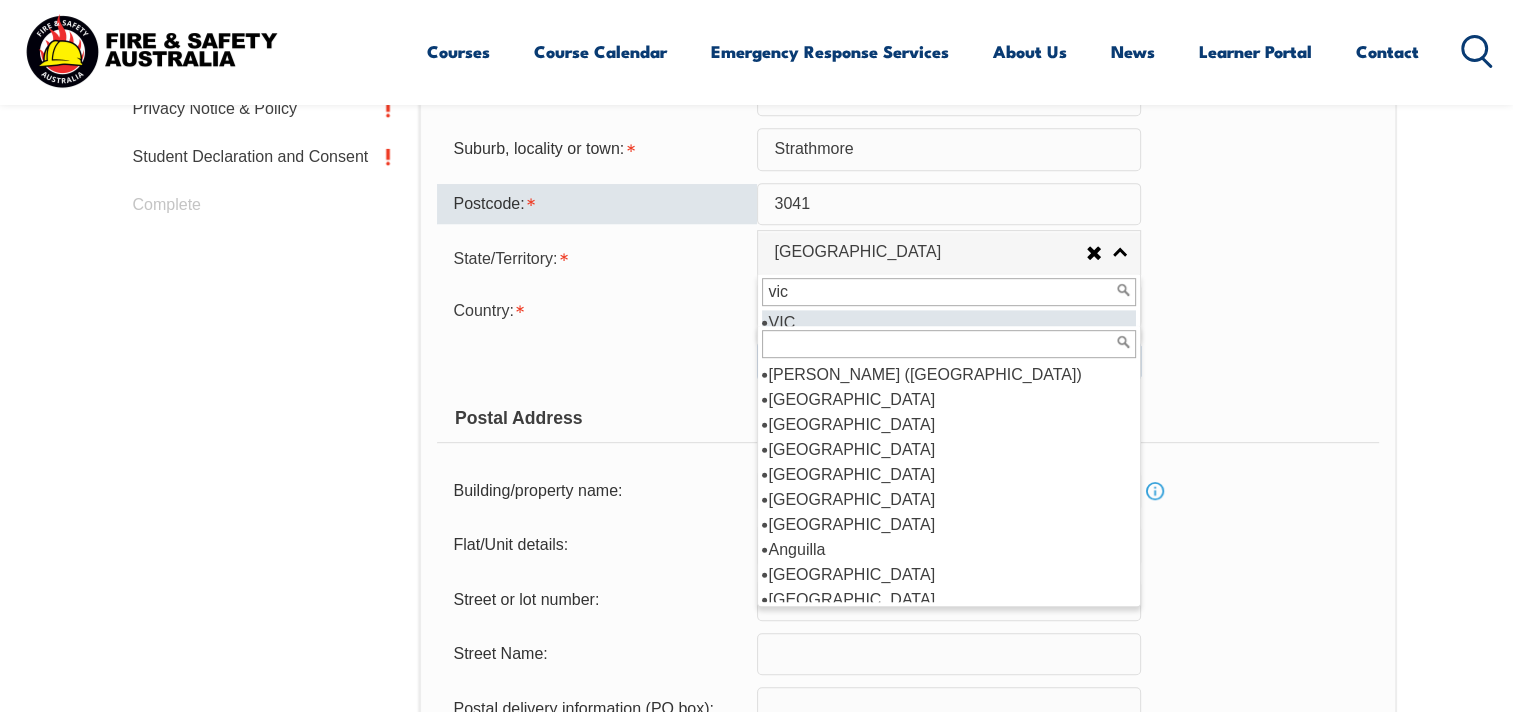 type on "vic" 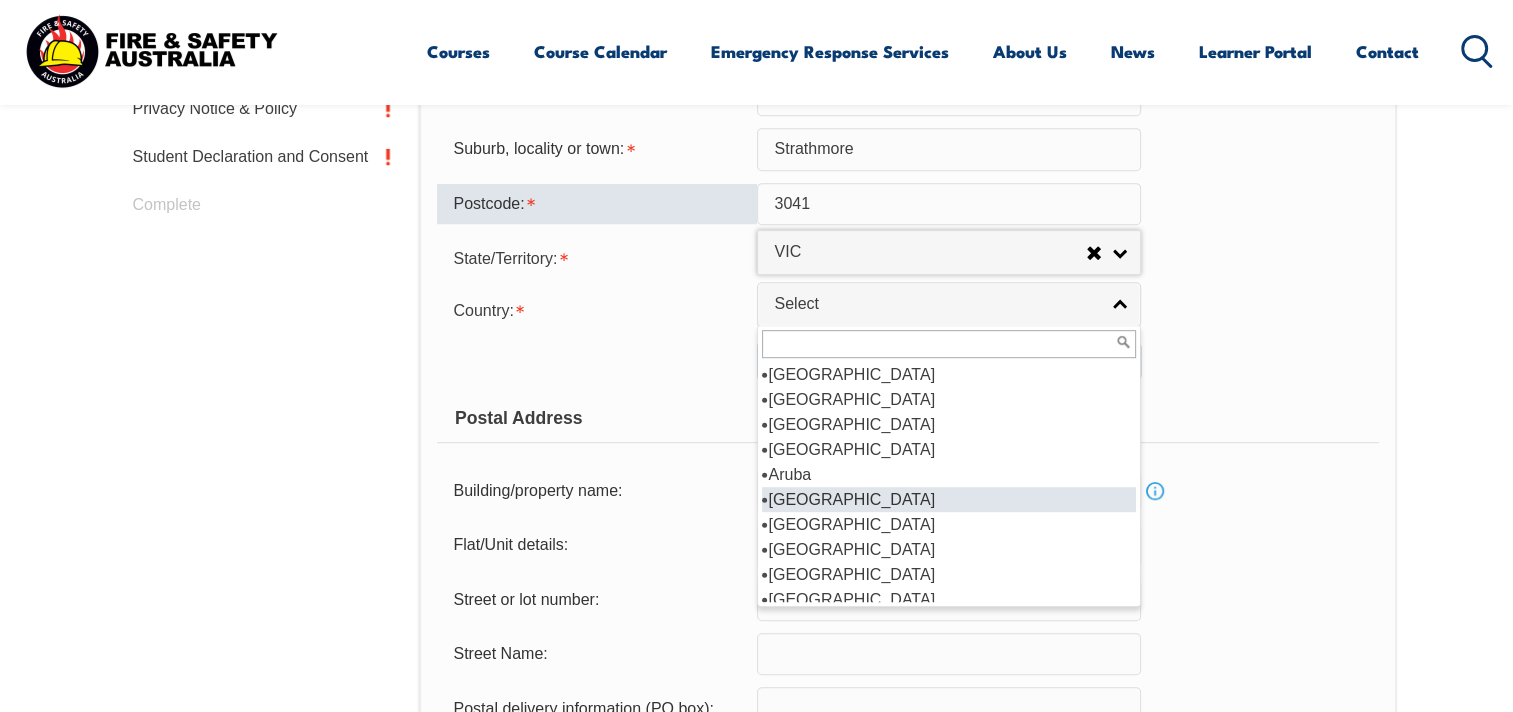 scroll, scrollTop: 0, scrollLeft: 0, axis: both 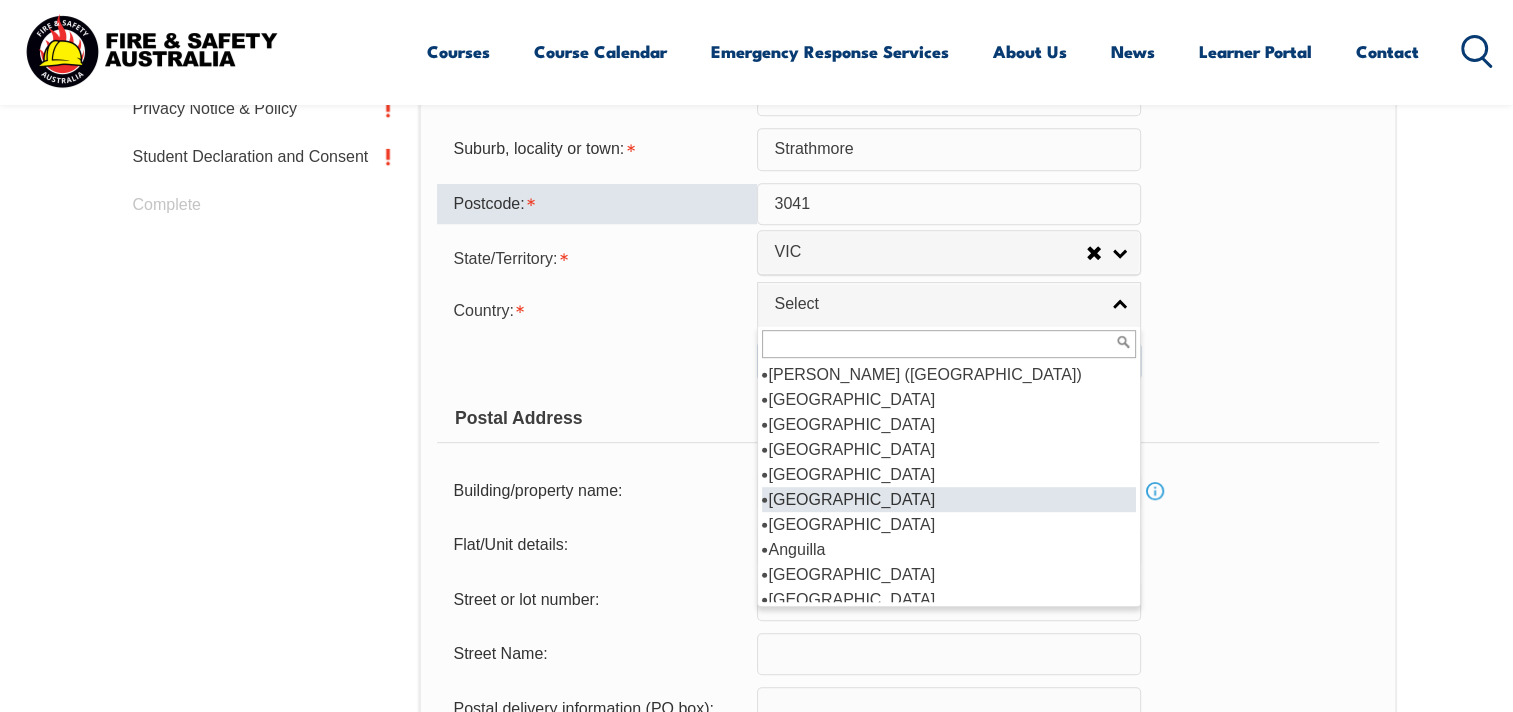 select on "3101" 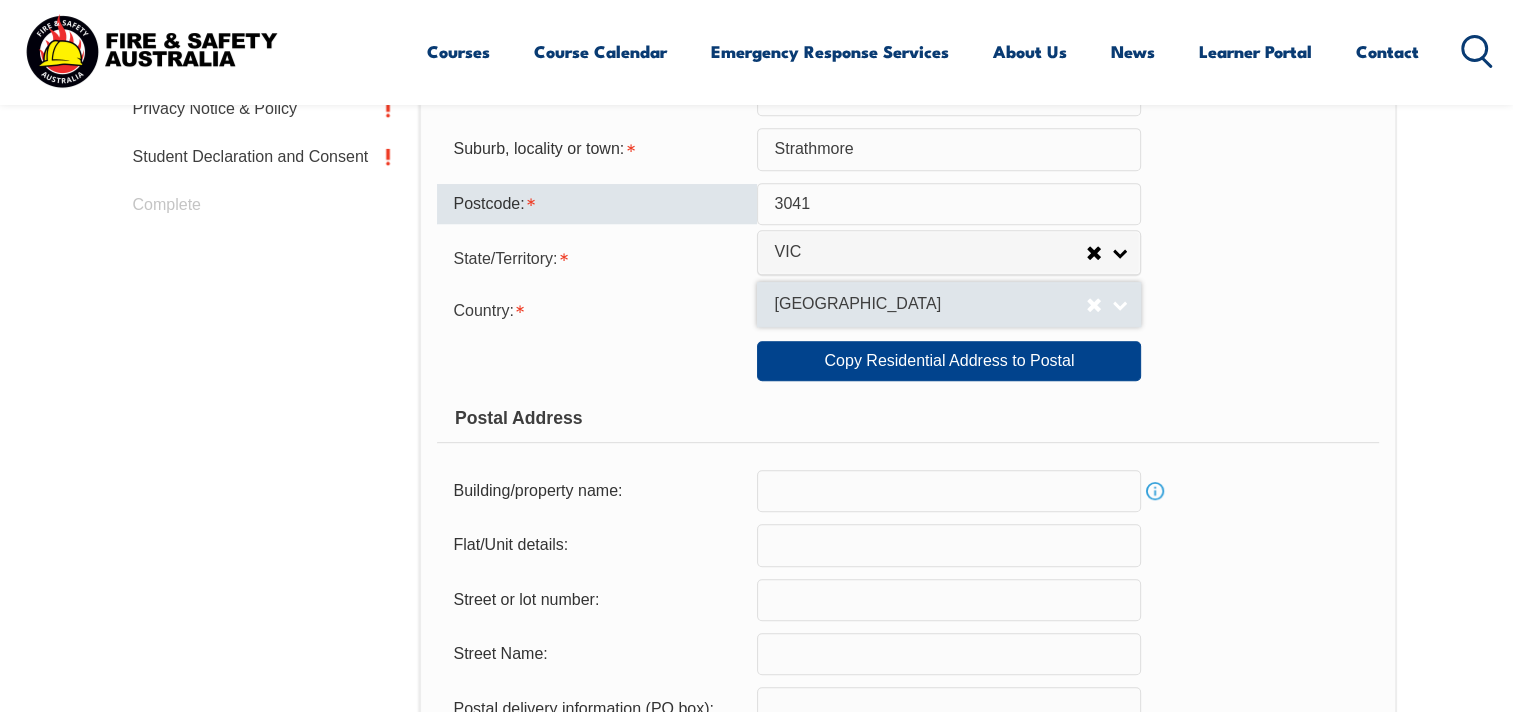click on "Andorra" at bounding box center (930, 304) 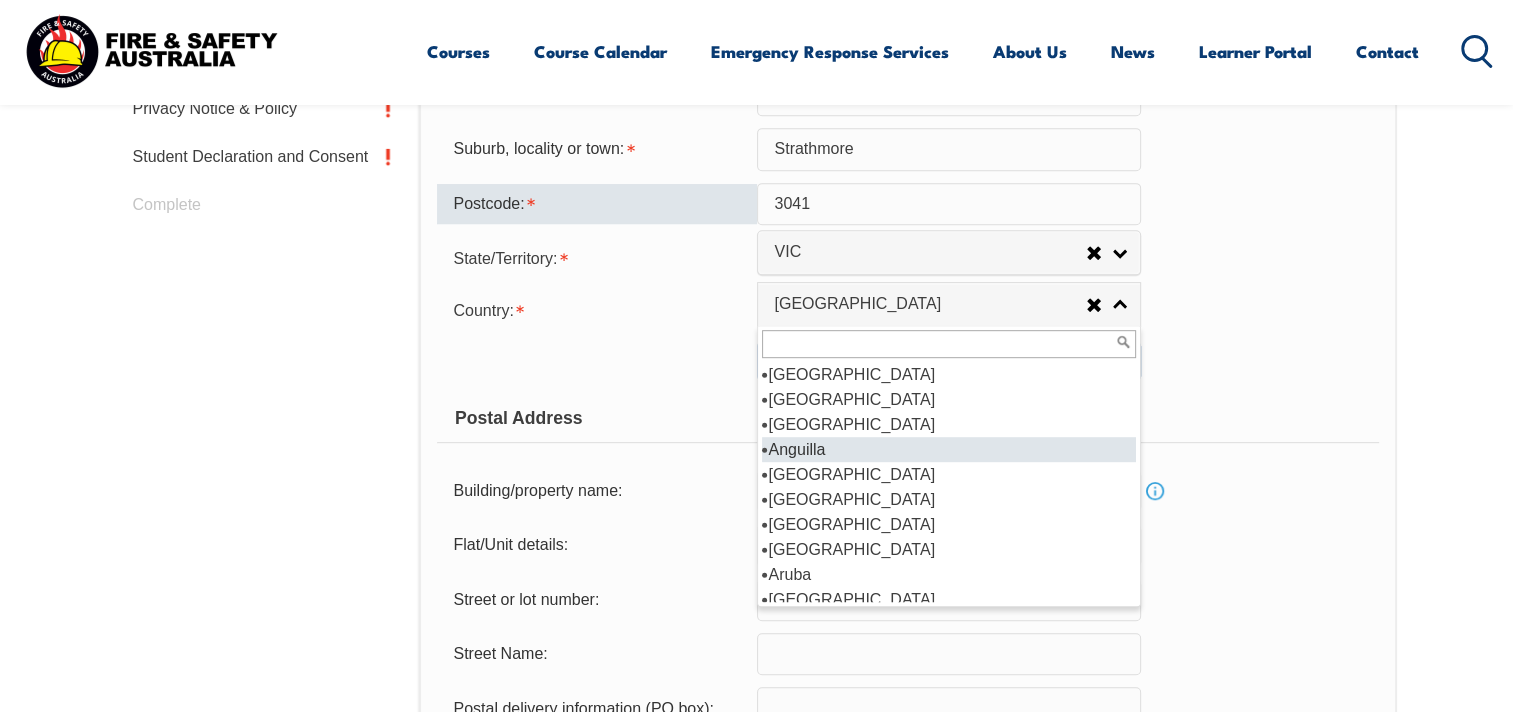 scroll, scrollTop: 200, scrollLeft: 0, axis: vertical 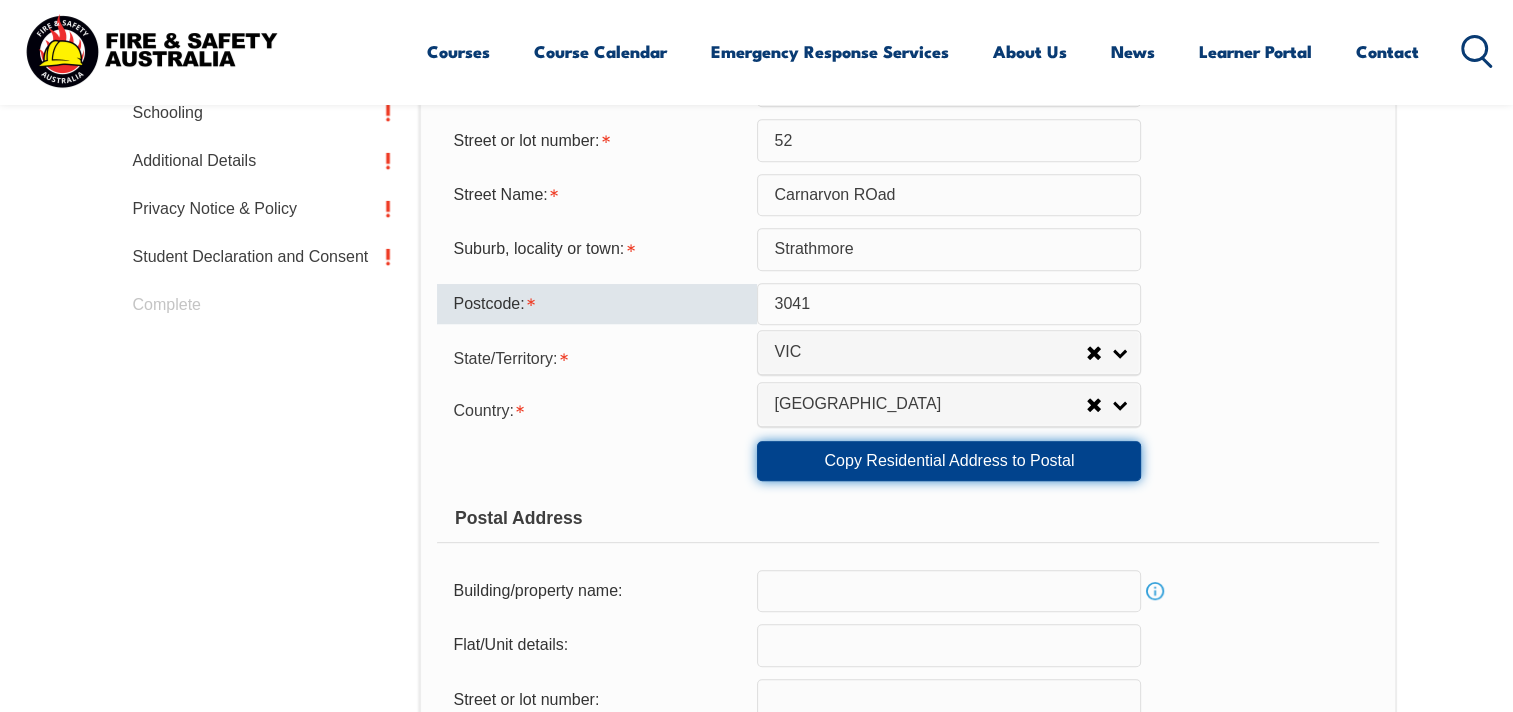 click on "Copy Residential Address to Postal" at bounding box center [949, 461] 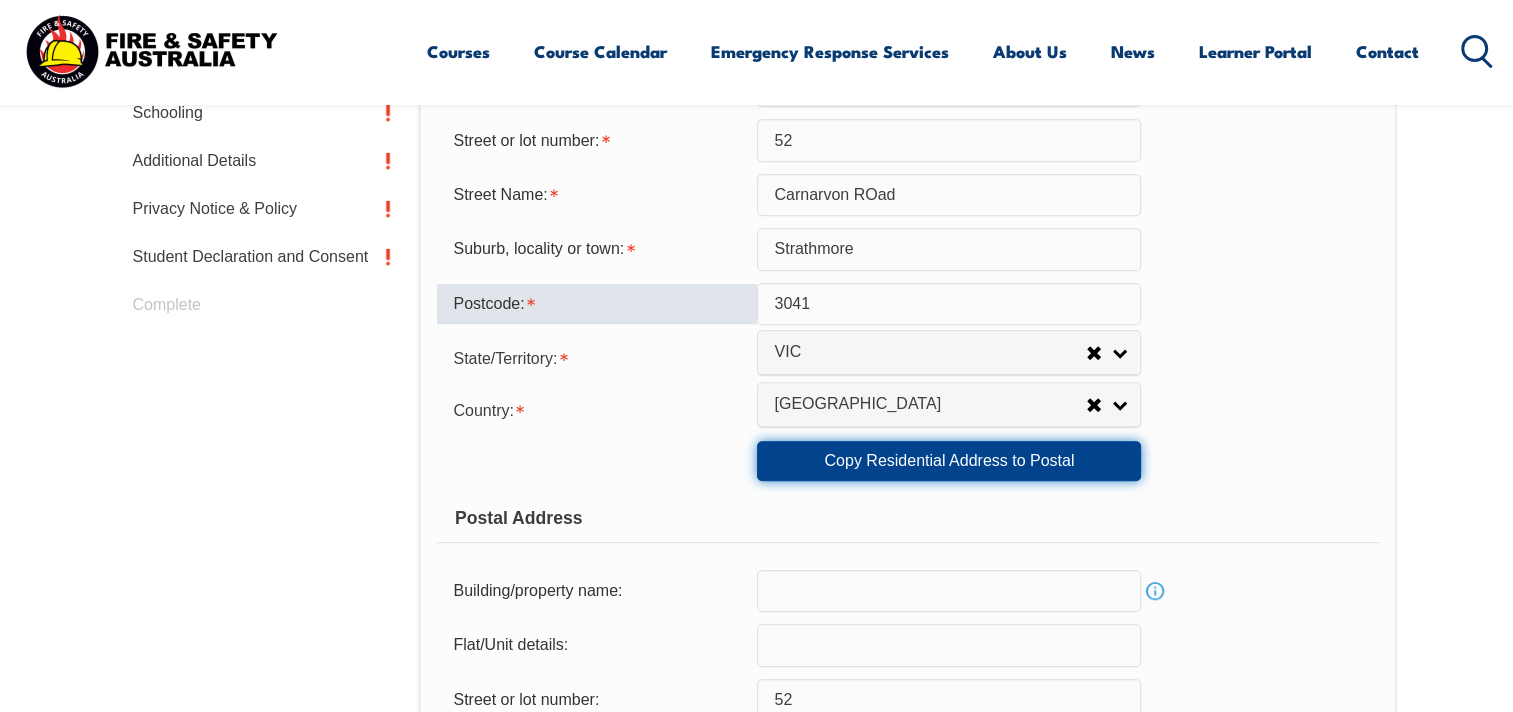 scroll, scrollTop: 0, scrollLeft: 0, axis: both 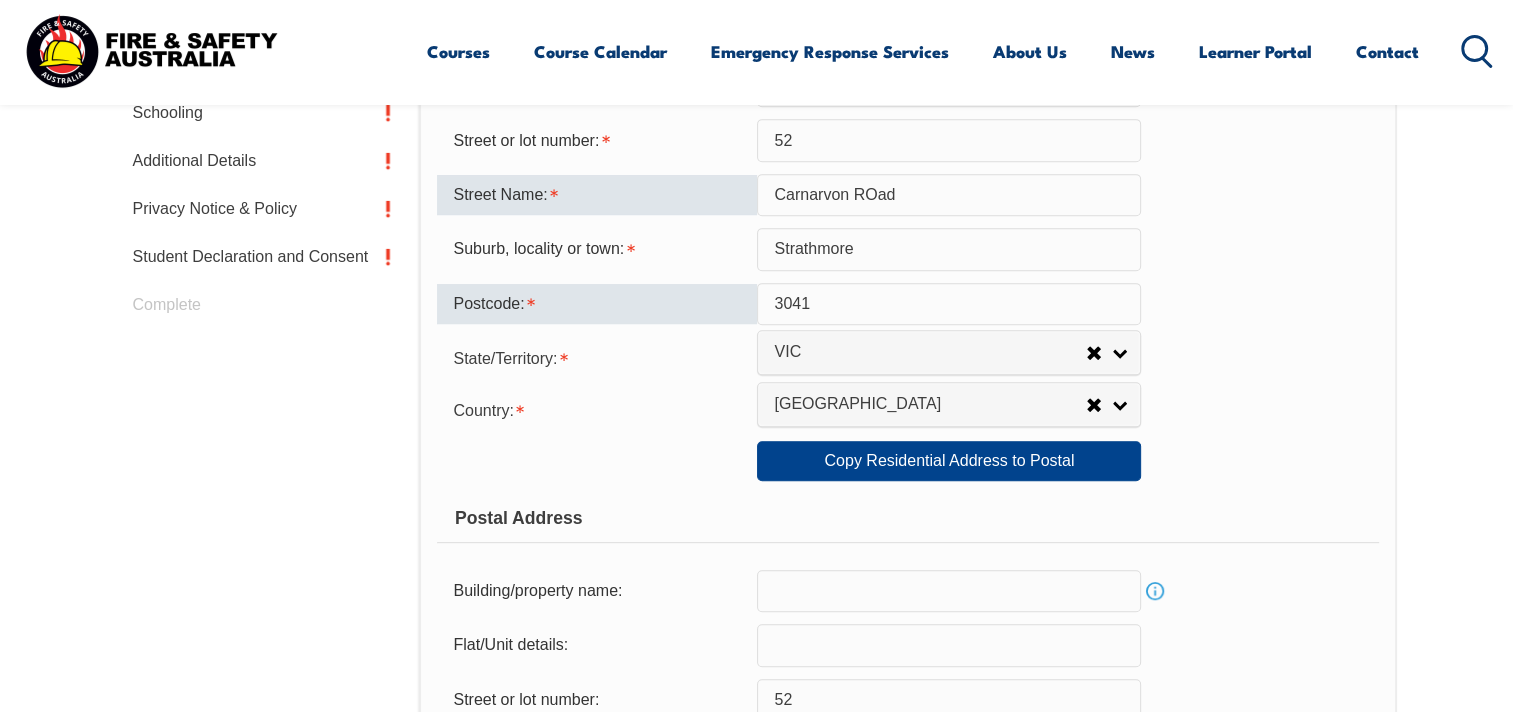 click on "Carnarvon ROad" at bounding box center [949, 195] 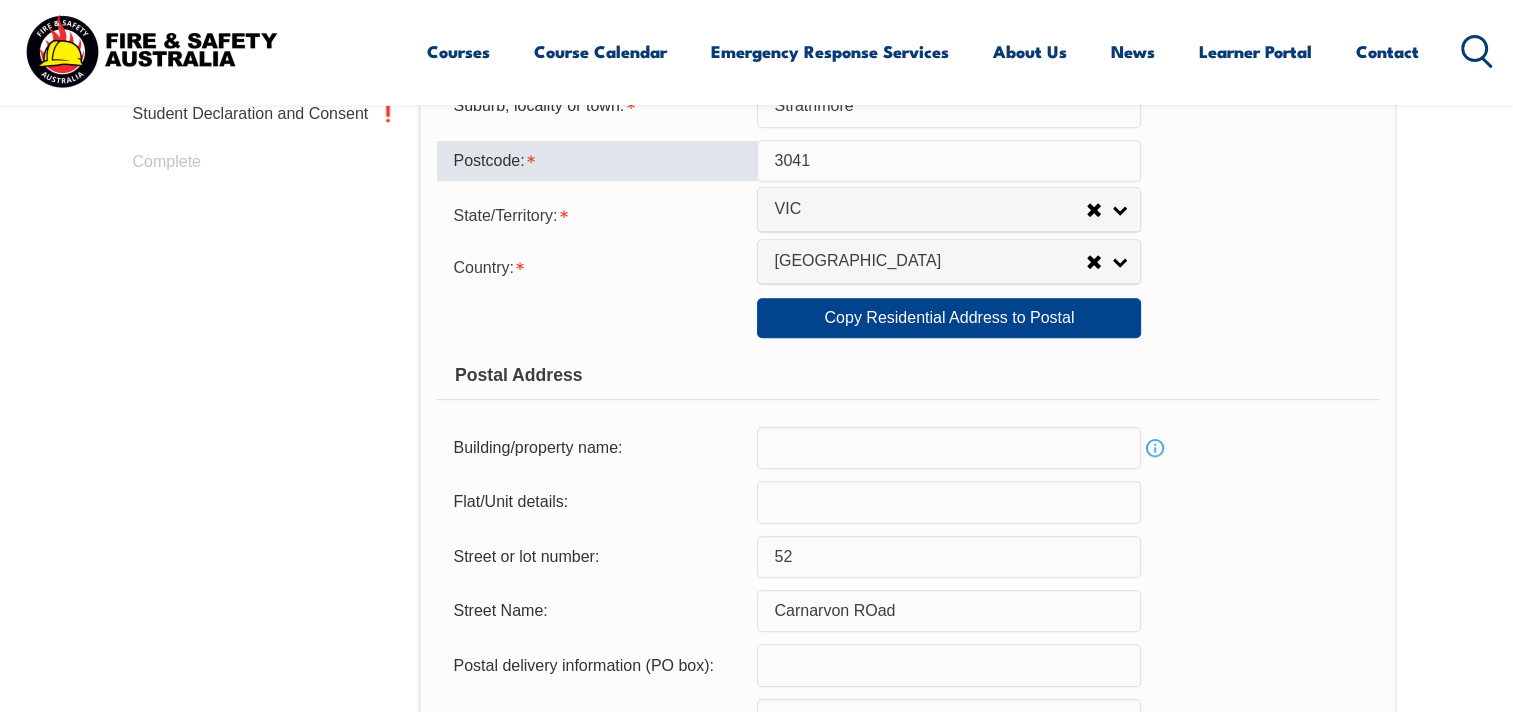 scroll, scrollTop: 1009, scrollLeft: 0, axis: vertical 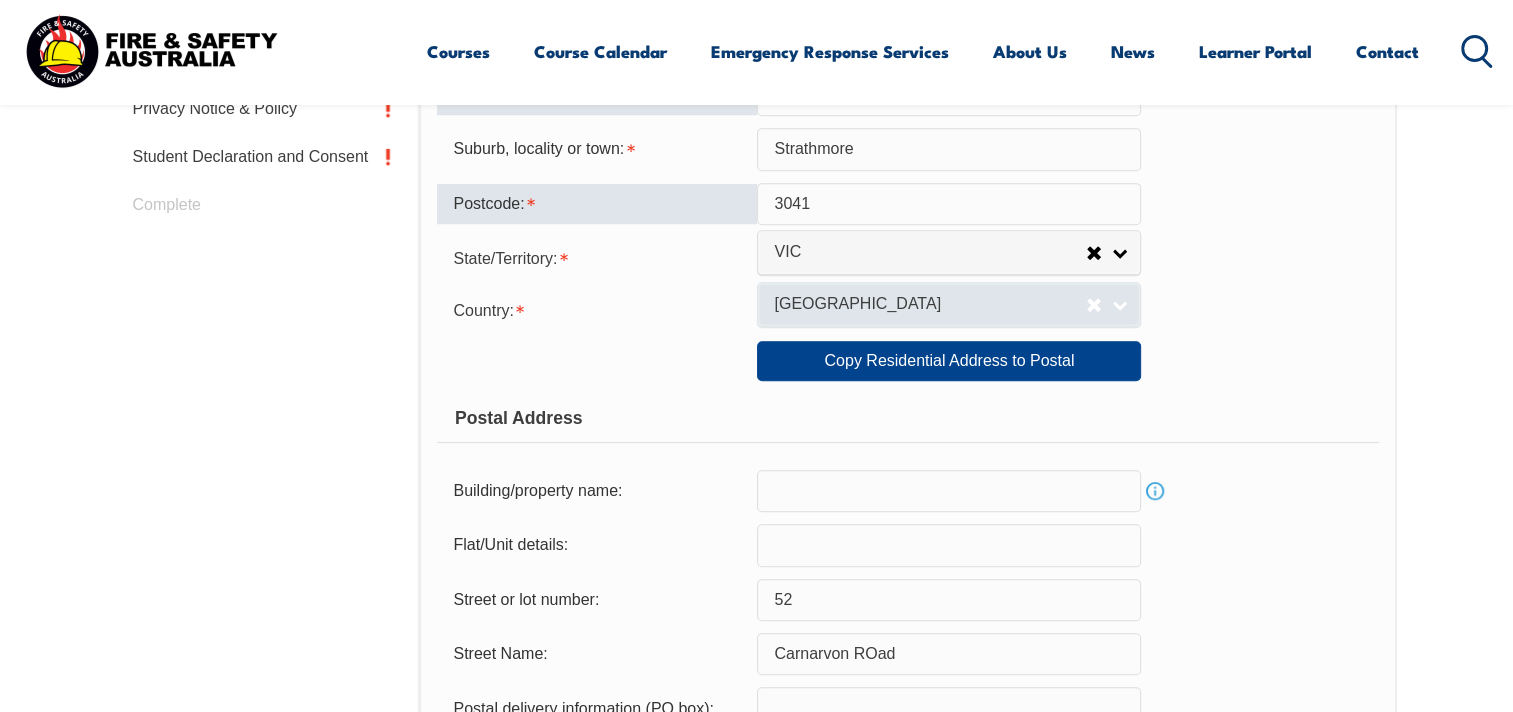 type on "Carnarvon Road" 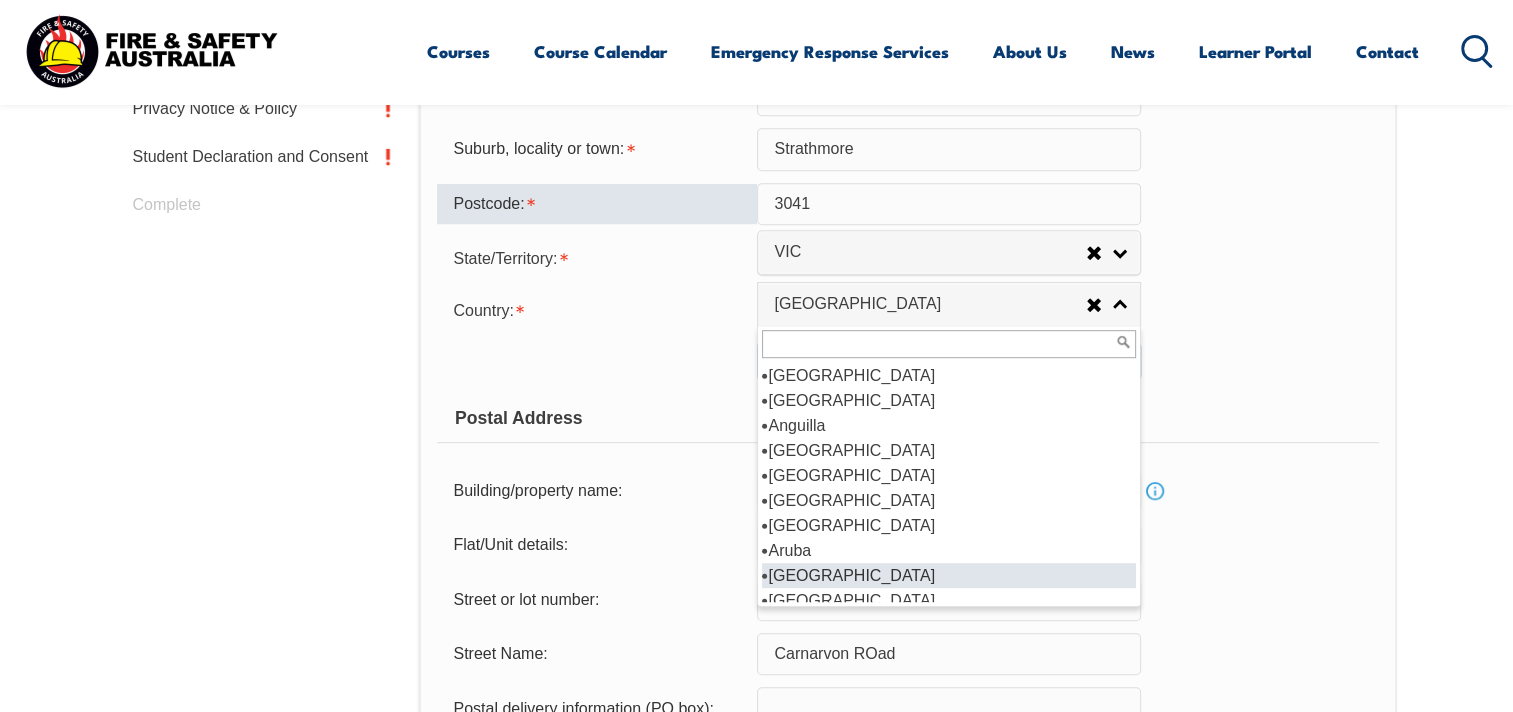 click on "Australia" at bounding box center [949, 575] 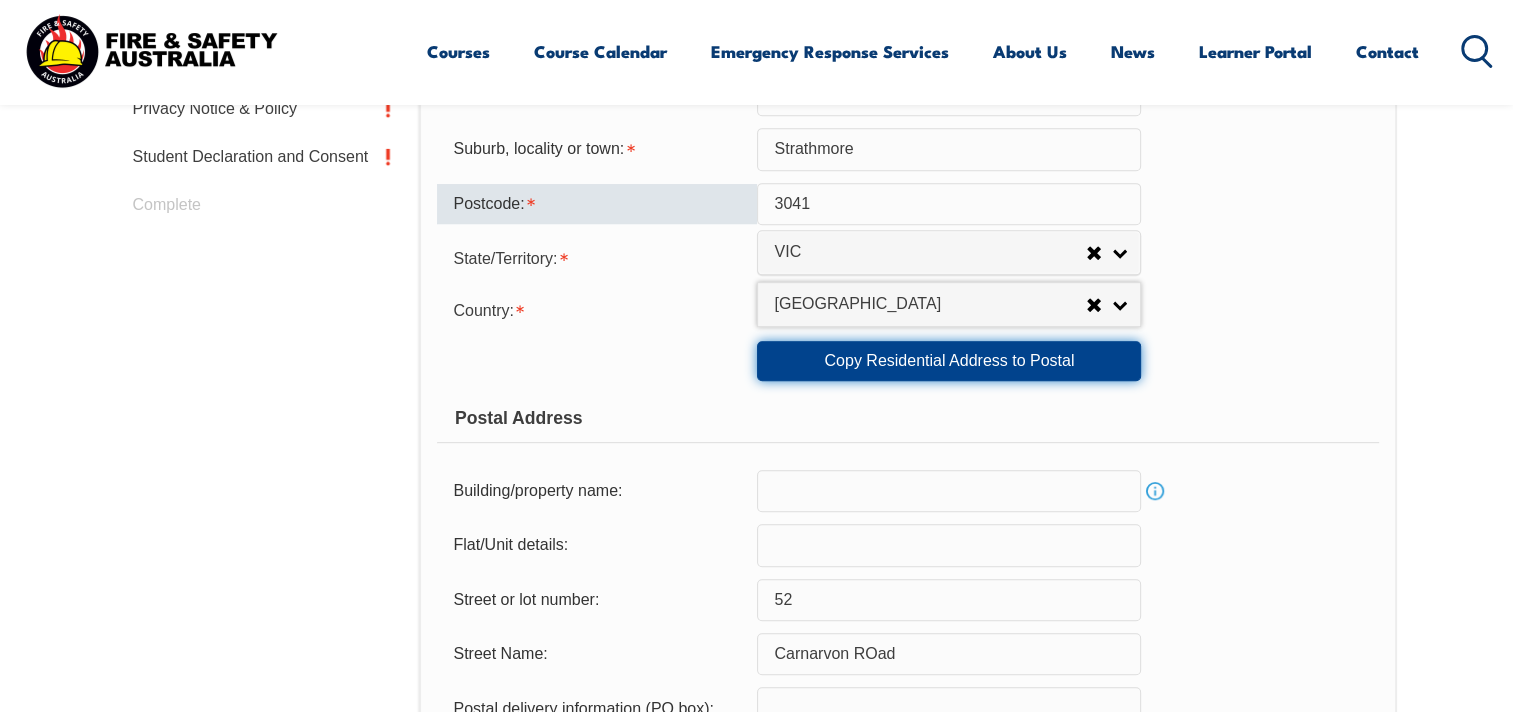 click on "Copy Residential Address to Postal" at bounding box center (949, 361) 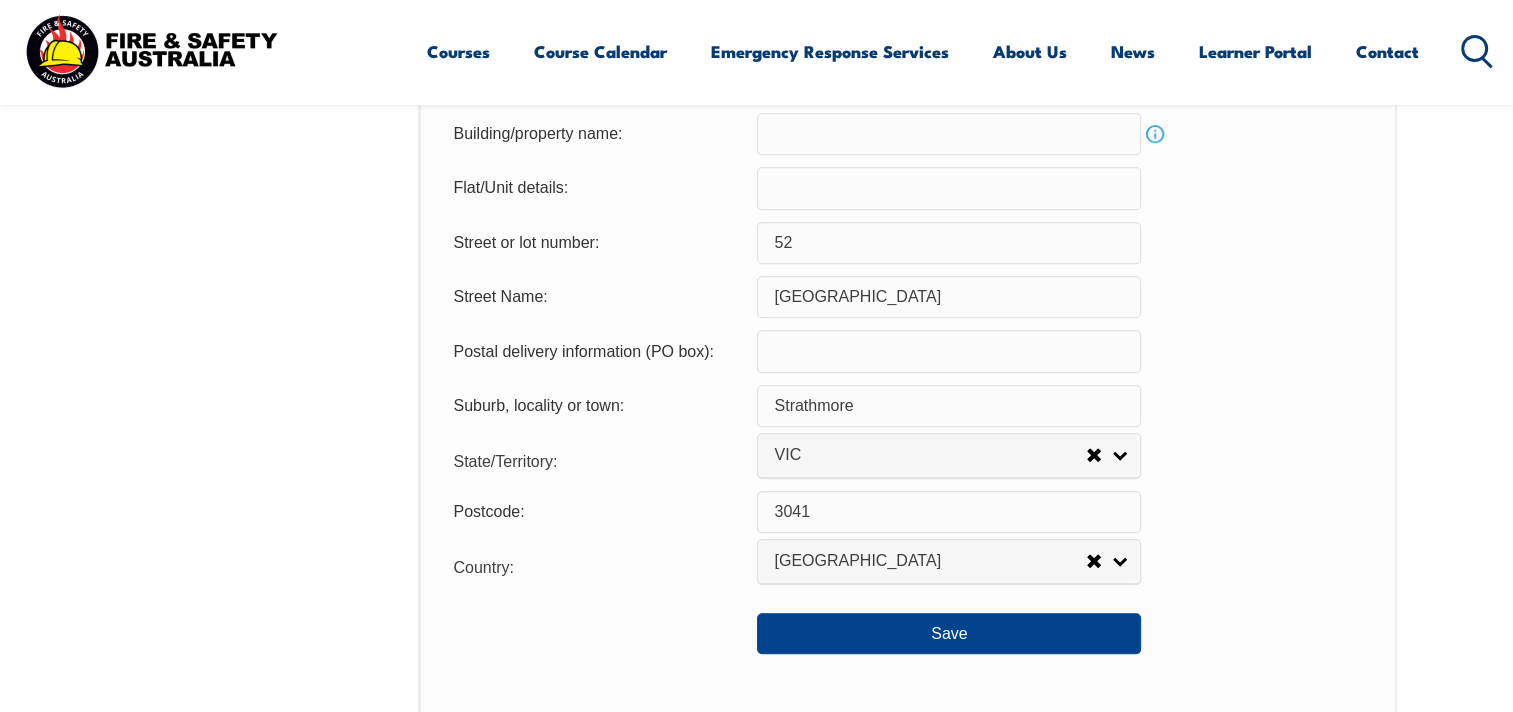 scroll, scrollTop: 1409, scrollLeft: 0, axis: vertical 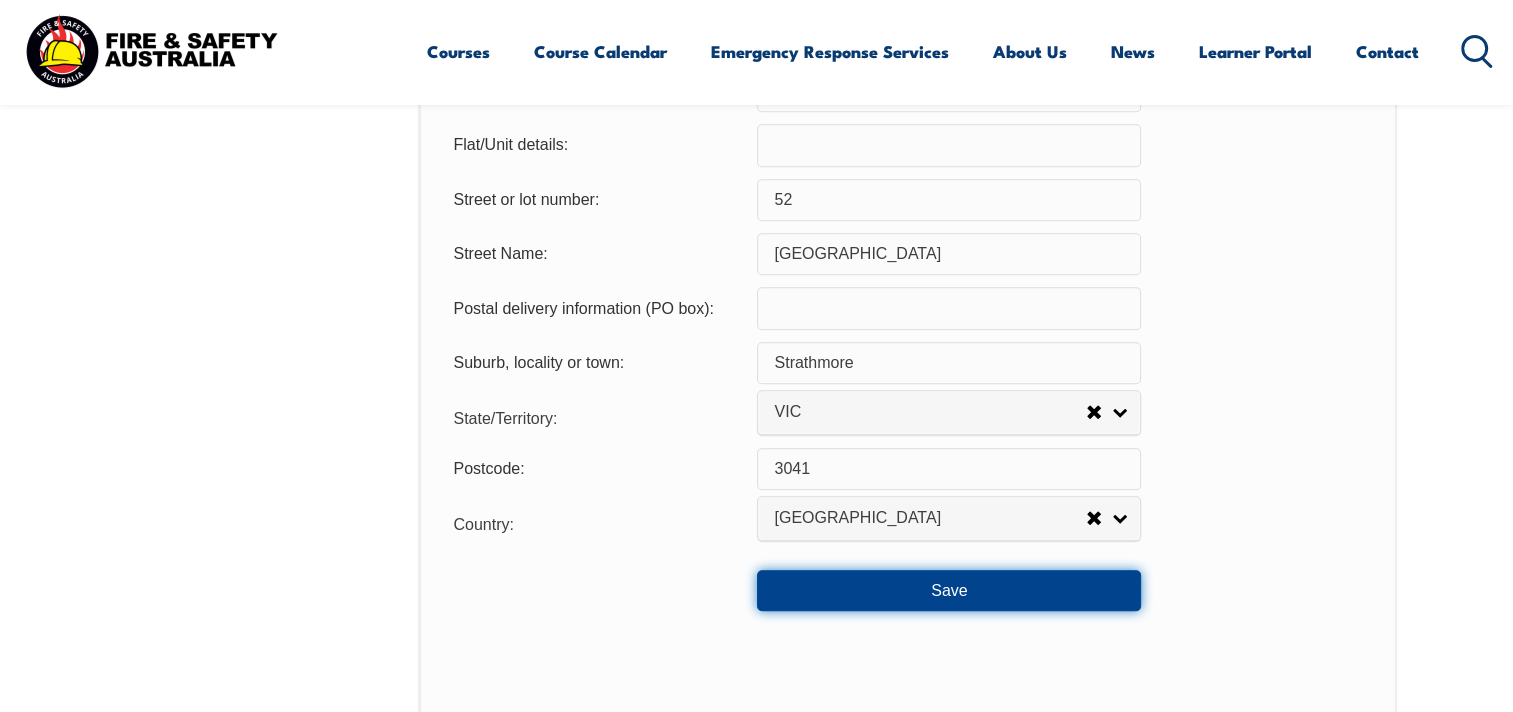 click on "Save" at bounding box center (949, 590) 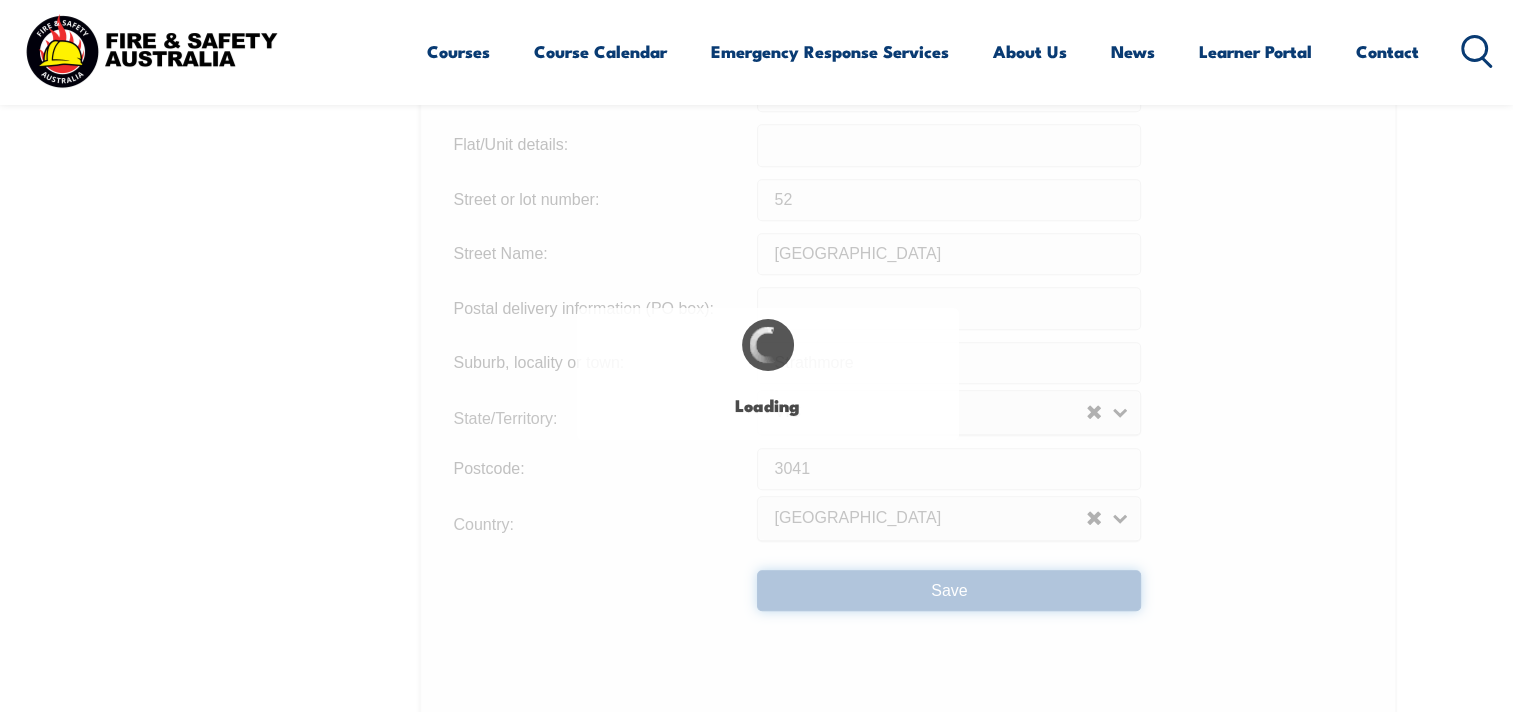 type on "52" 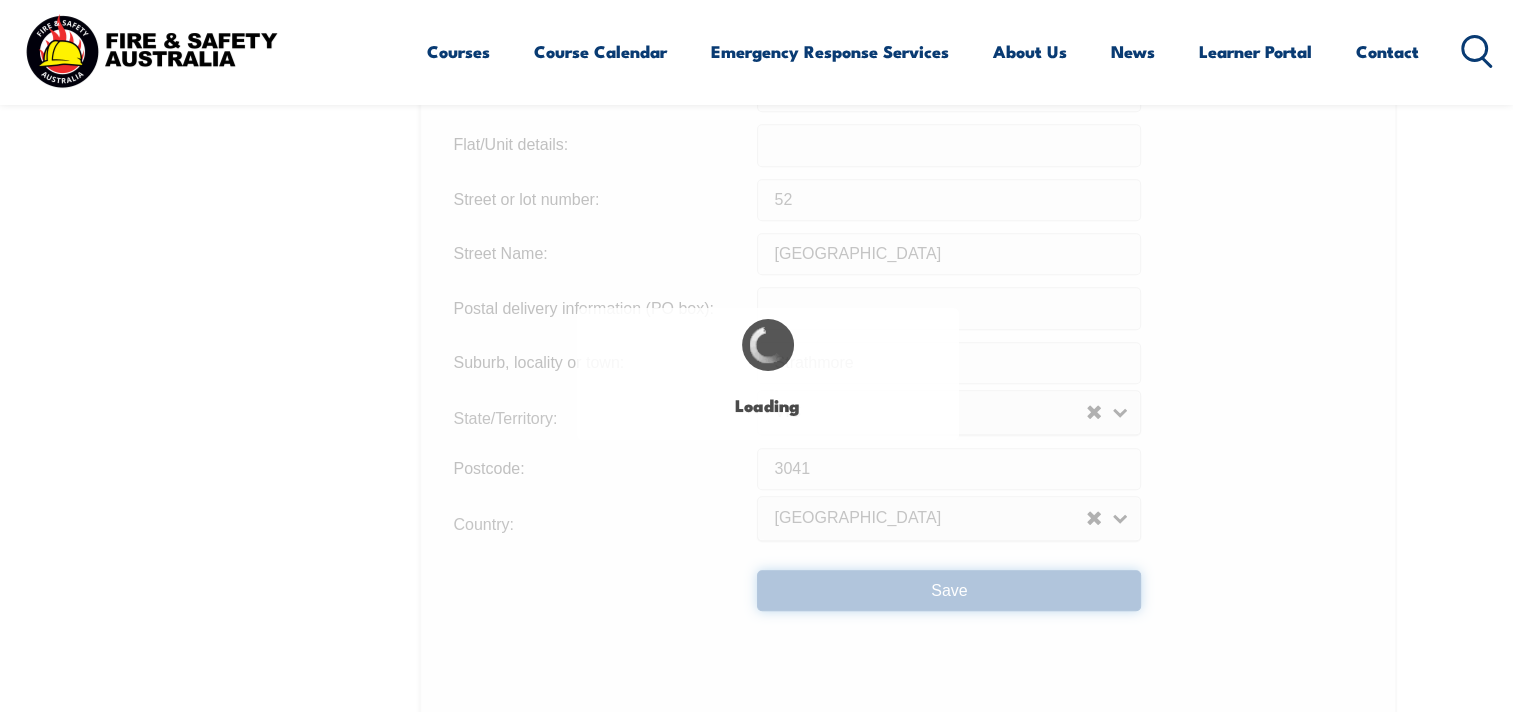 type on "52" 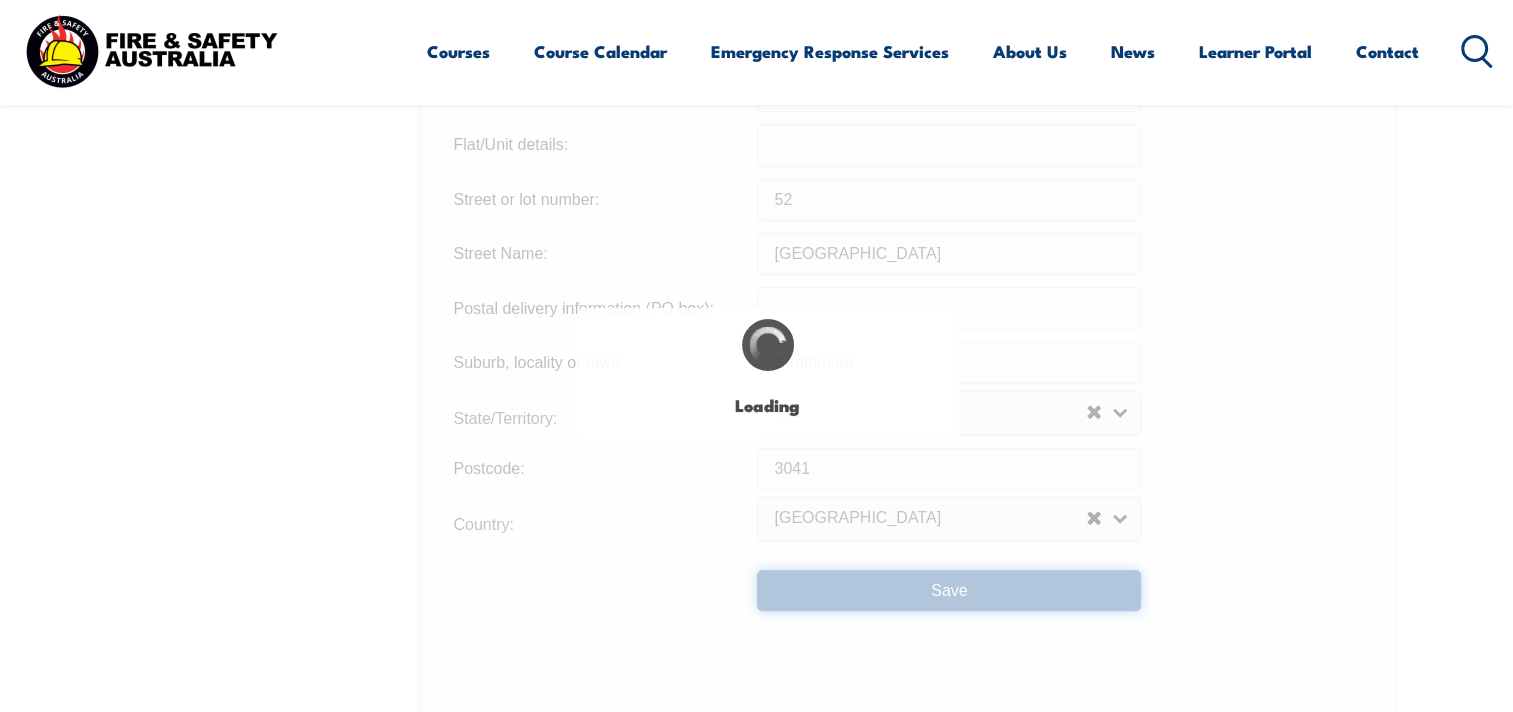 scroll, scrollTop: 0, scrollLeft: 0, axis: both 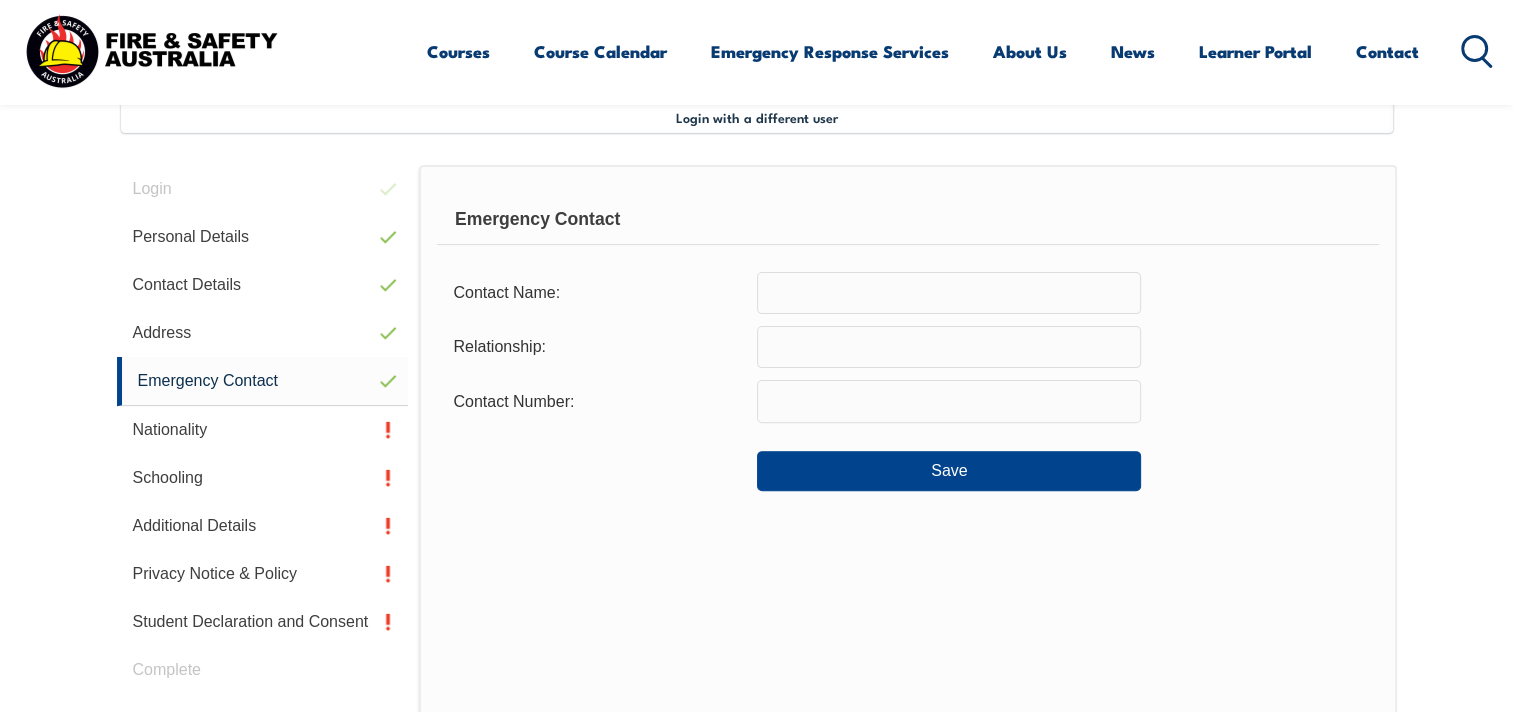 click at bounding box center (949, 293) 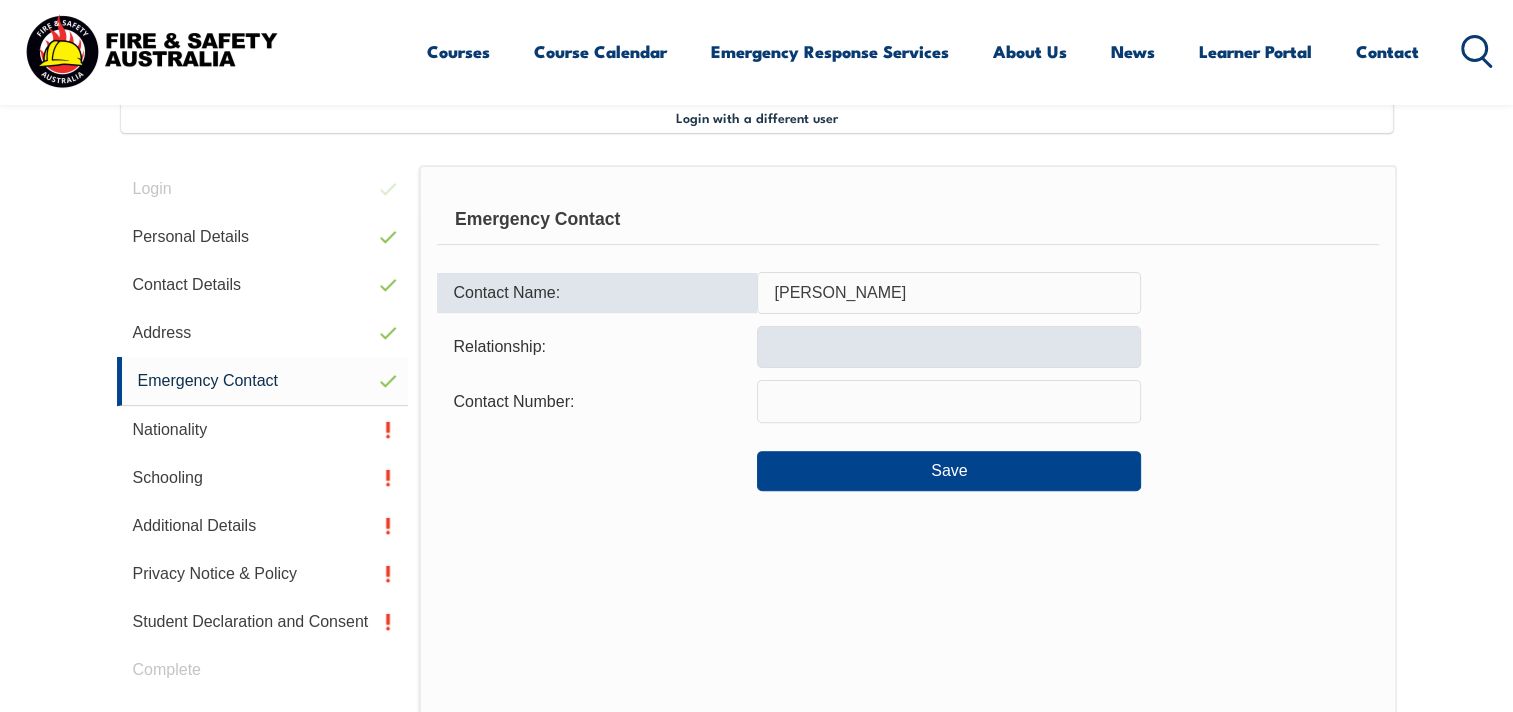 type on "Ken Ford" 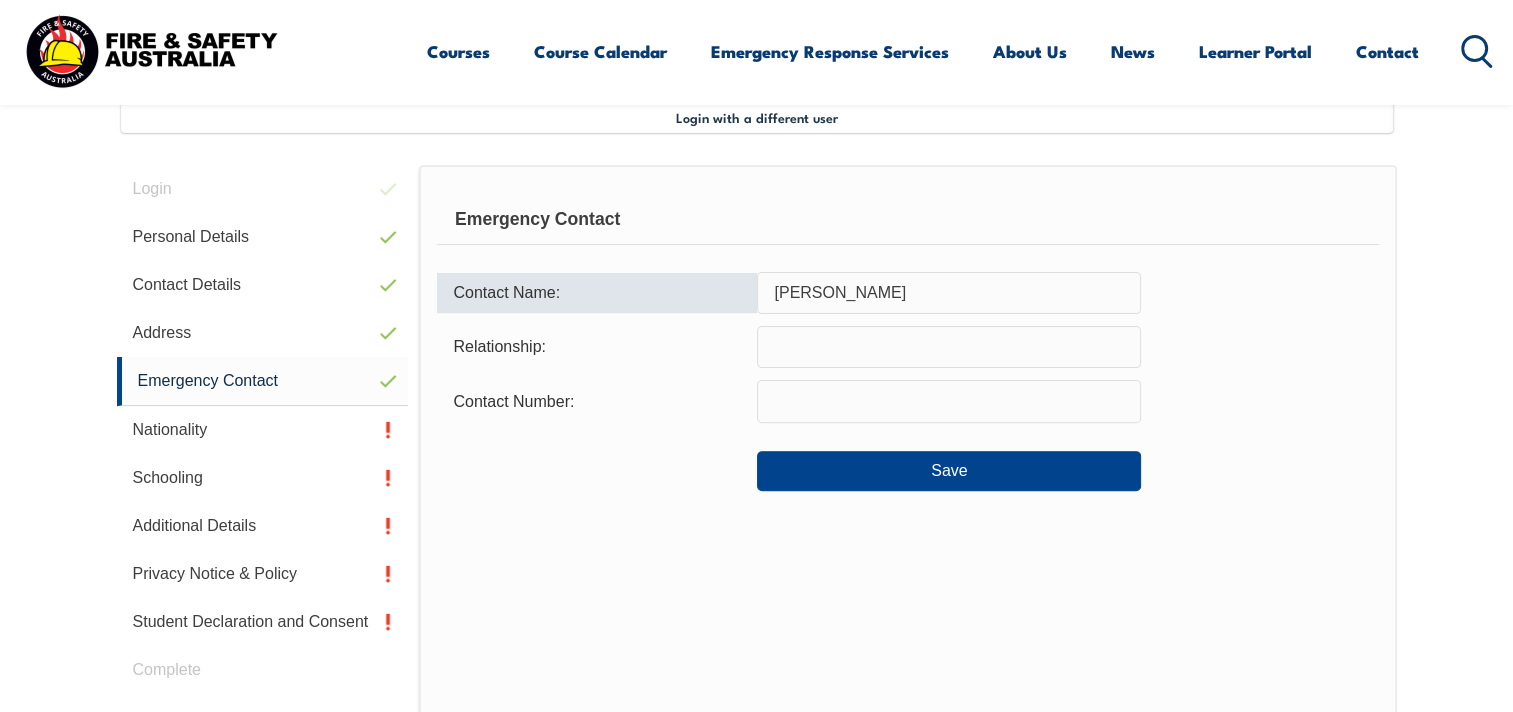 click at bounding box center [949, 347] 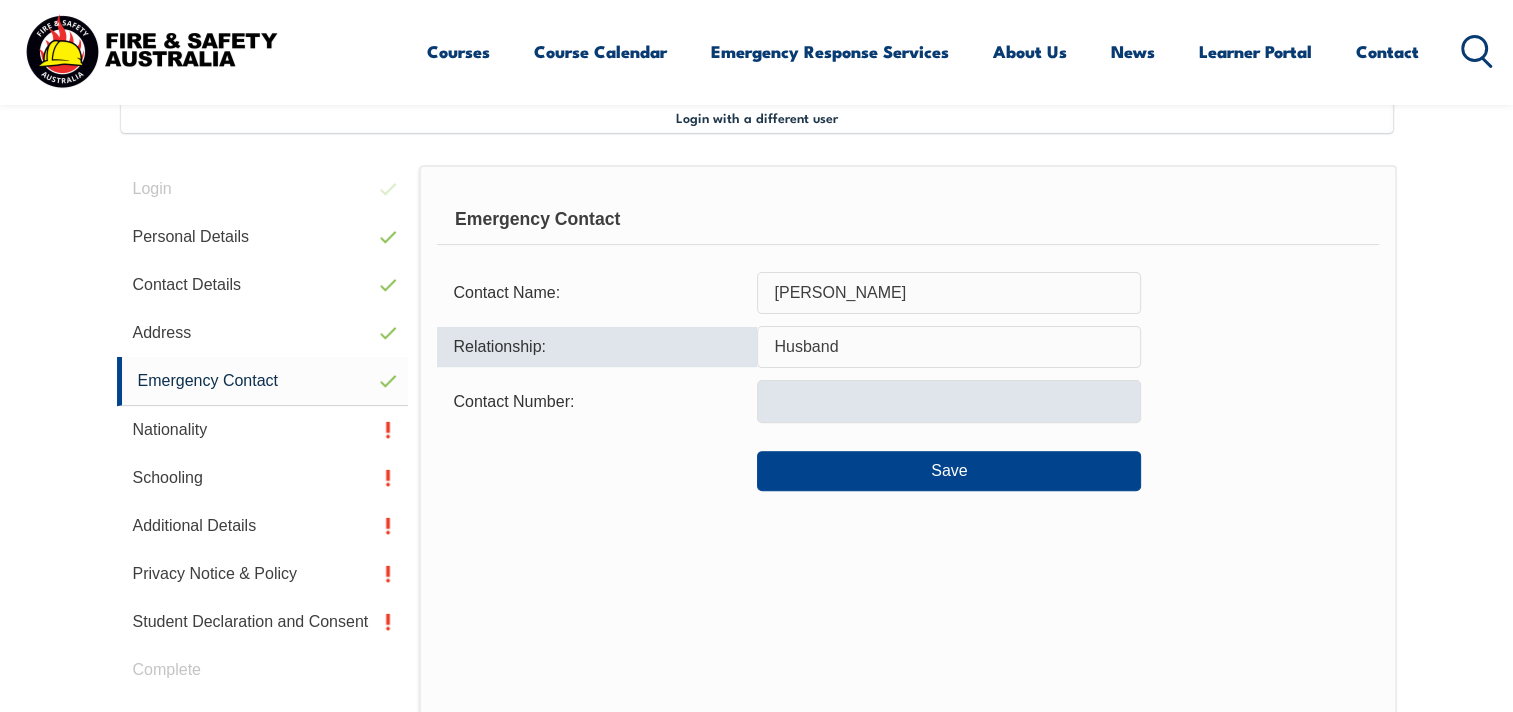 type on "Husband" 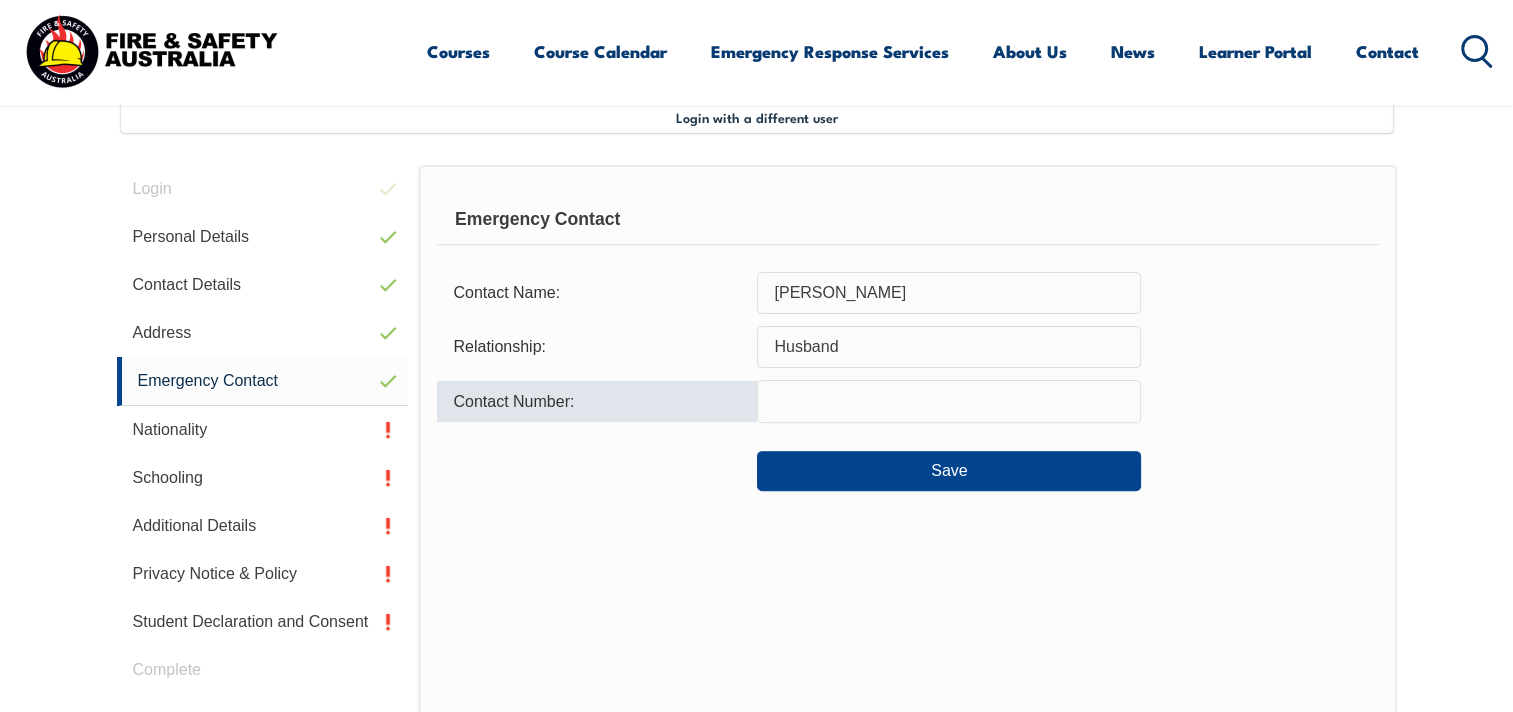 click at bounding box center (949, 401) 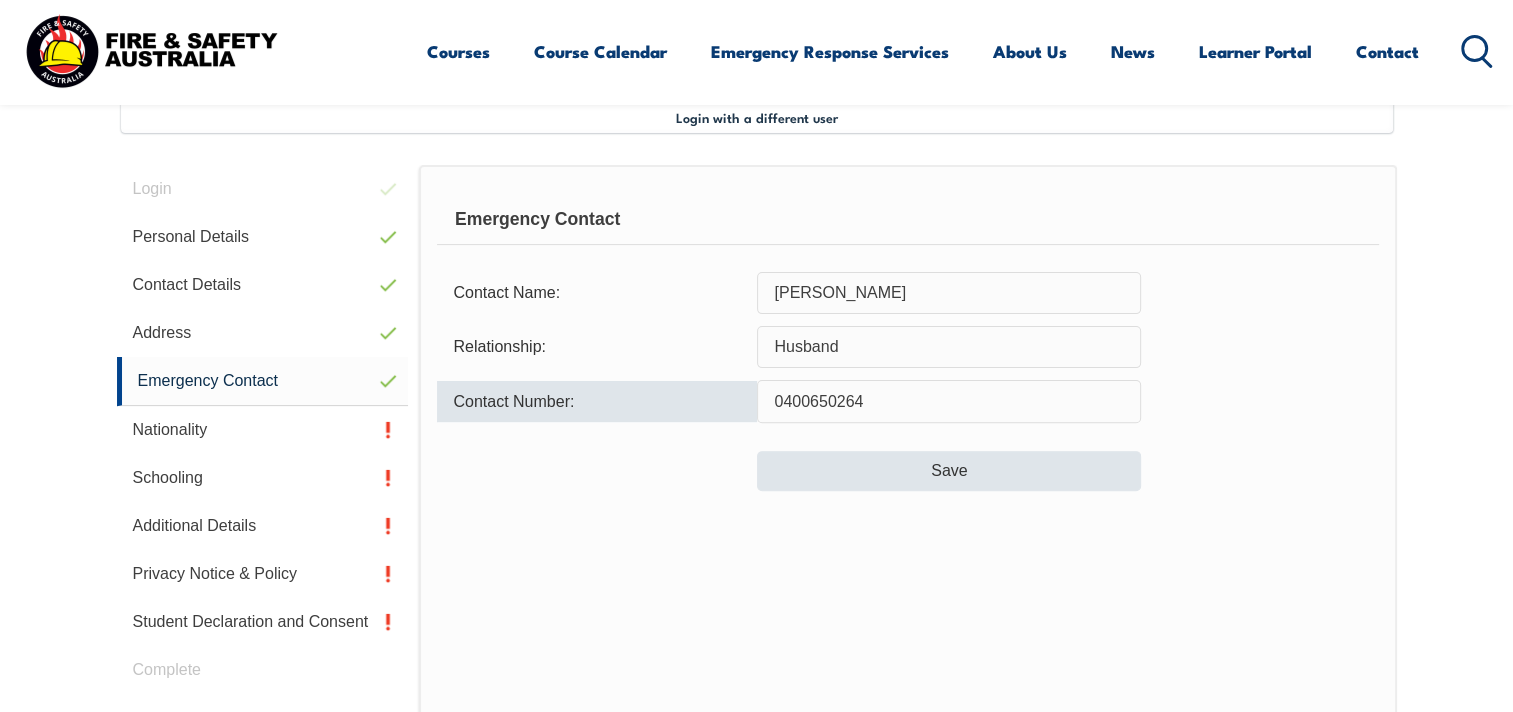 type on "0400650264" 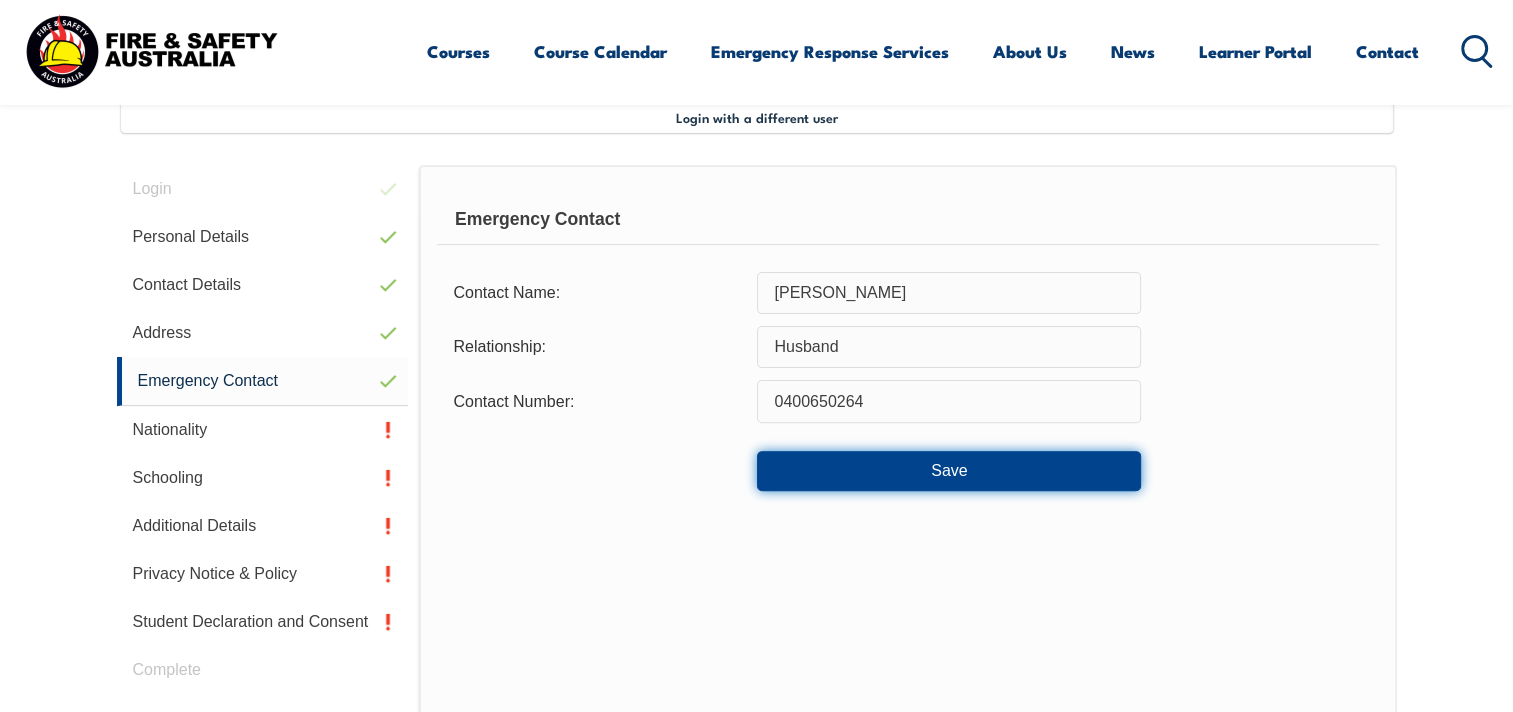 click on "Save" at bounding box center (949, 471) 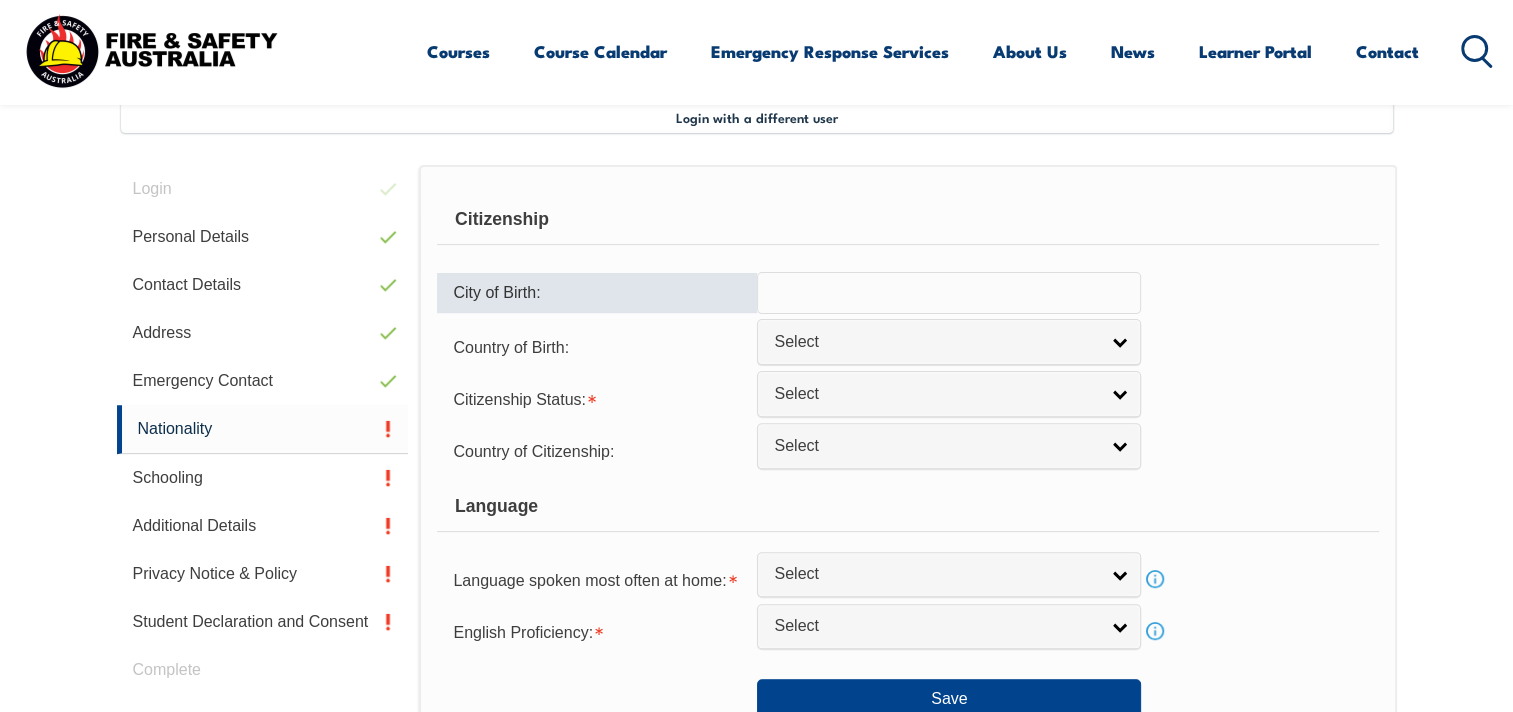 click at bounding box center [949, 293] 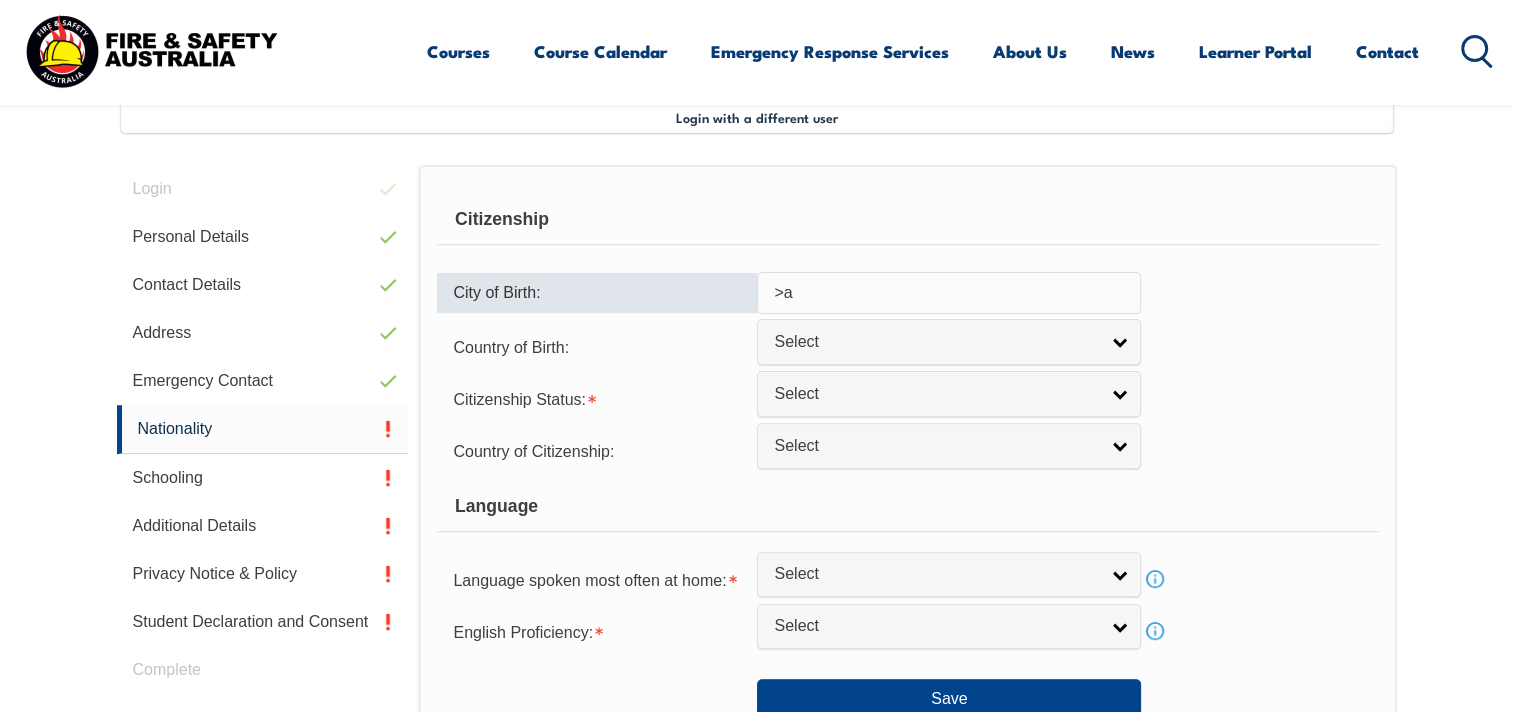 type on ">" 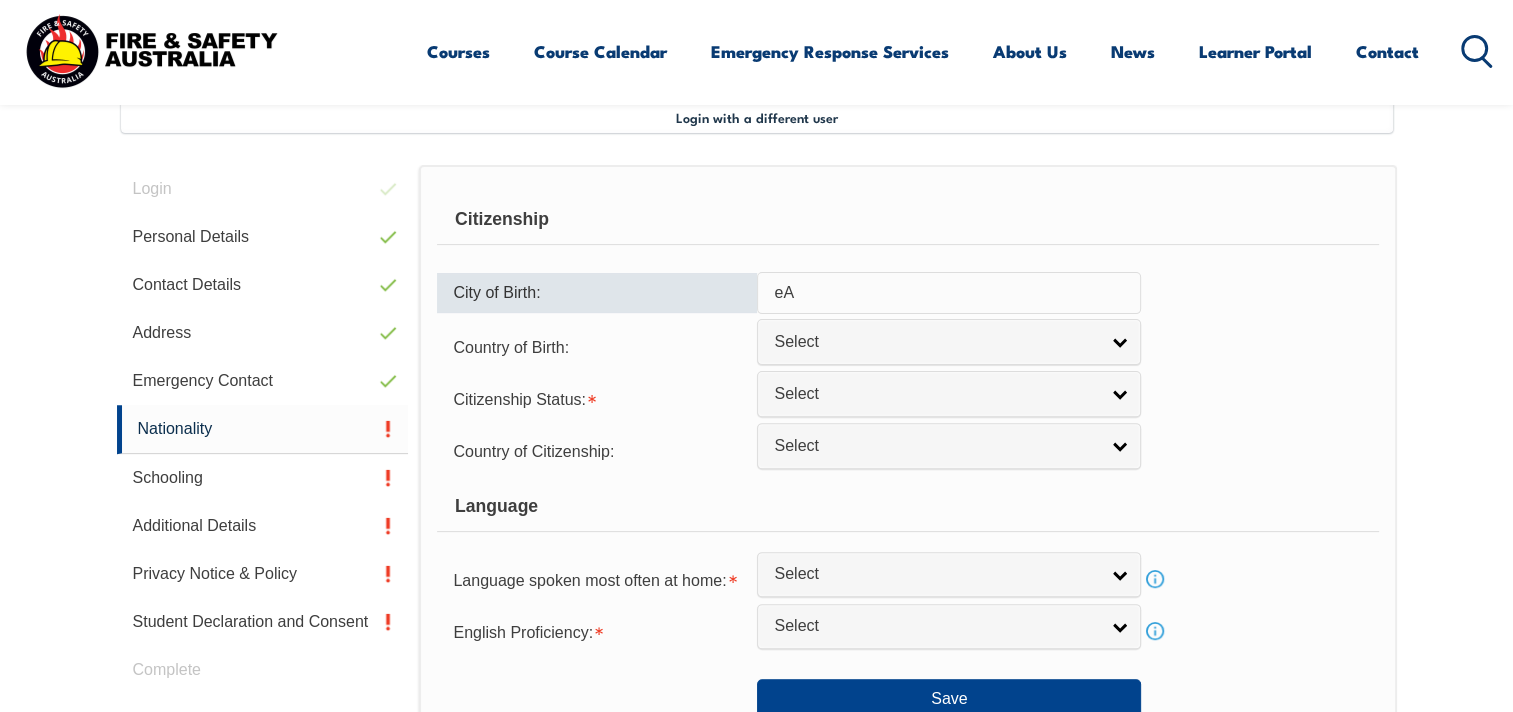 type on "e" 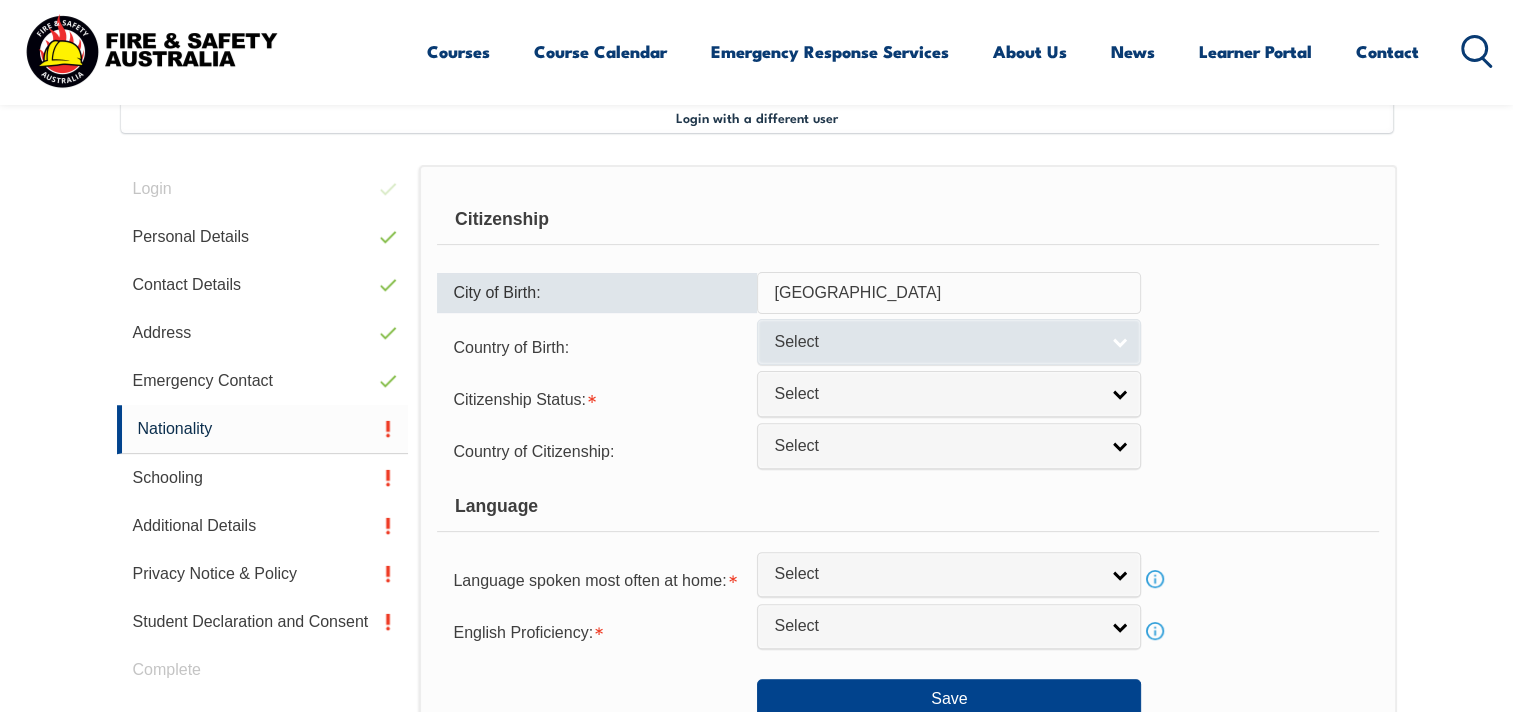 type on "East Melbourne" 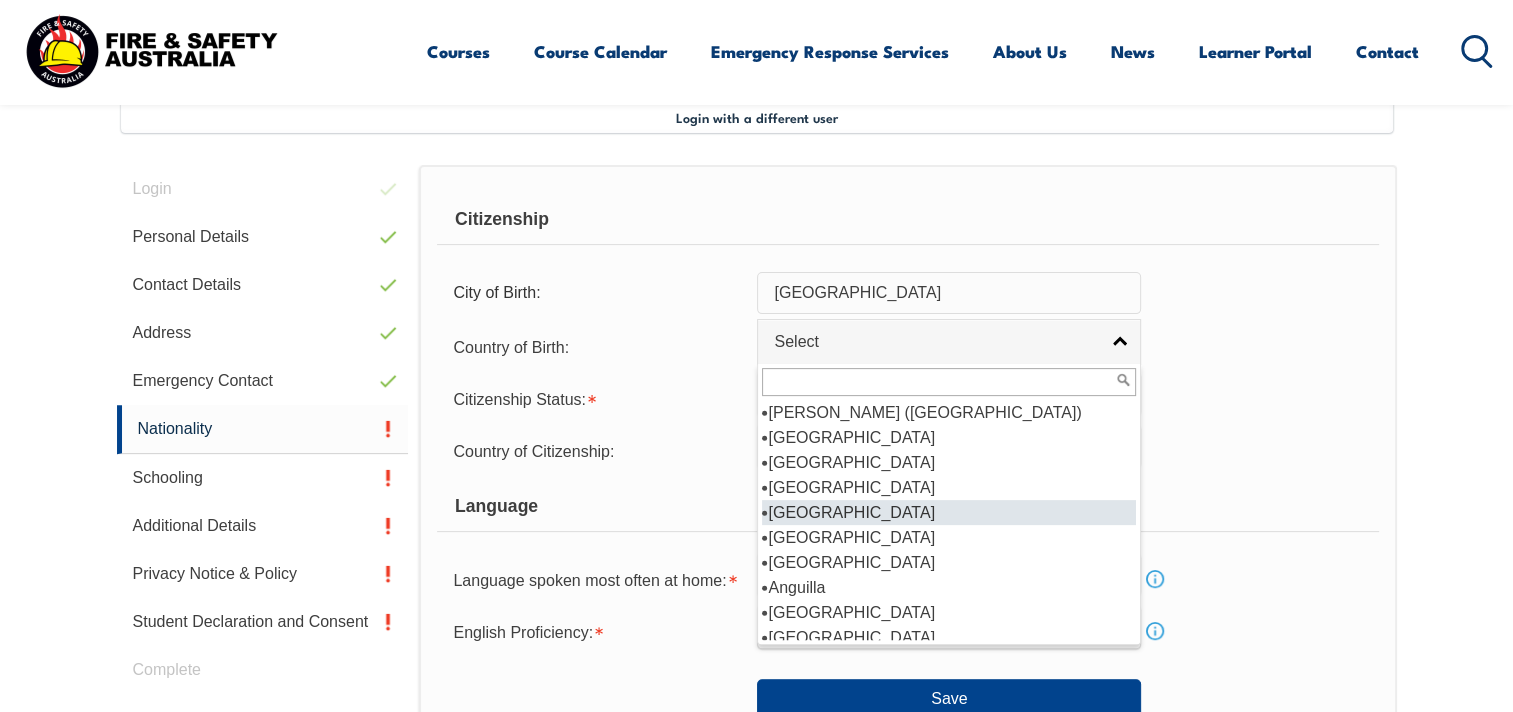 scroll, scrollTop: 300, scrollLeft: 0, axis: vertical 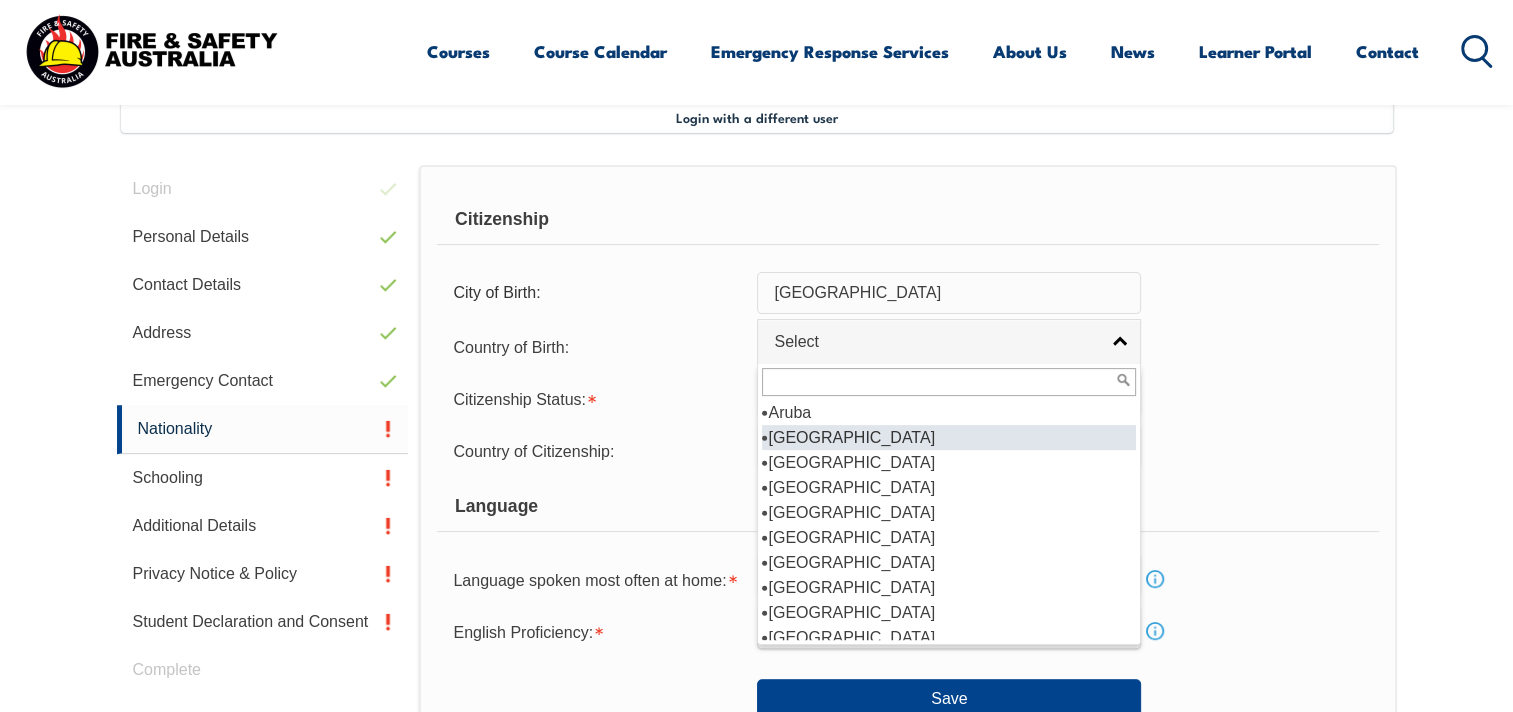 click on "Australia" at bounding box center [949, 437] 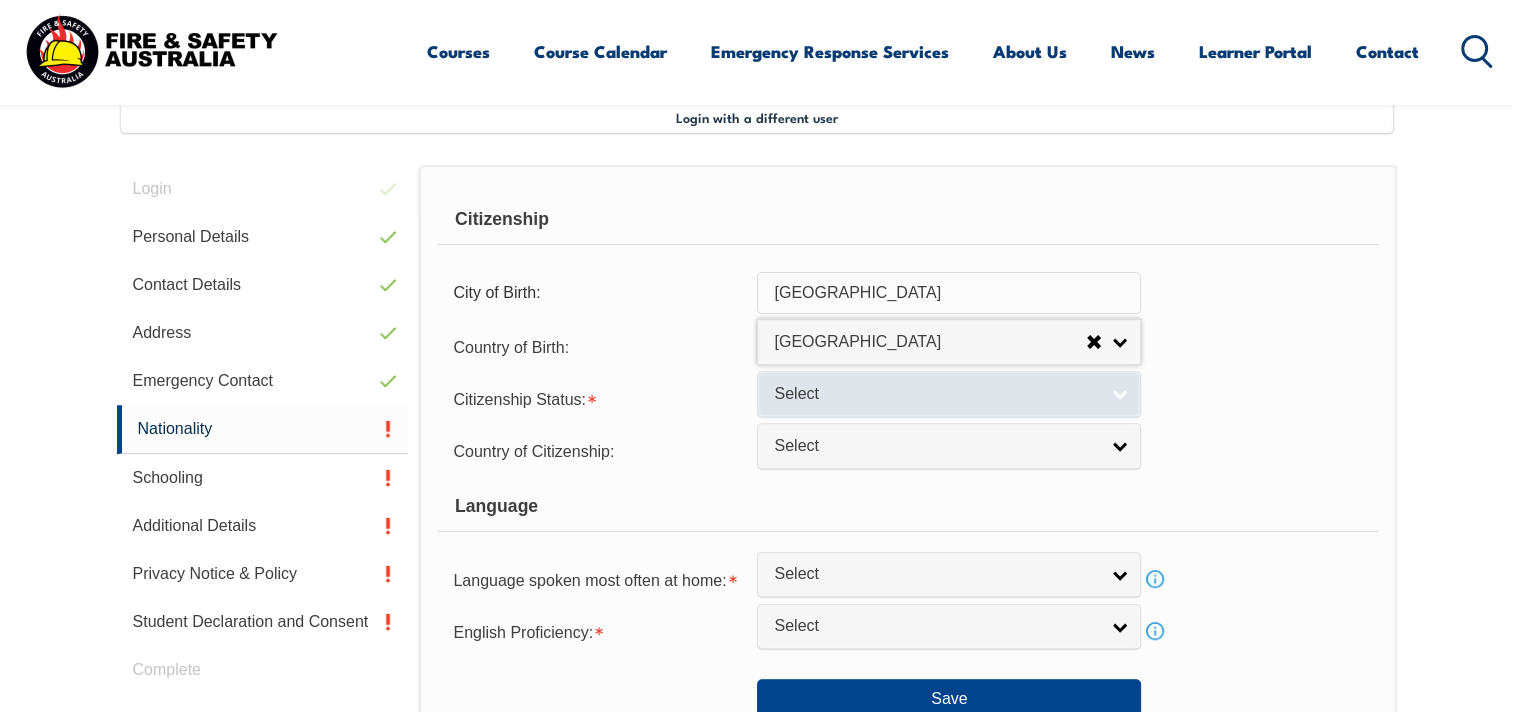 click on "Select" at bounding box center [936, 394] 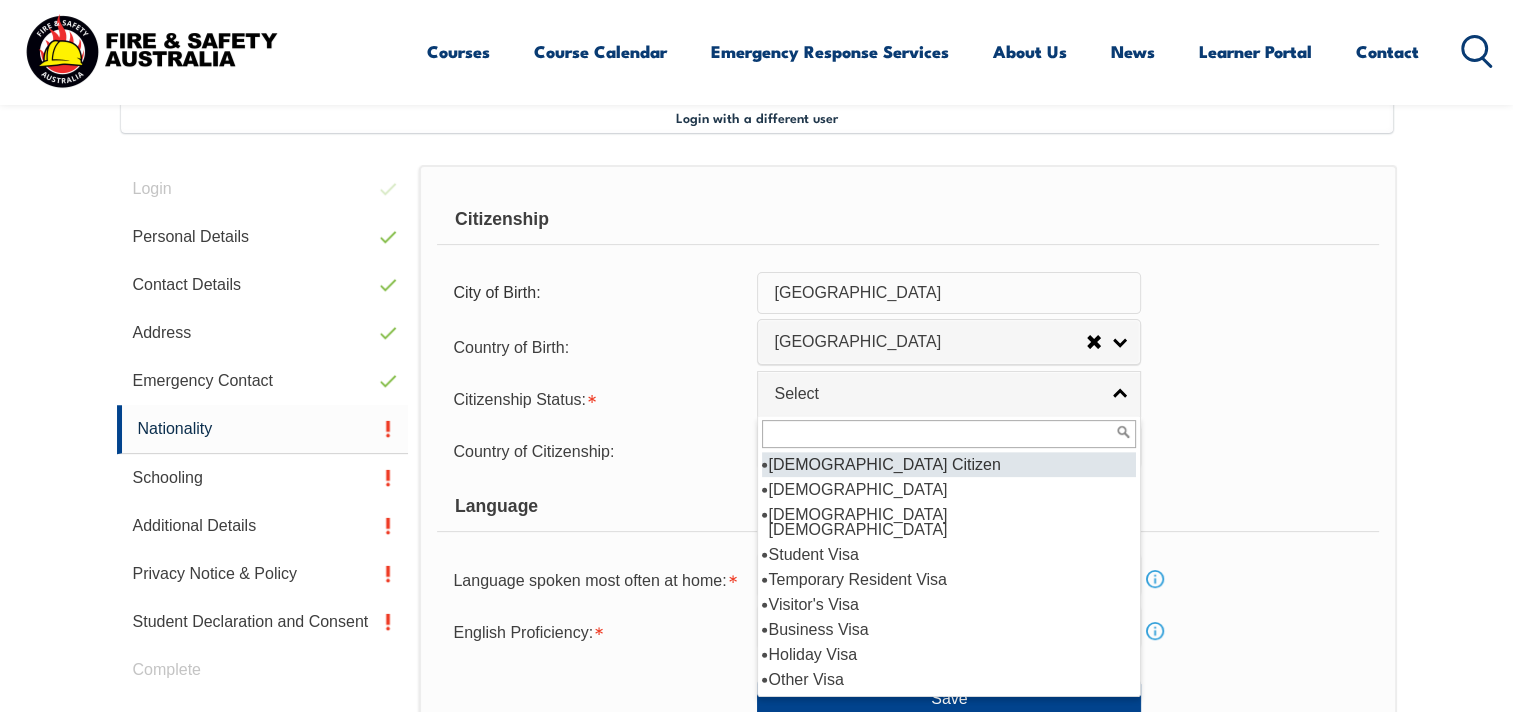 click on "Australian Citizen" at bounding box center [949, 464] 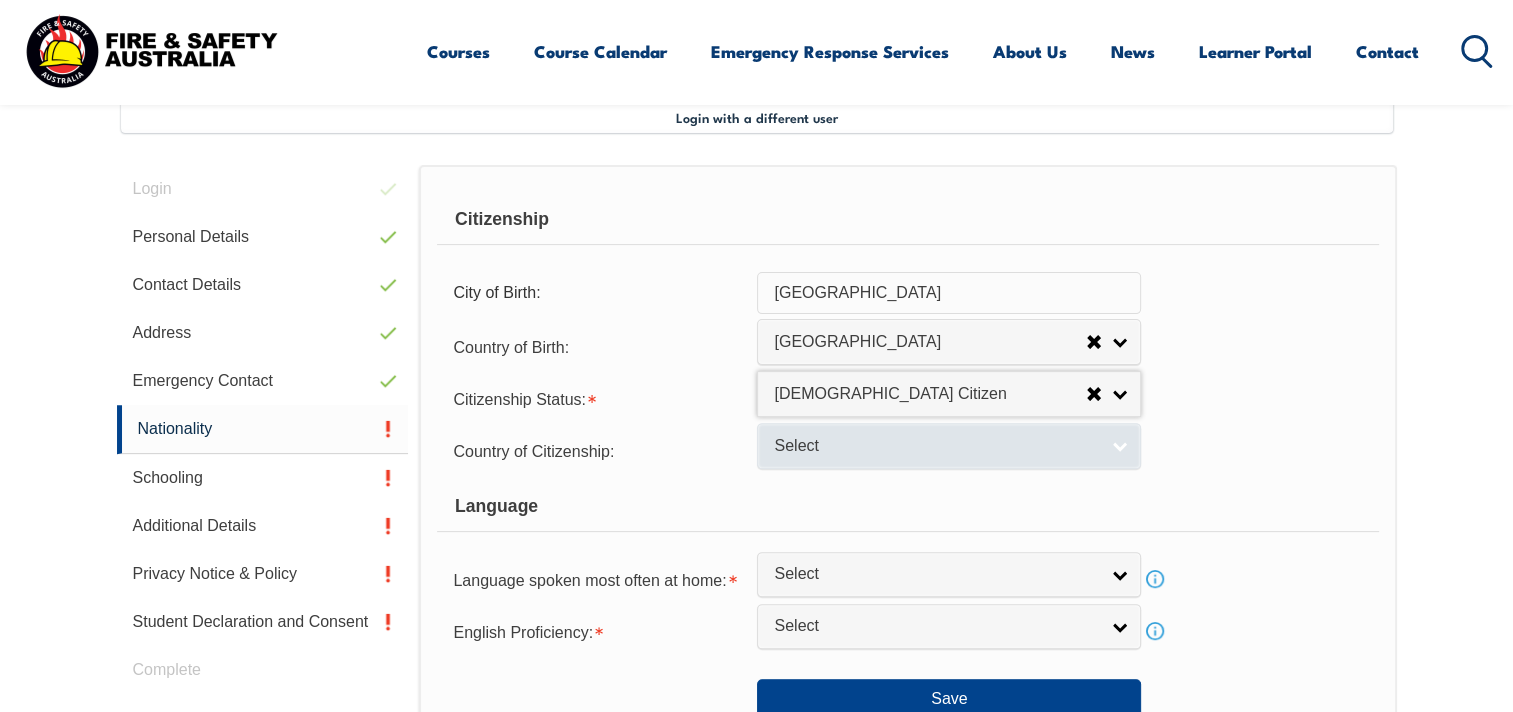 click on "Select" at bounding box center (936, 446) 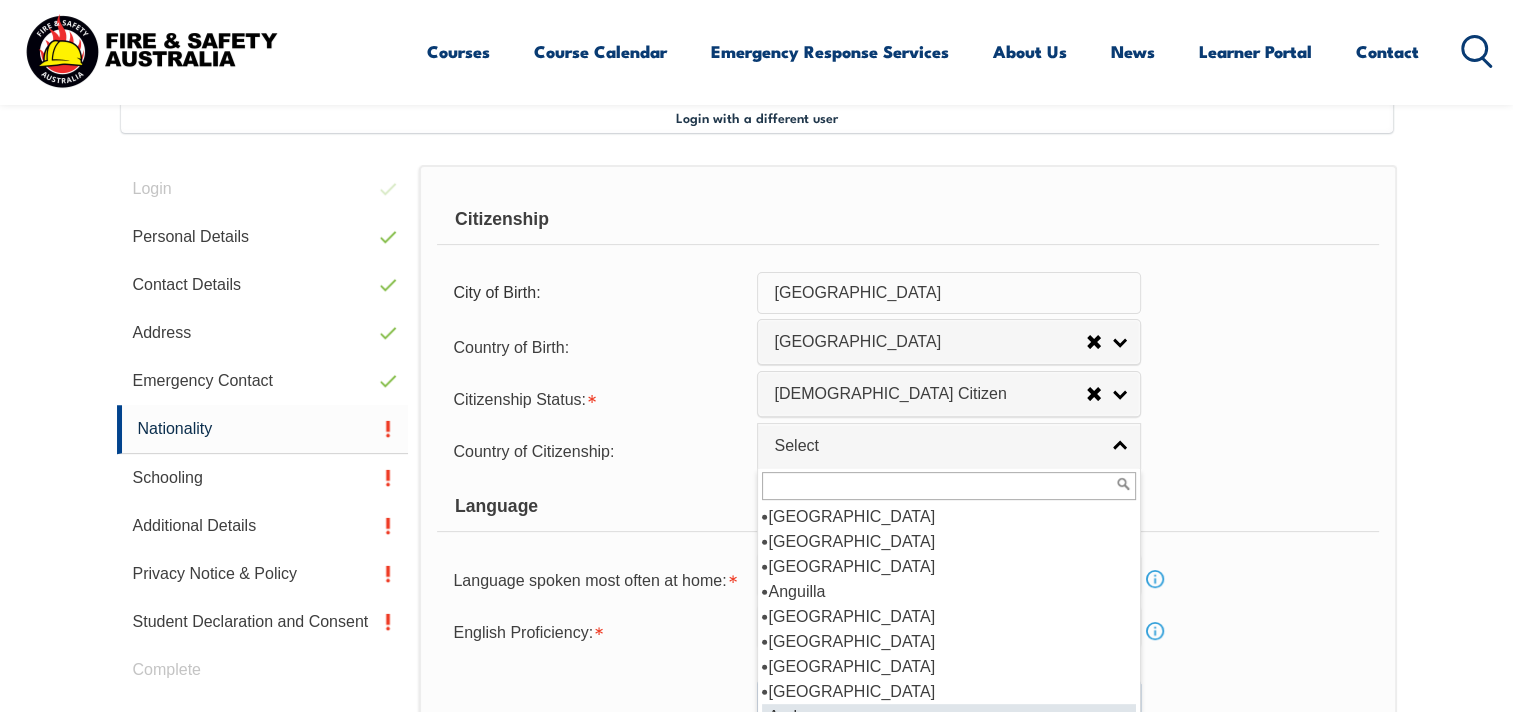 scroll, scrollTop: 200, scrollLeft: 0, axis: vertical 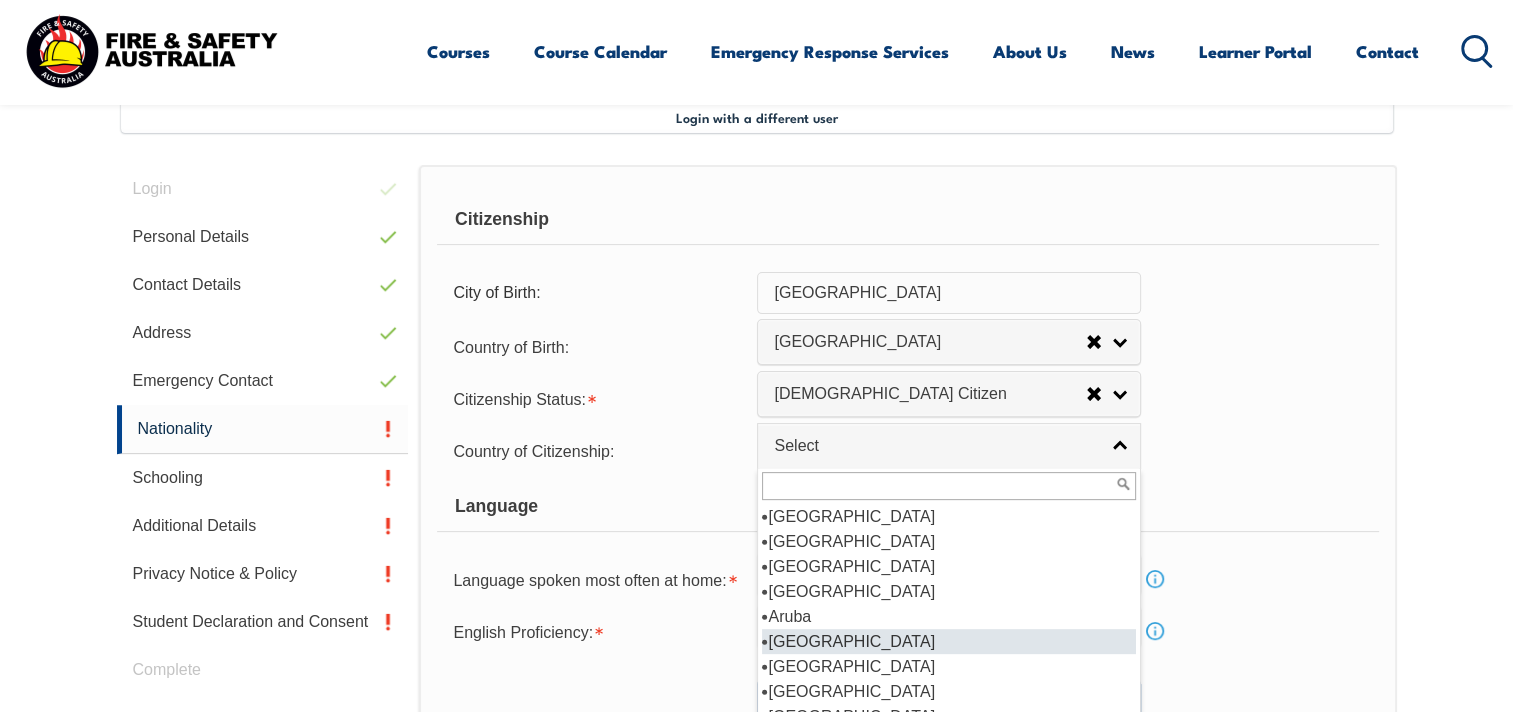 click on "Australia" at bounding box center (949, 641) 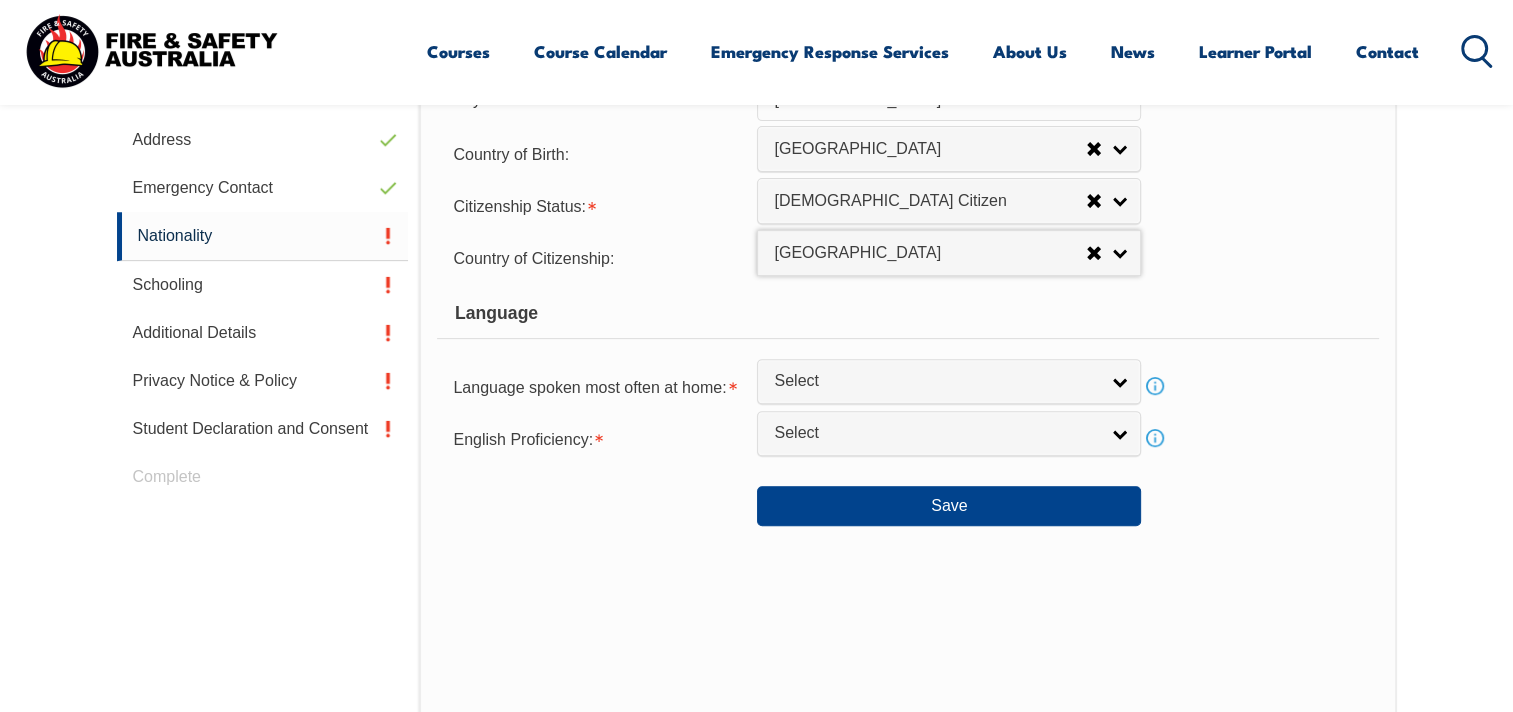 scroll, scrollTop: 744, scrollLeft: 0, axis: vertical 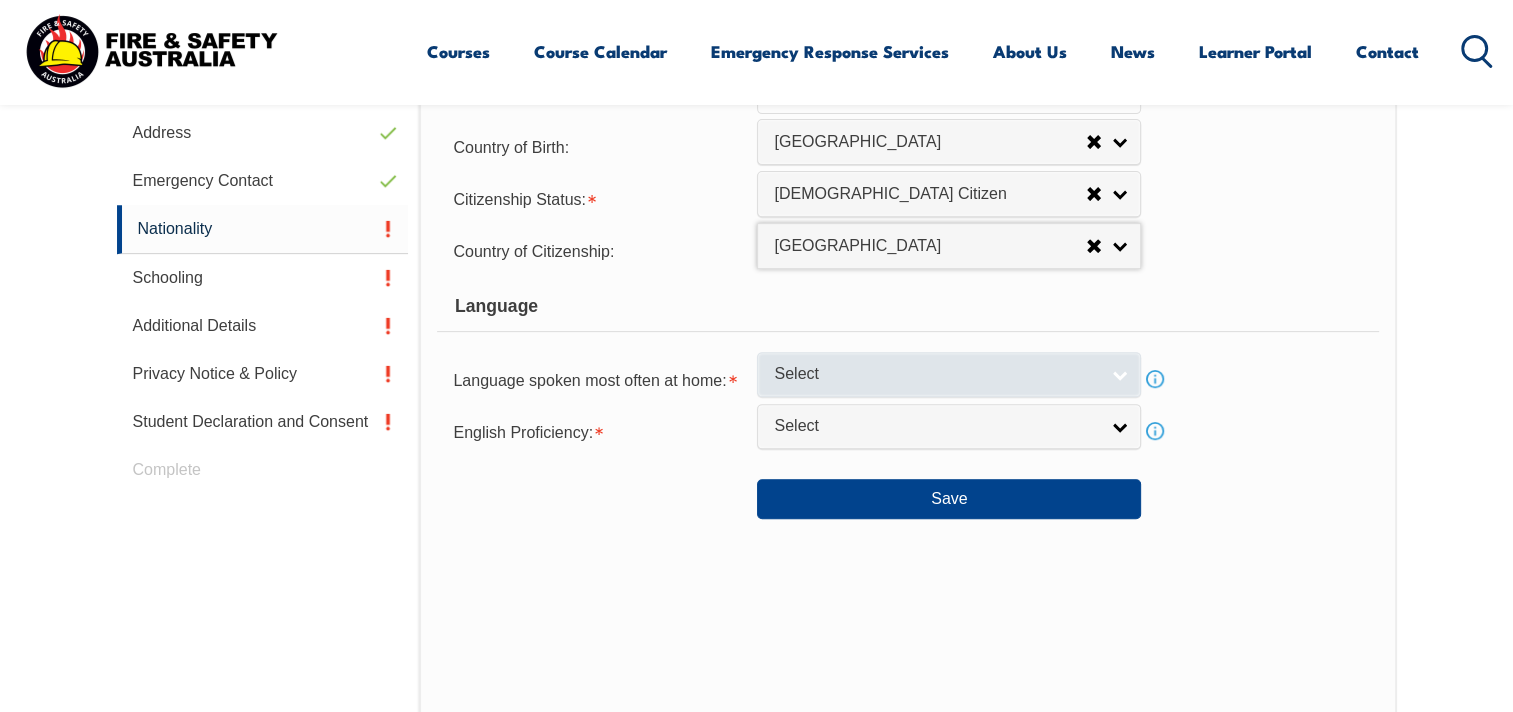 click on "Select" at bounding box center [949, 374] 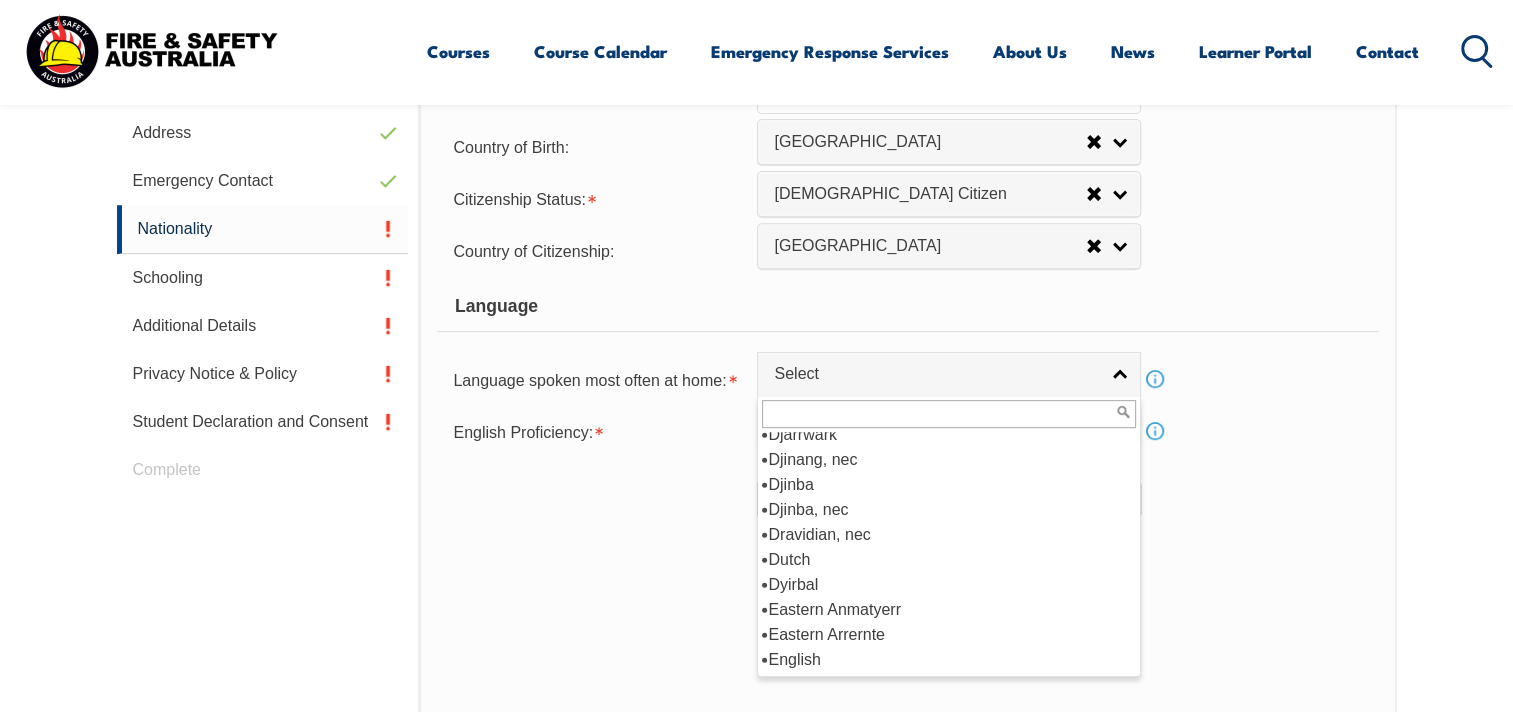scroll, scrollTop: 2500, scrollLeft: 0, axis: vertical 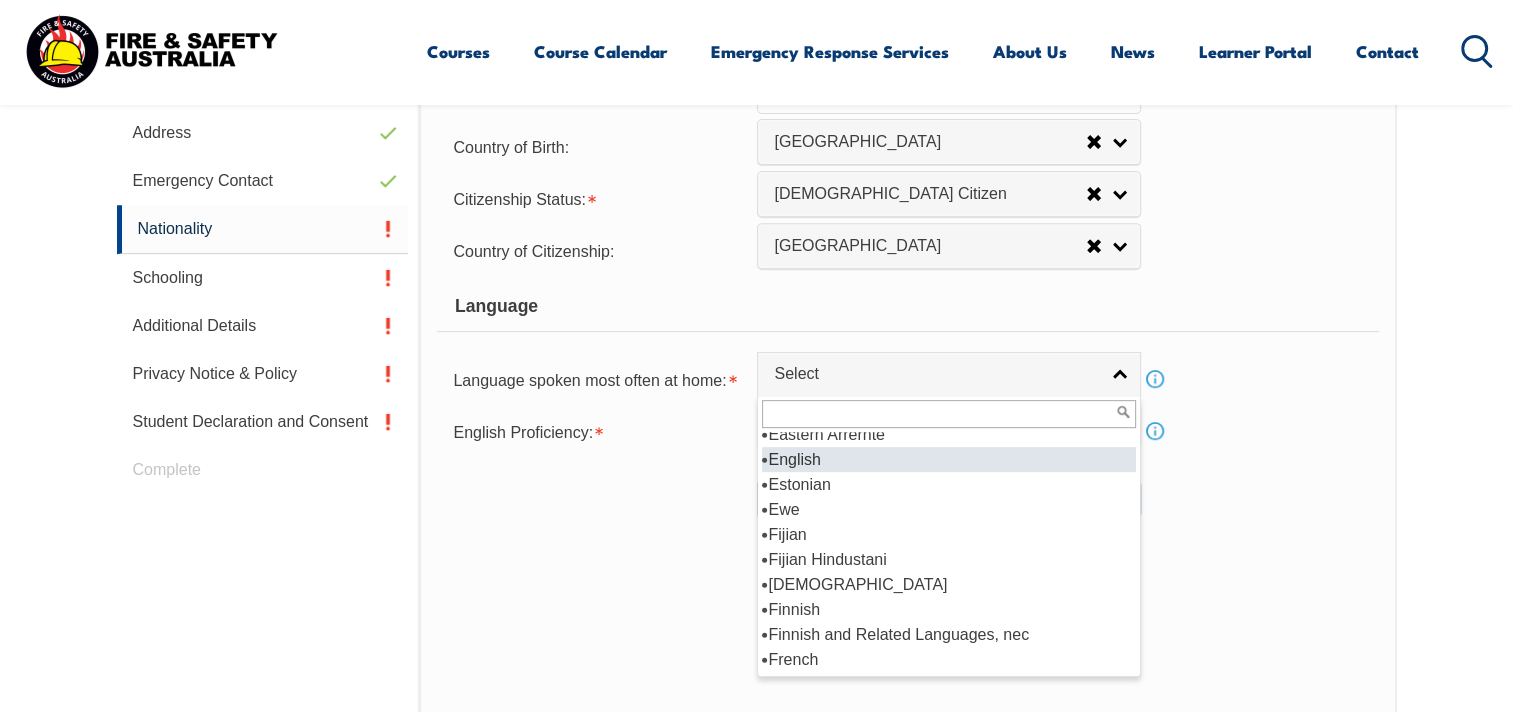click on "English" at bounding box center [949, 459] 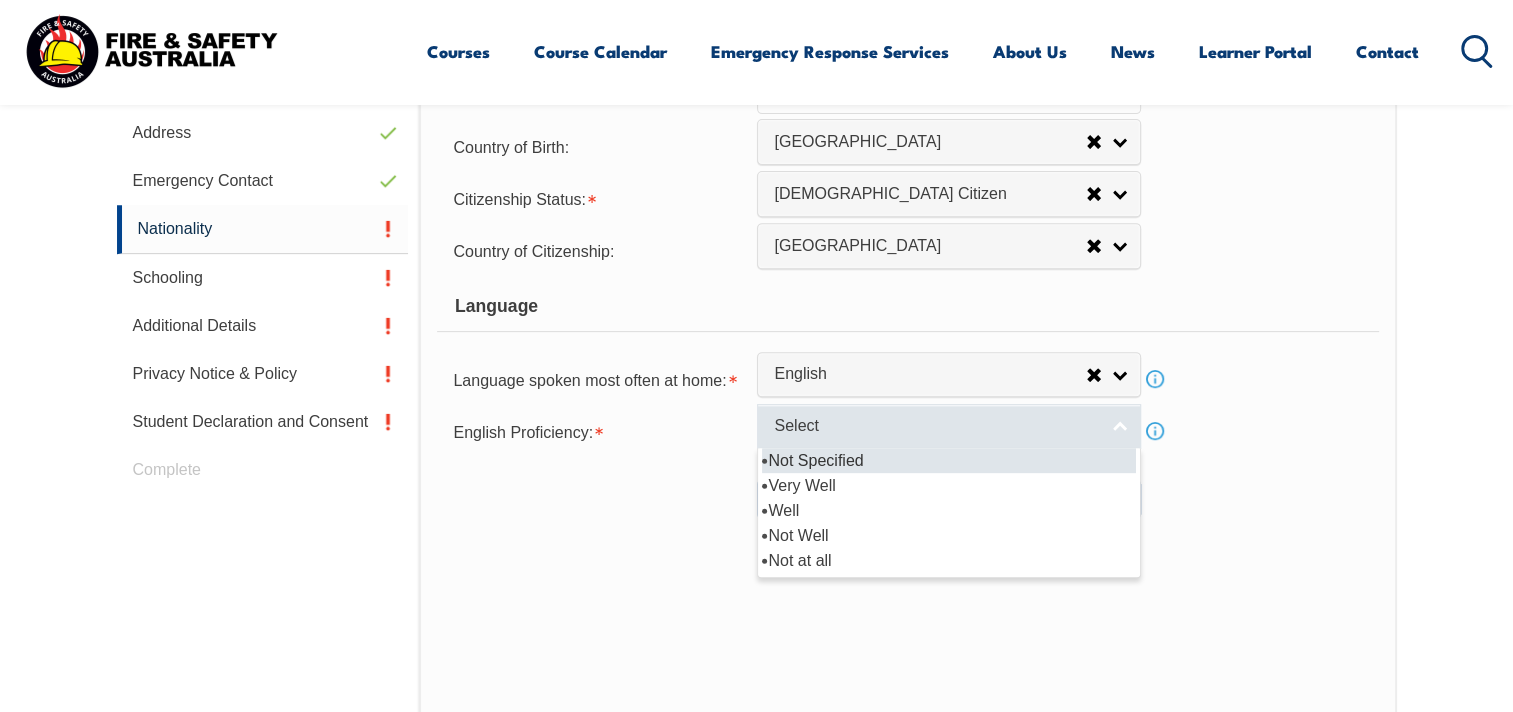 click on "Select" at bounding box center (936, 426) 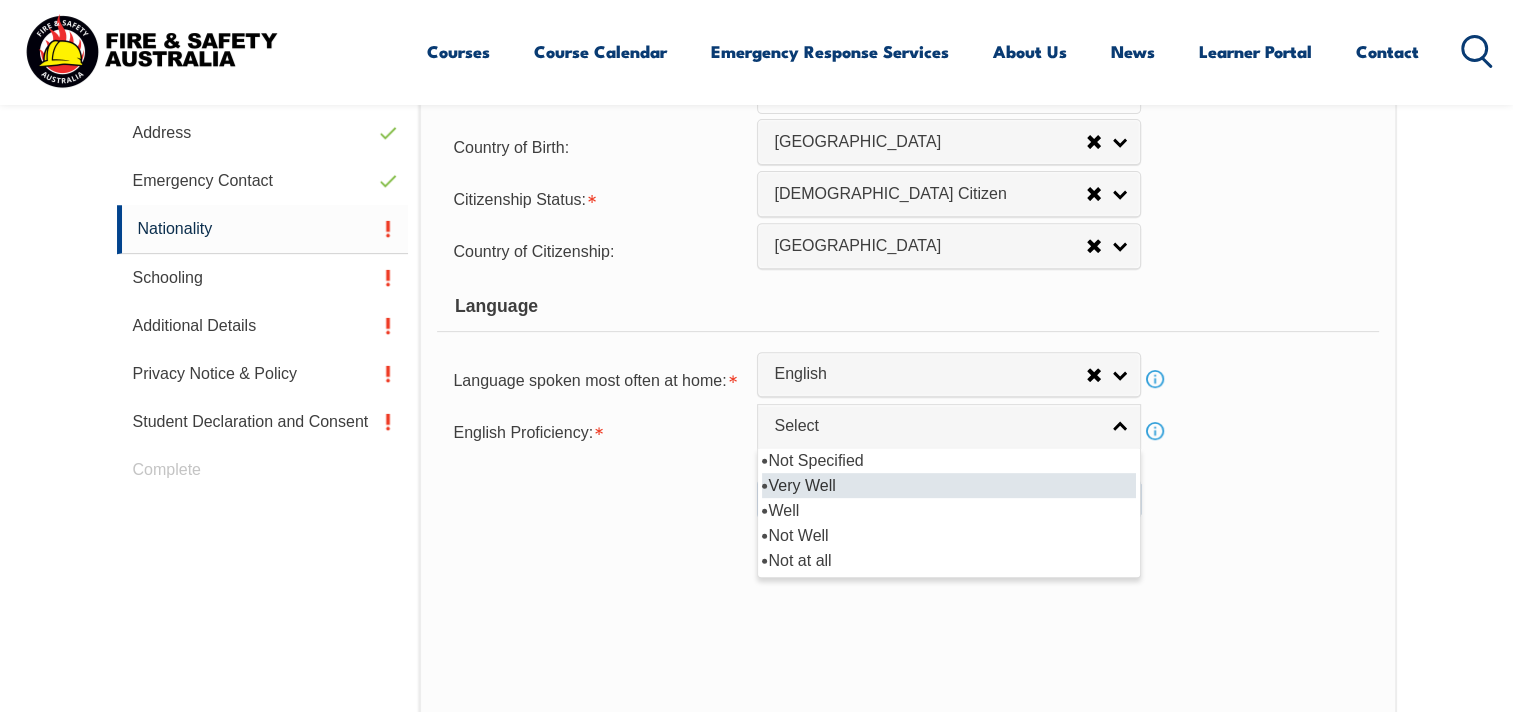 click on "Very Well" at bounding box center [949, 485] 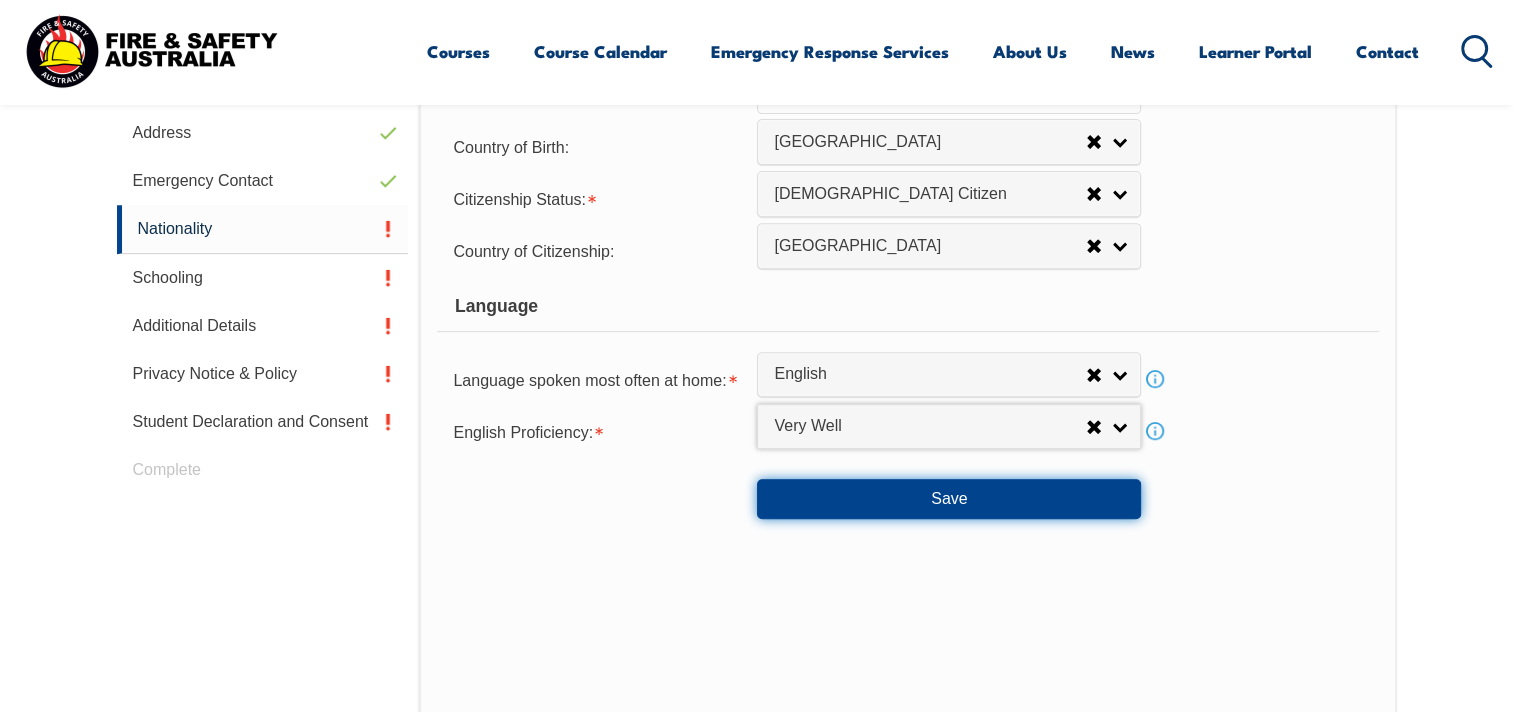 click on "Save" at bounding box center (949, 499) 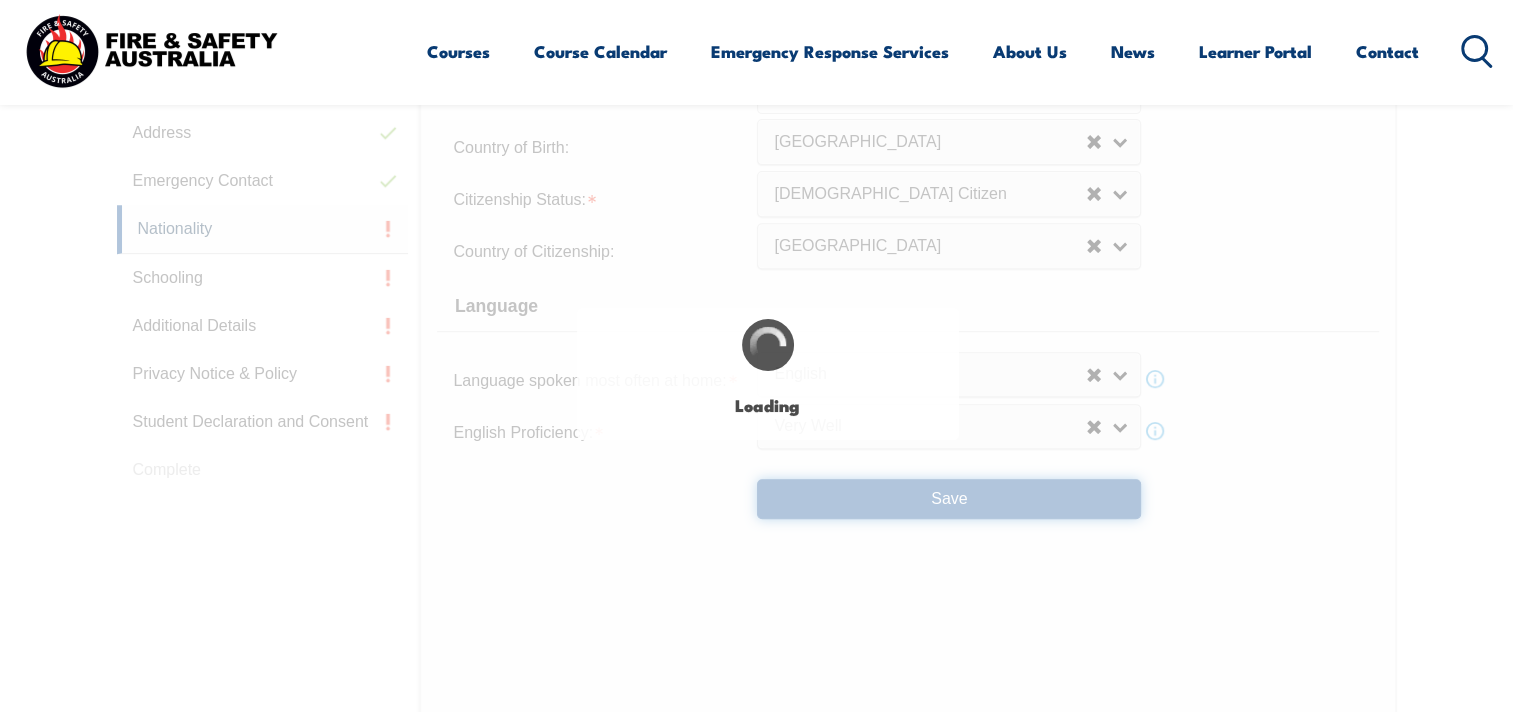type on "East Melbourne" 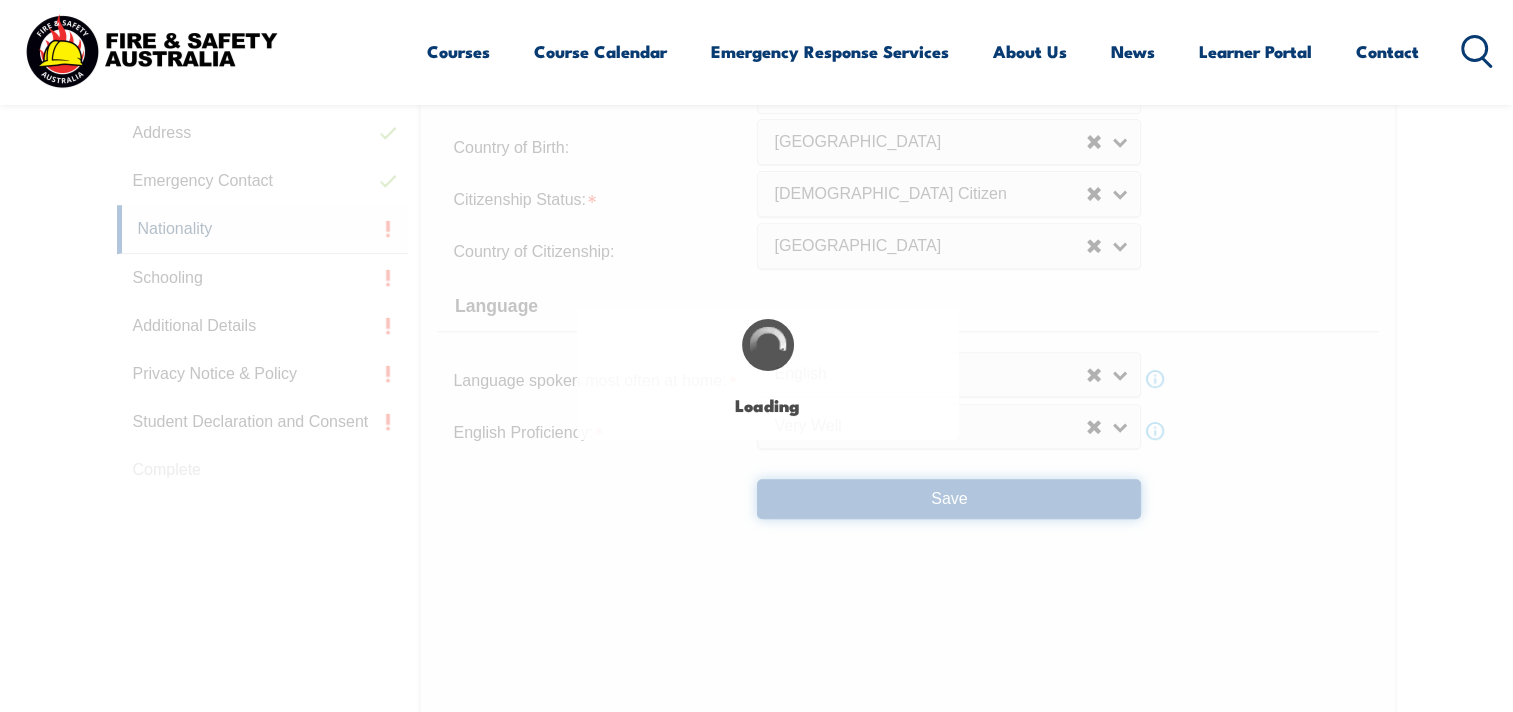 select on "false" 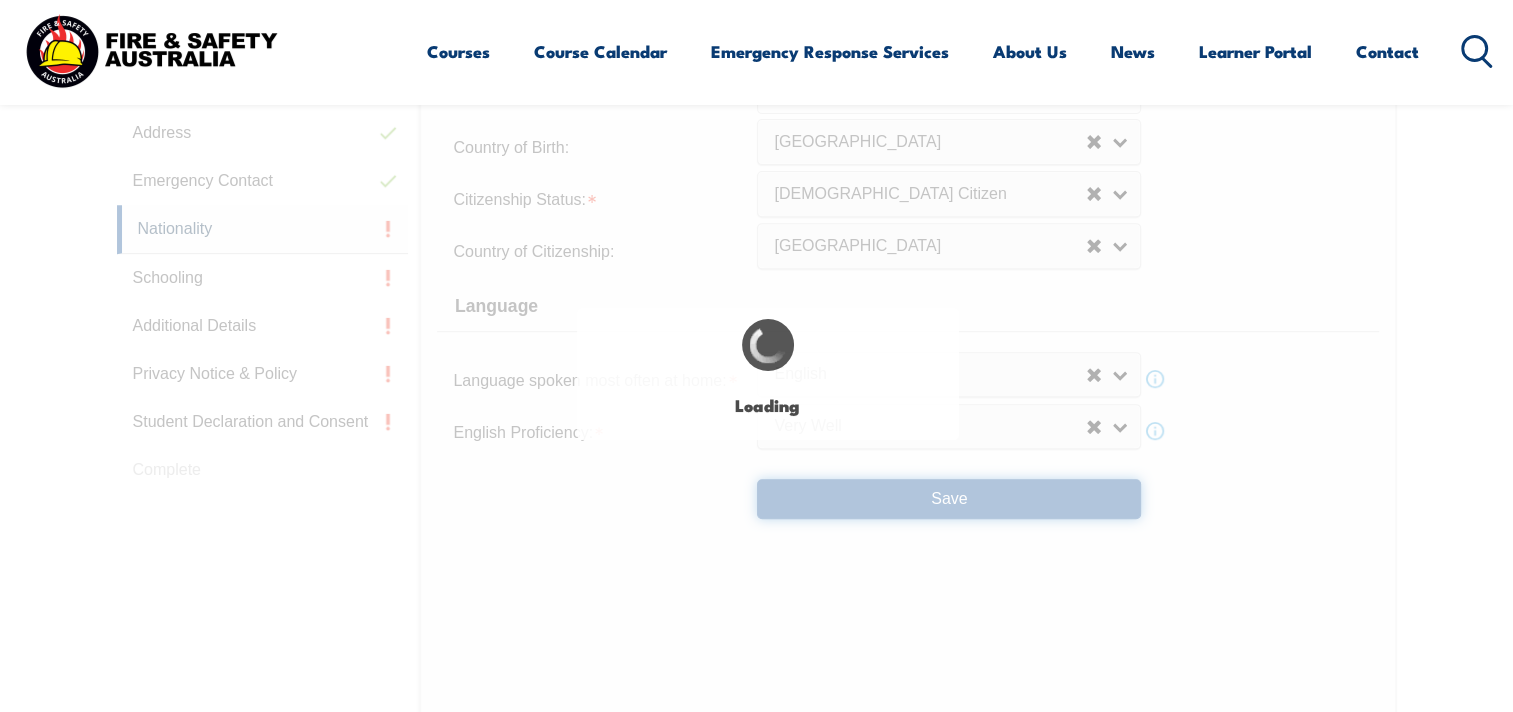 scroll, scrollTop: 0, scrollLeft: 0, axis: both 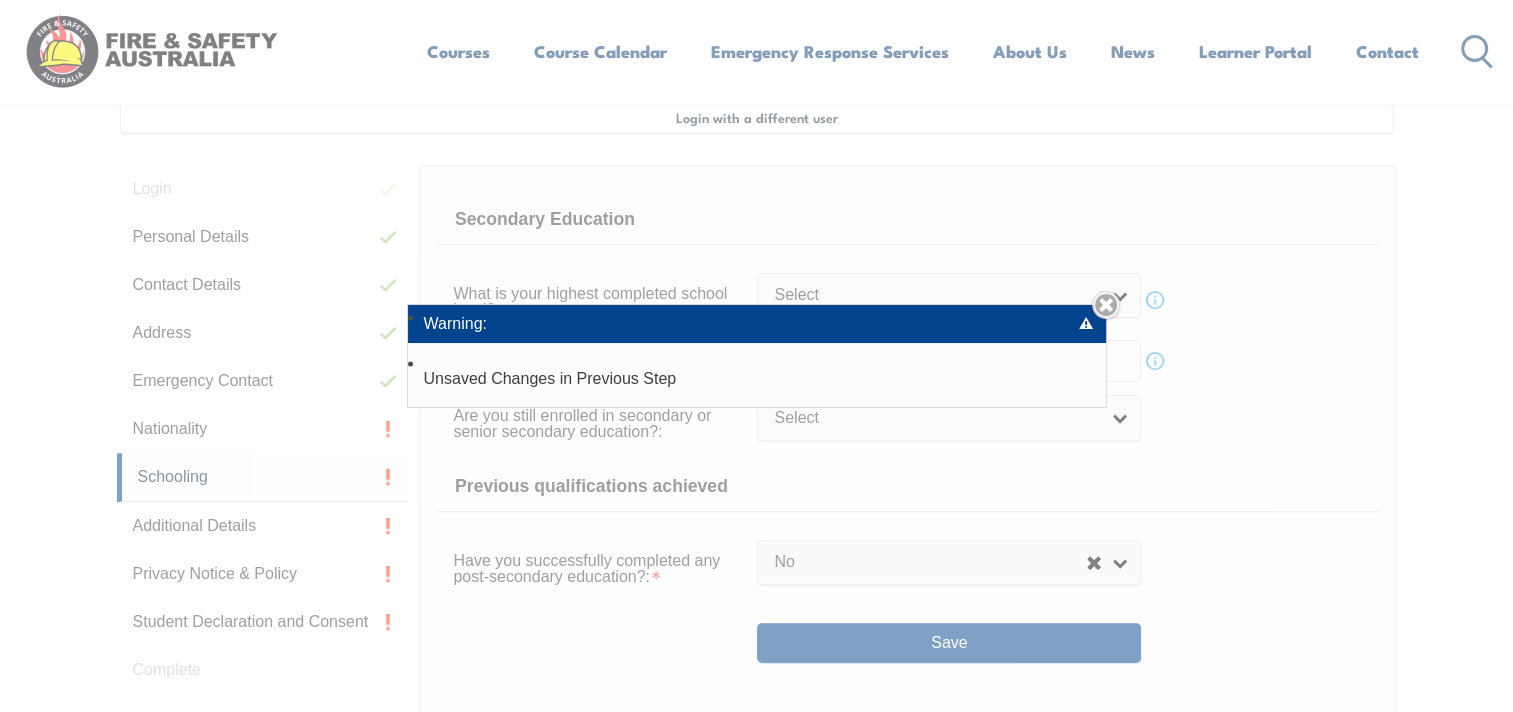 click on "Warning:" at bounding box center (757, 324) 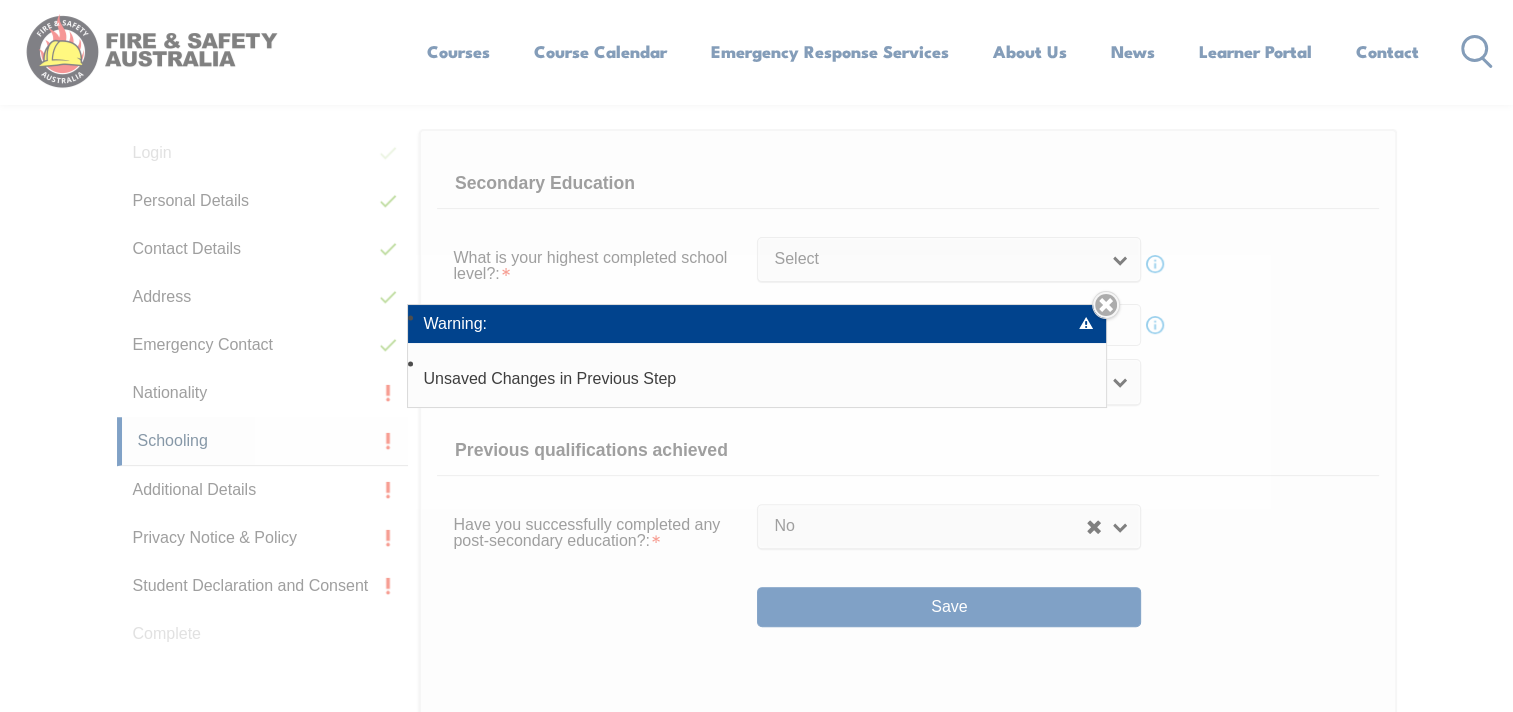 scroll, scrollTop: 544, scrollLeft: 0, axis: vertical 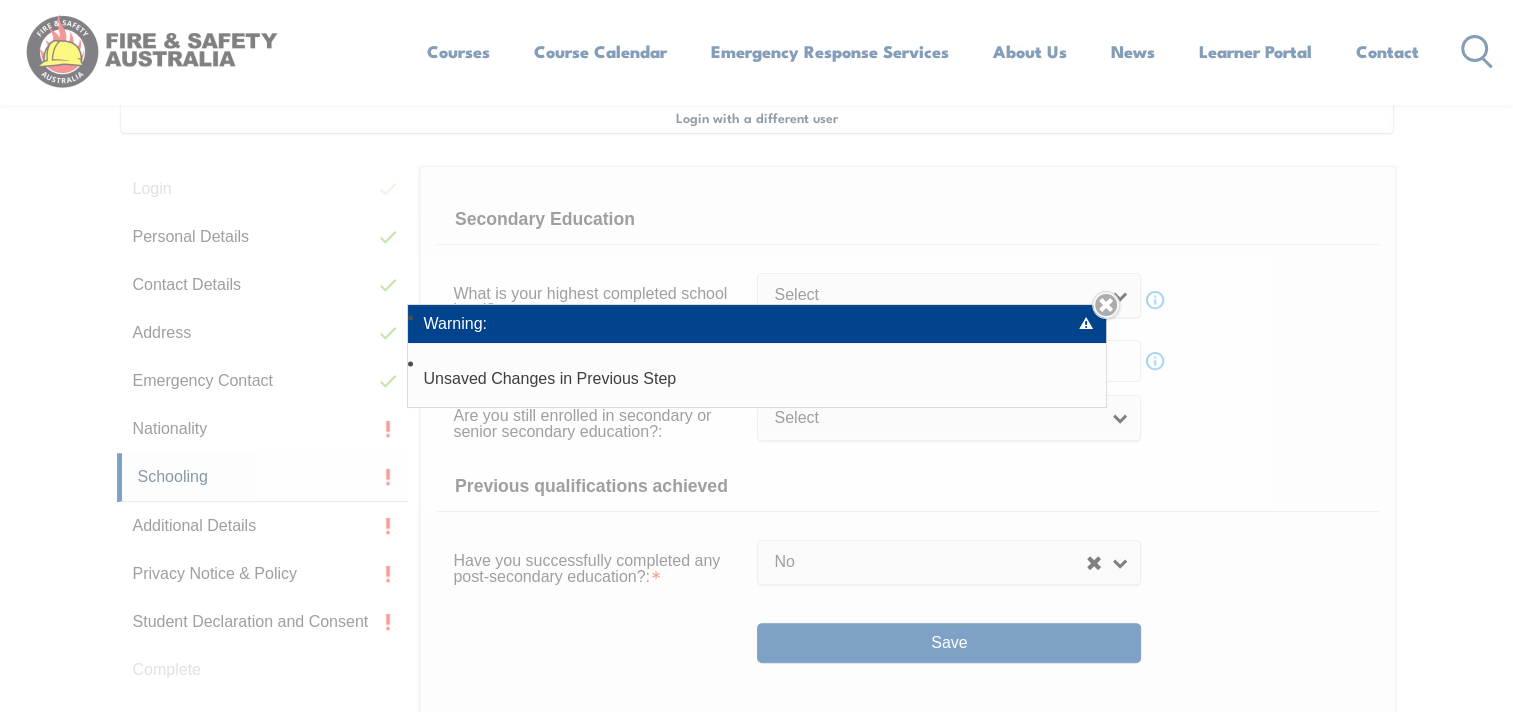 click on "Warning: Unsaved Changes in Previous Step Close" at bounding box center (756, 356) 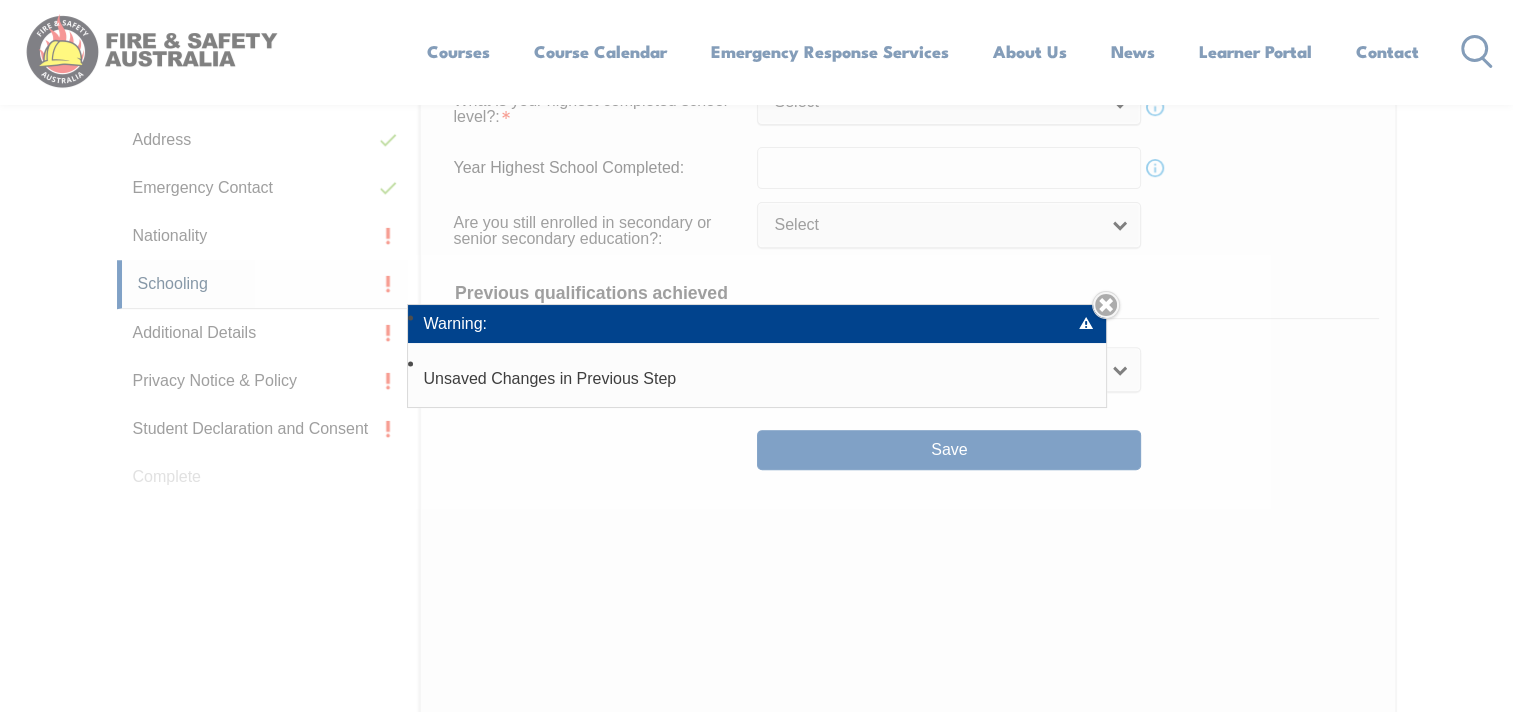scroll, scrollTop: 744, scrollLeft: 0, axis: vertical 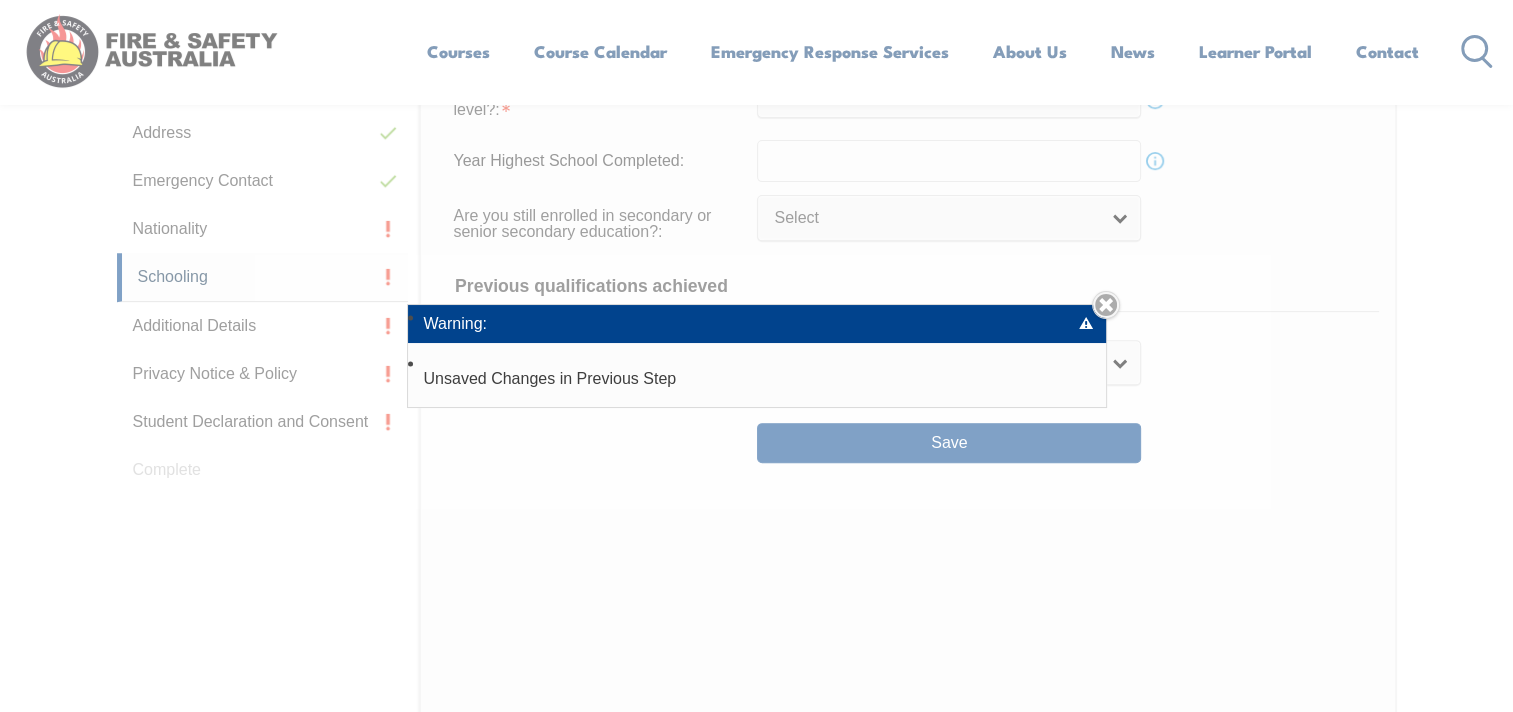 click on "Unsaved Changes in Previous Step" at bounding box center (757, 378) 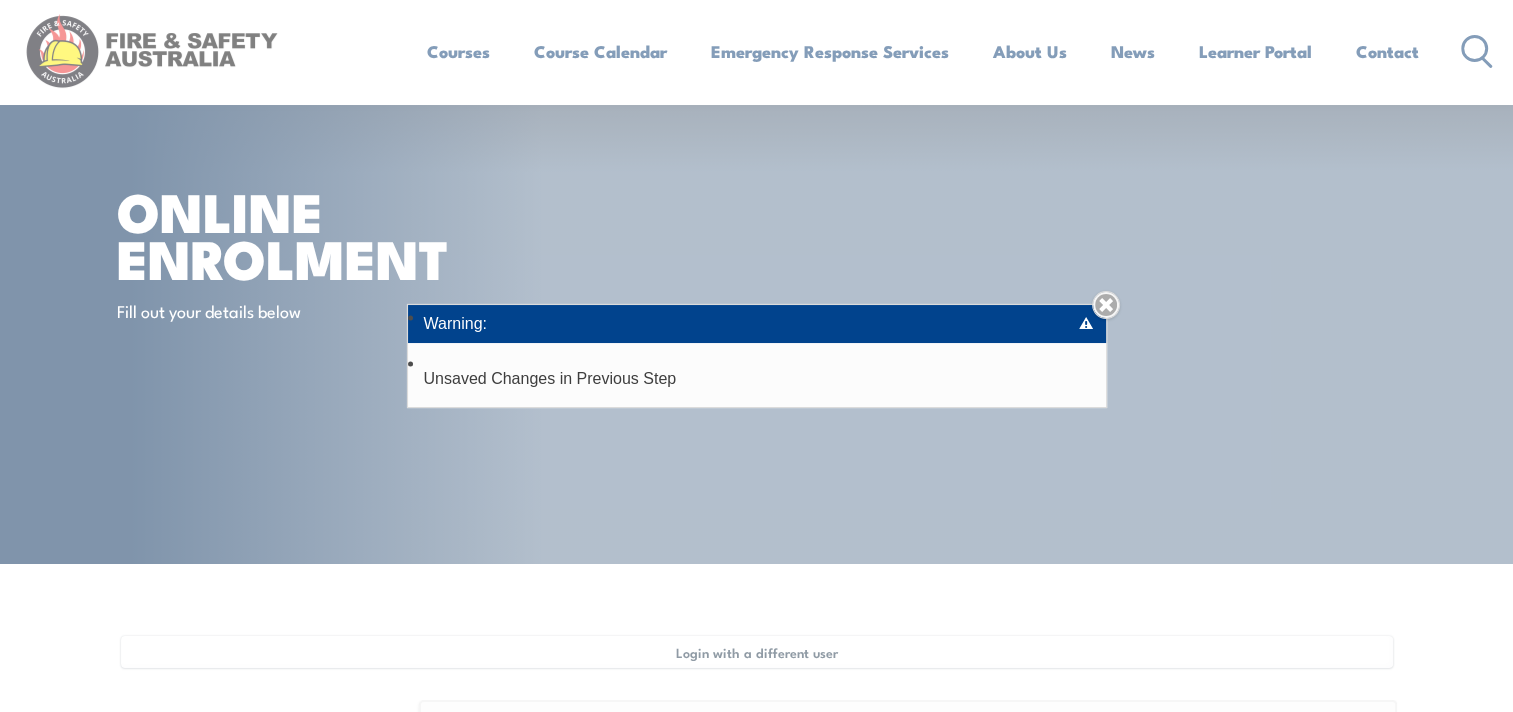 scroll, scrollTop: 0, scrollLeft: 0, axis: both 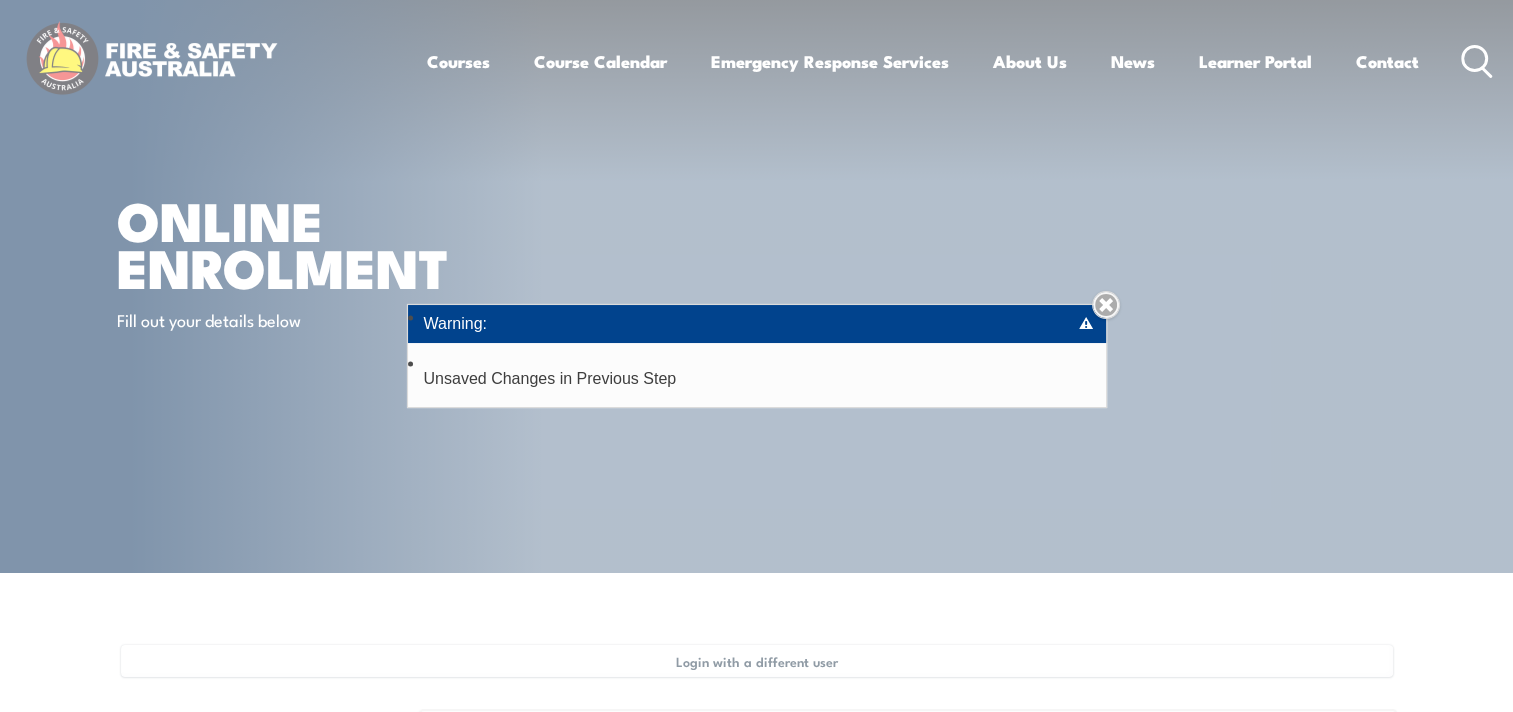 click on "Warning:" at bounding box center (757, 324) 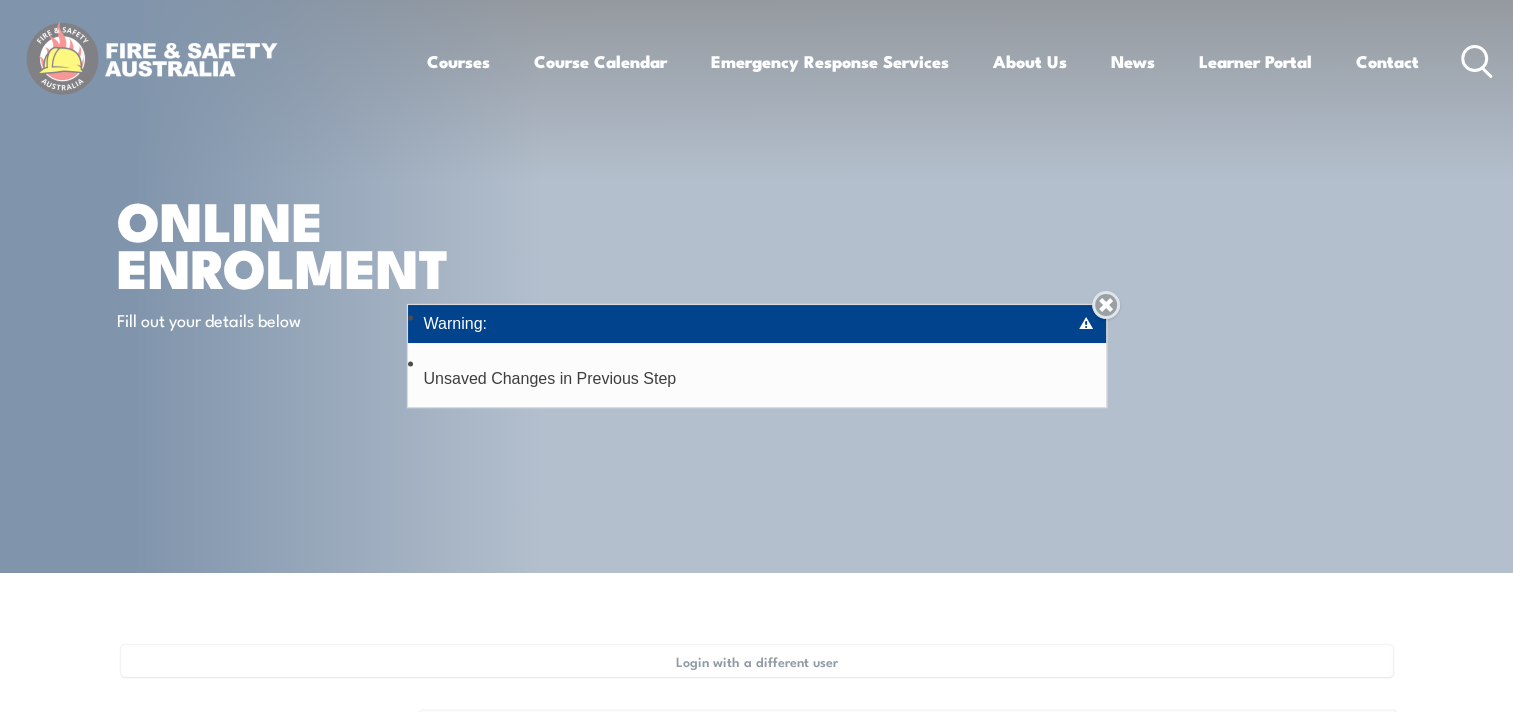 click on "Close" at bounding box center [1106, 305] 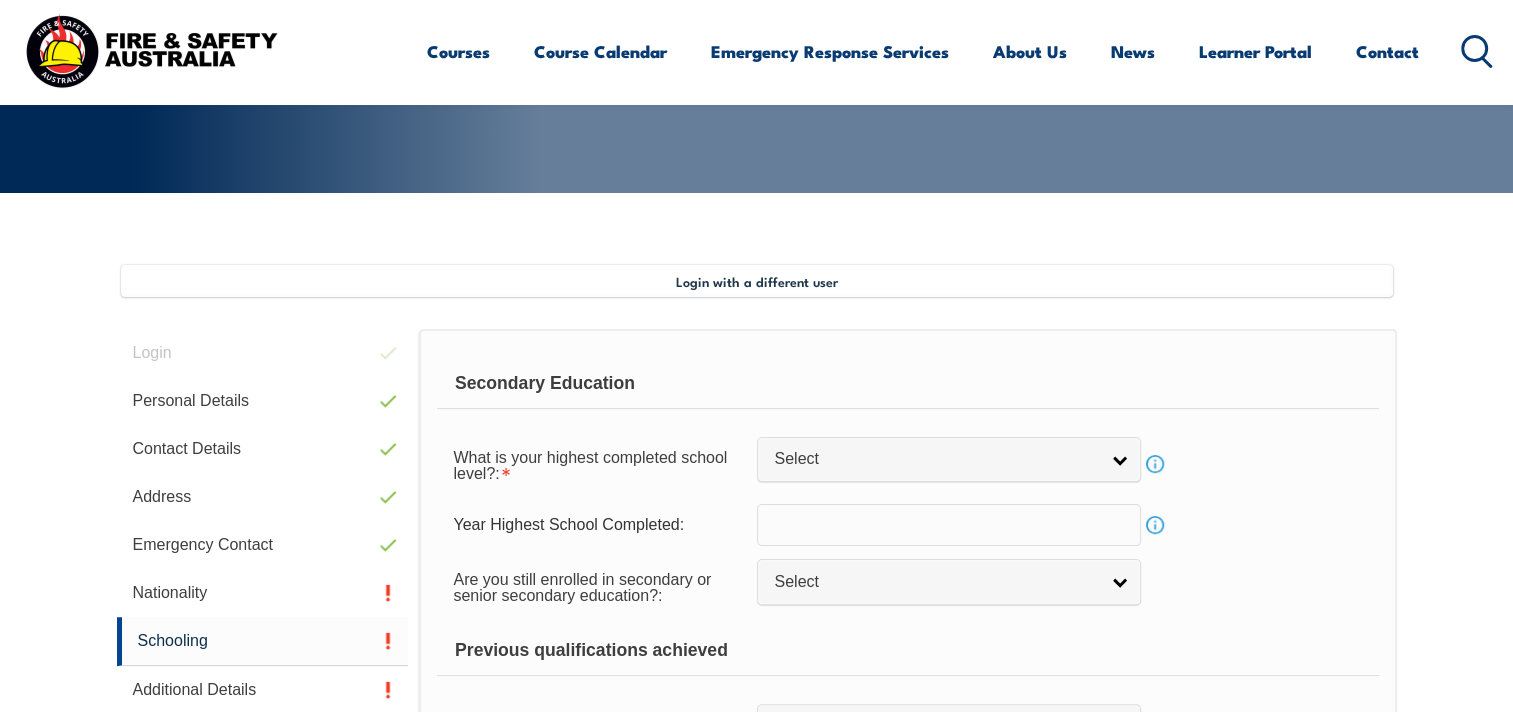 scroll, scrollTop: 400, scrollLeft: 0, axis: vertical 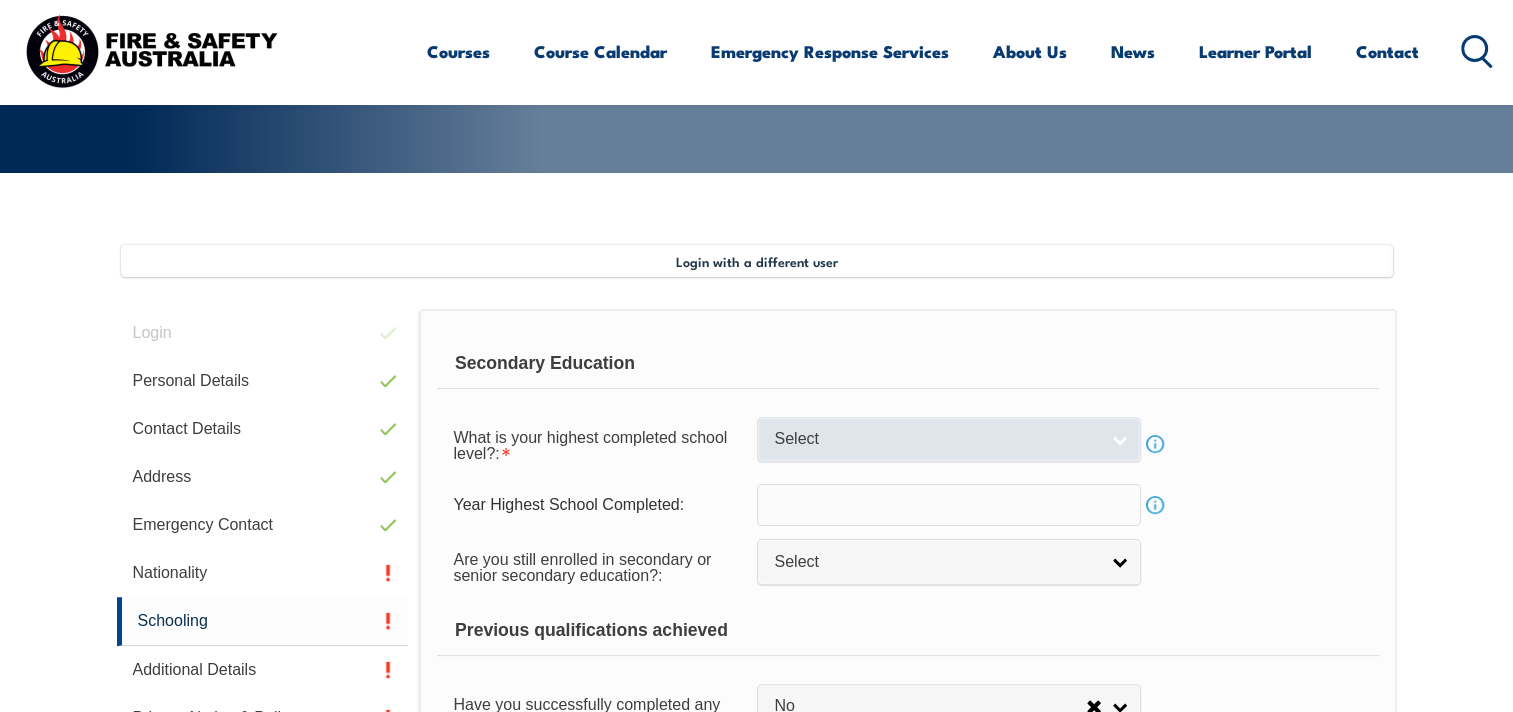 click on "Select" at bounding box center (936, 439) 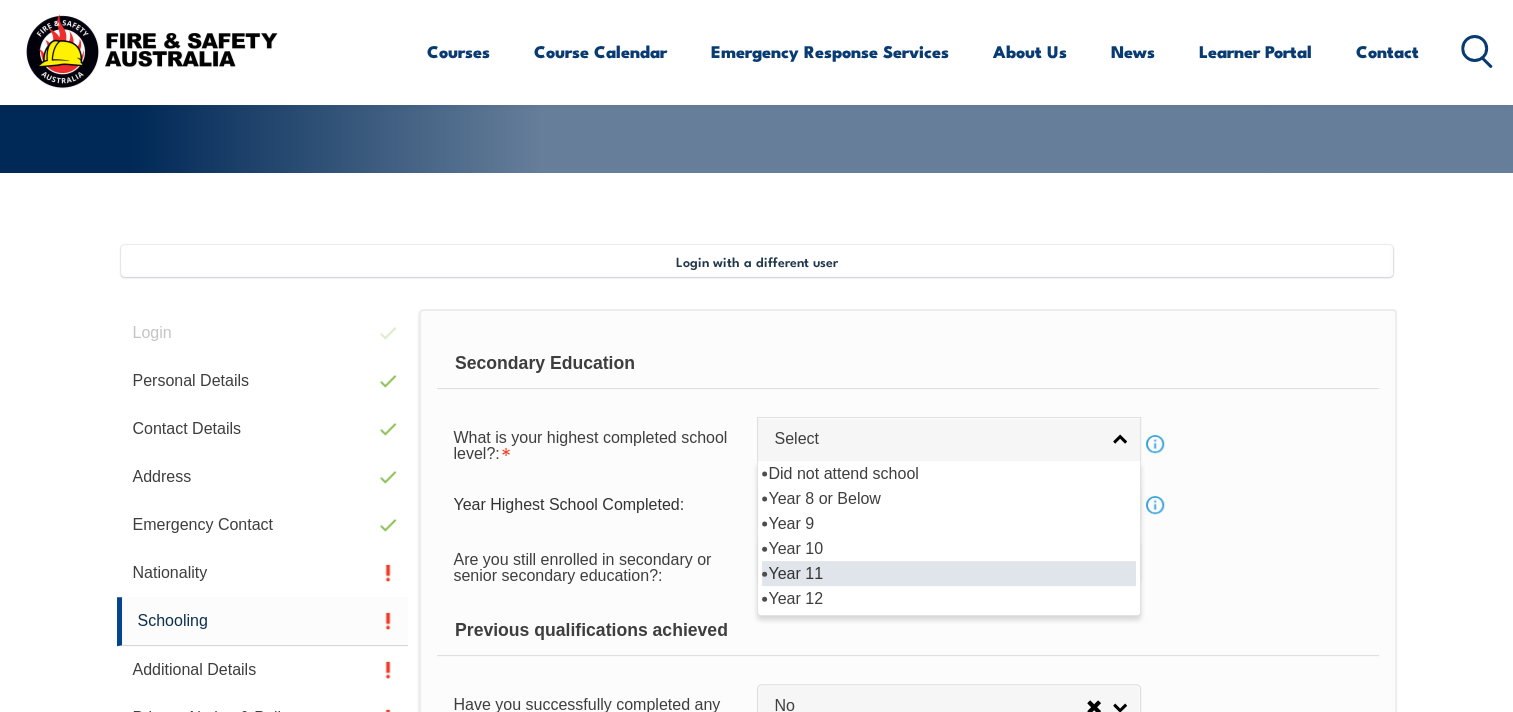 click on "Year 11" at bounding box center [949, 573] 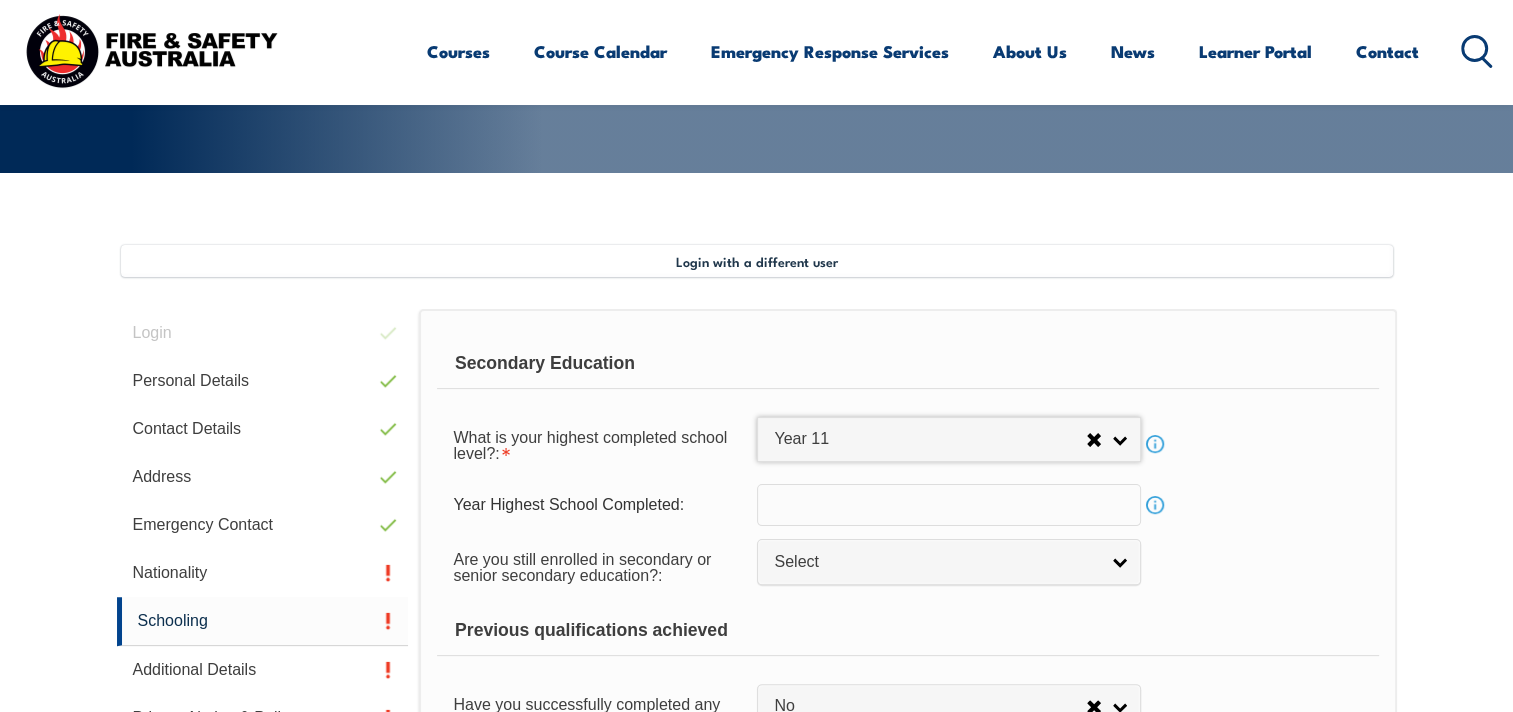 click at bounding box center (949, 505) 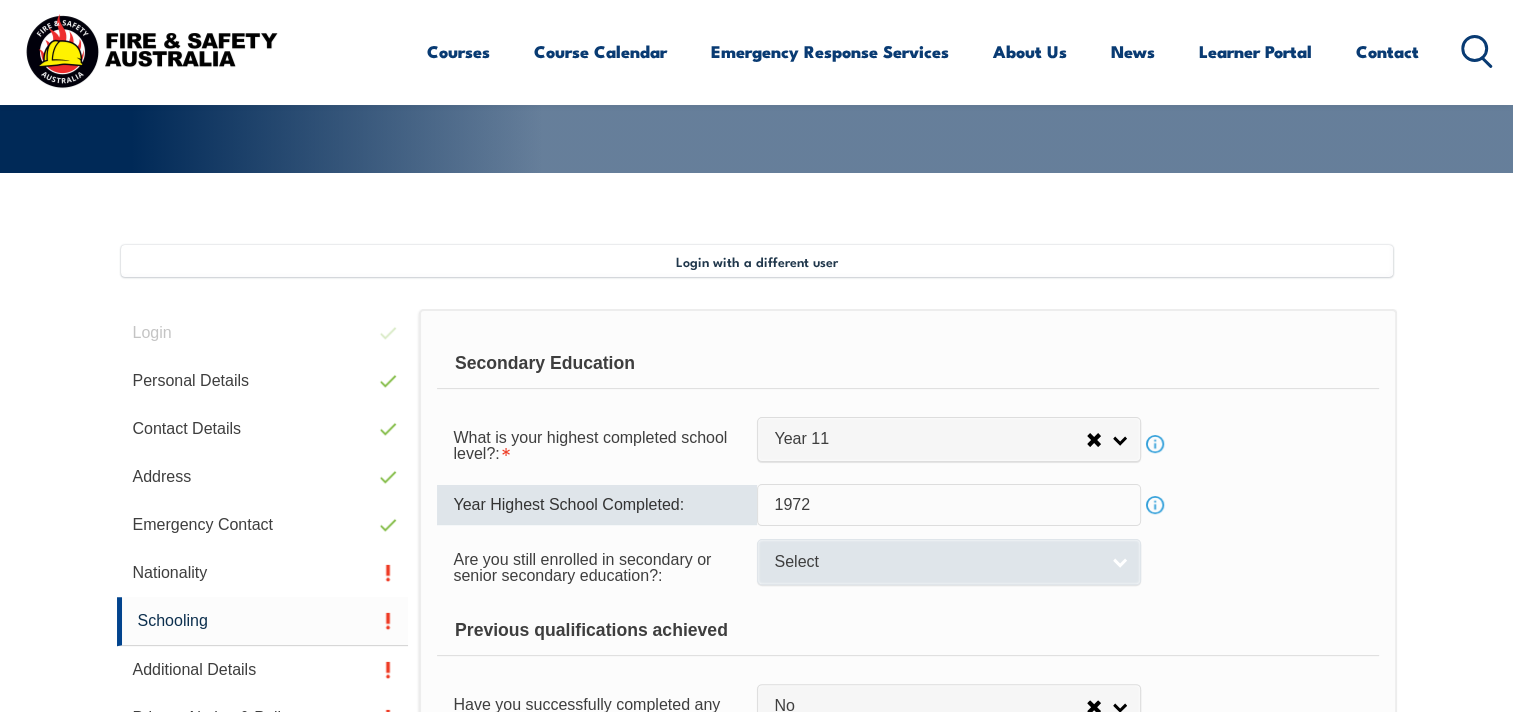 type on "1972" 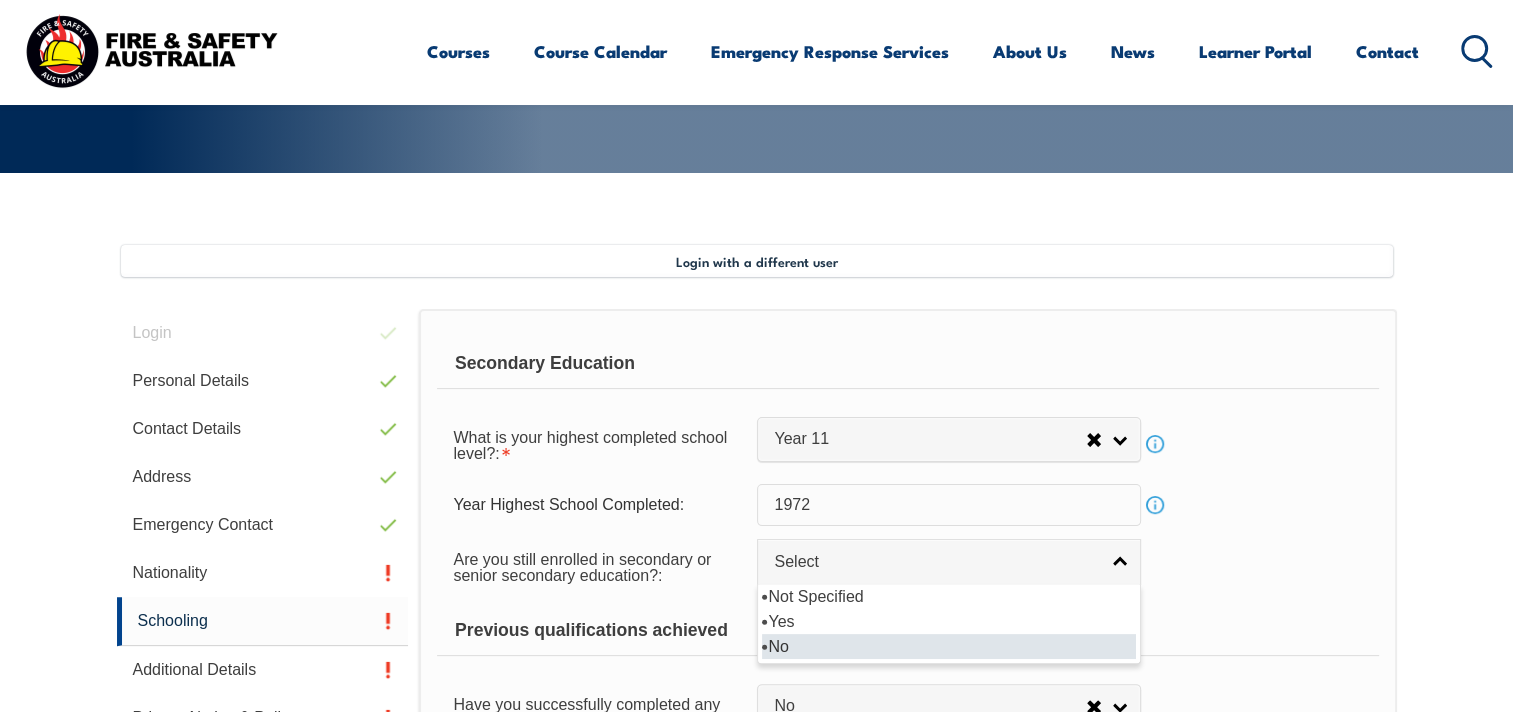 click on "No" at bounding box center (949, 646) 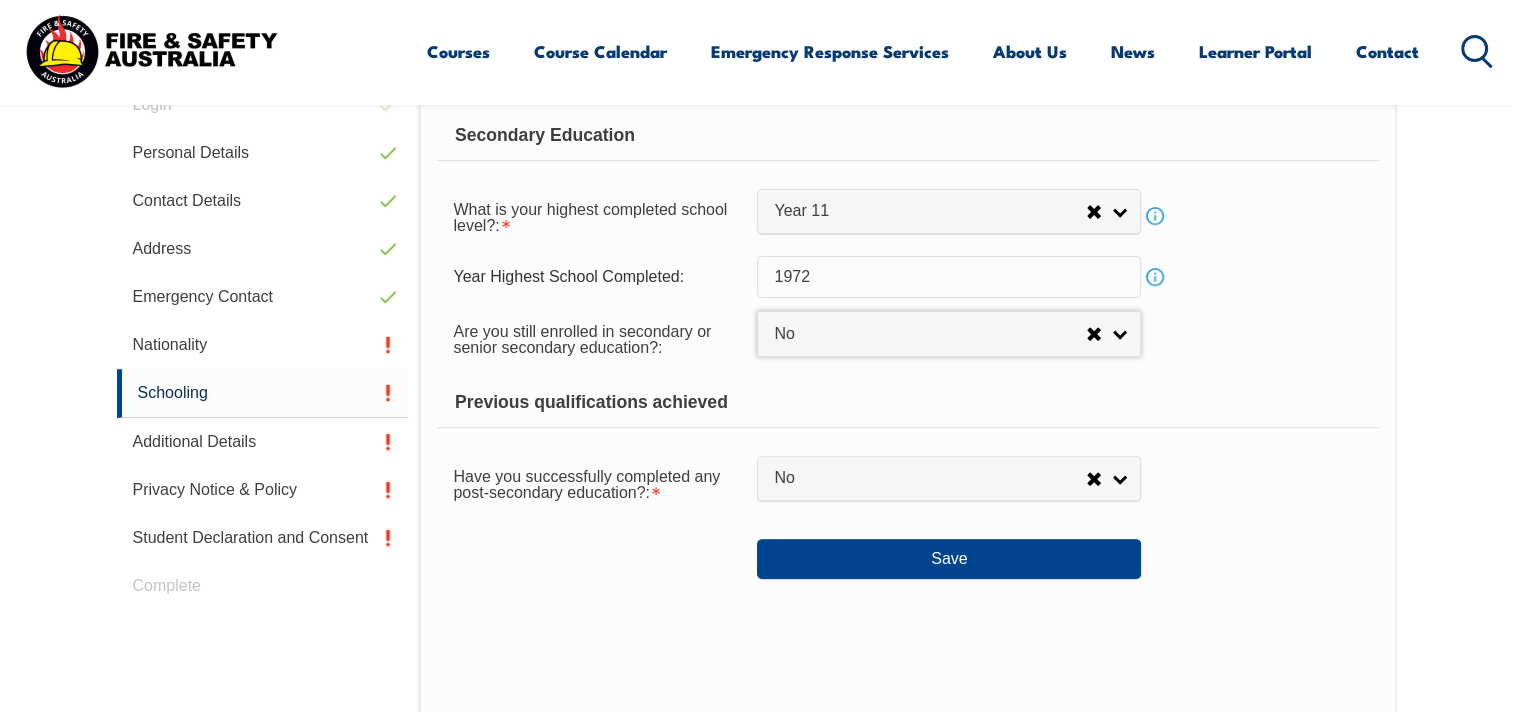 scroll, scrollTop: 700, scrollLeft: 0, axis: vertical 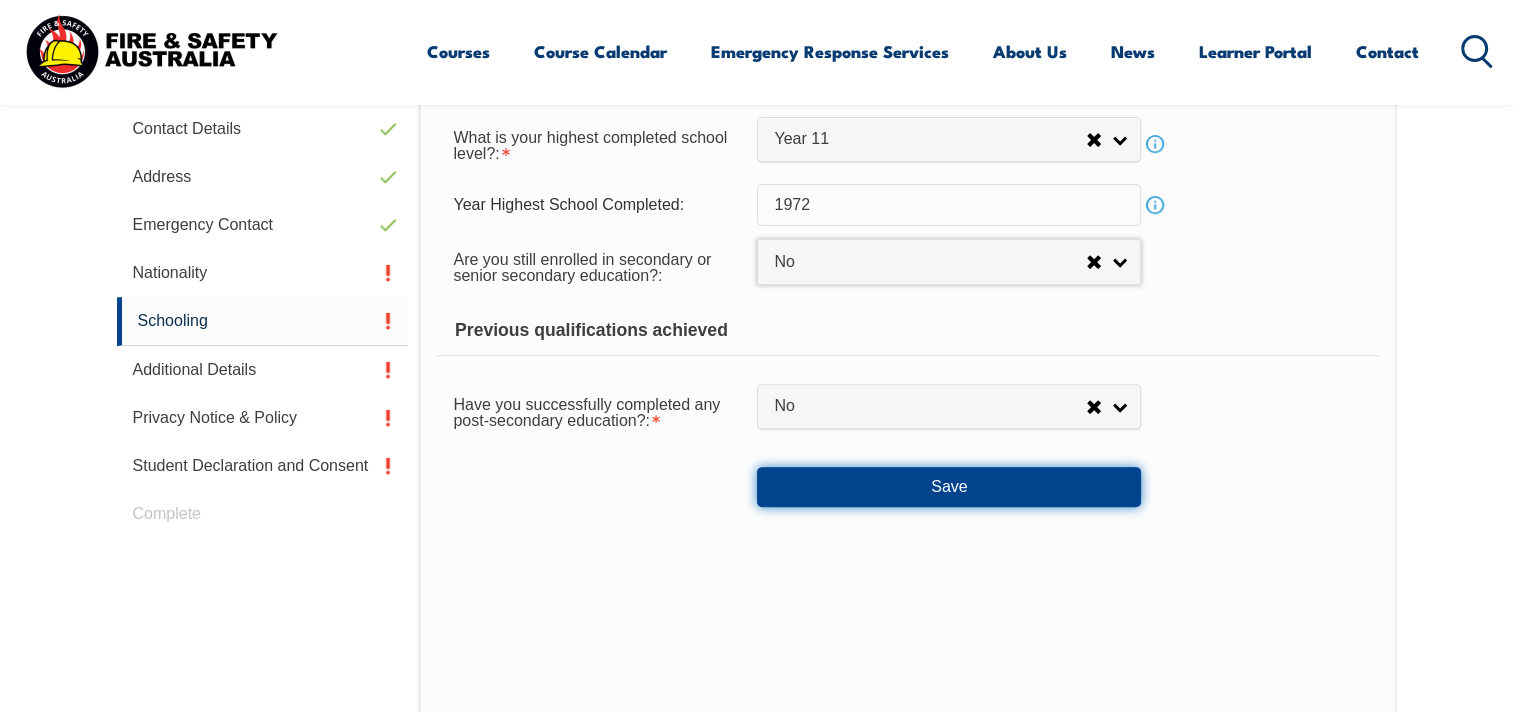 click on "Save" at bounding box center (949, 487) 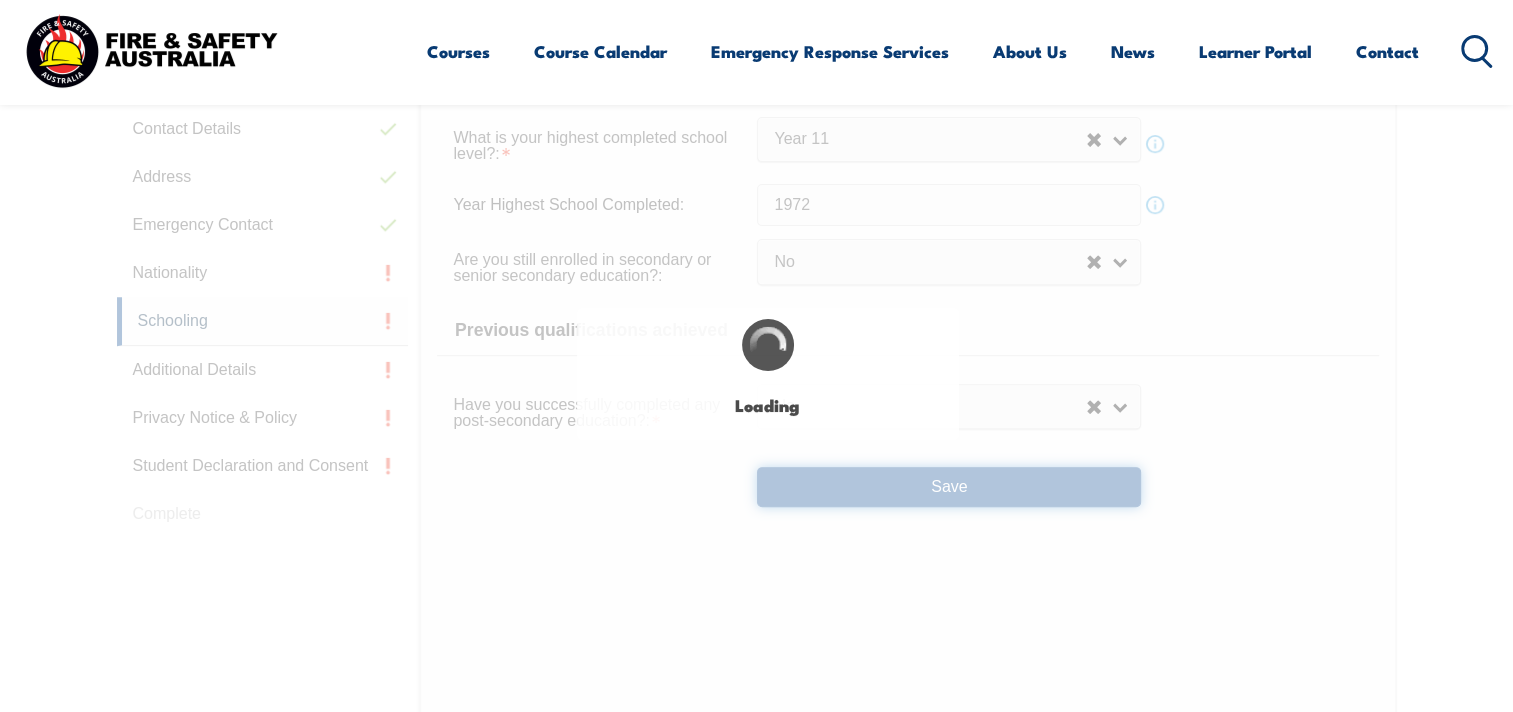 select 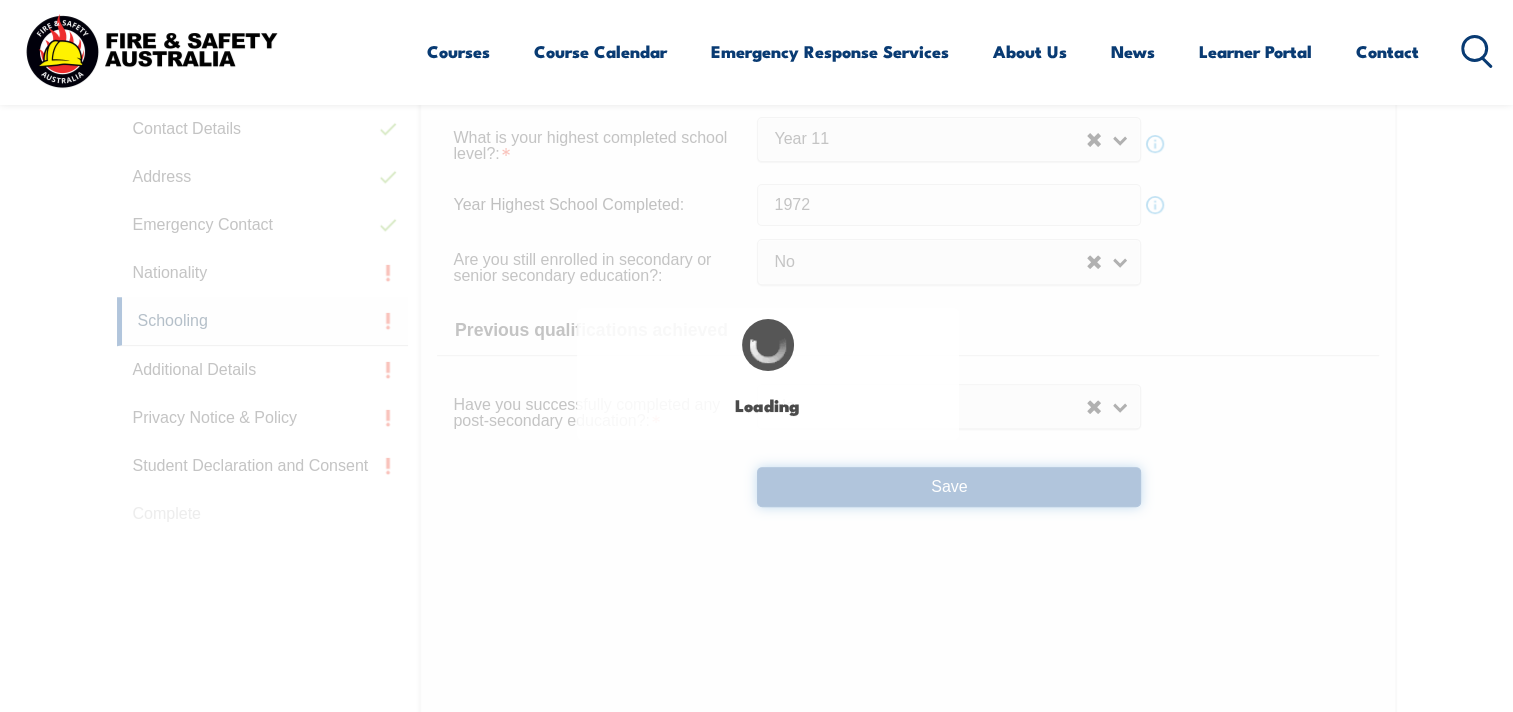 select on "false" 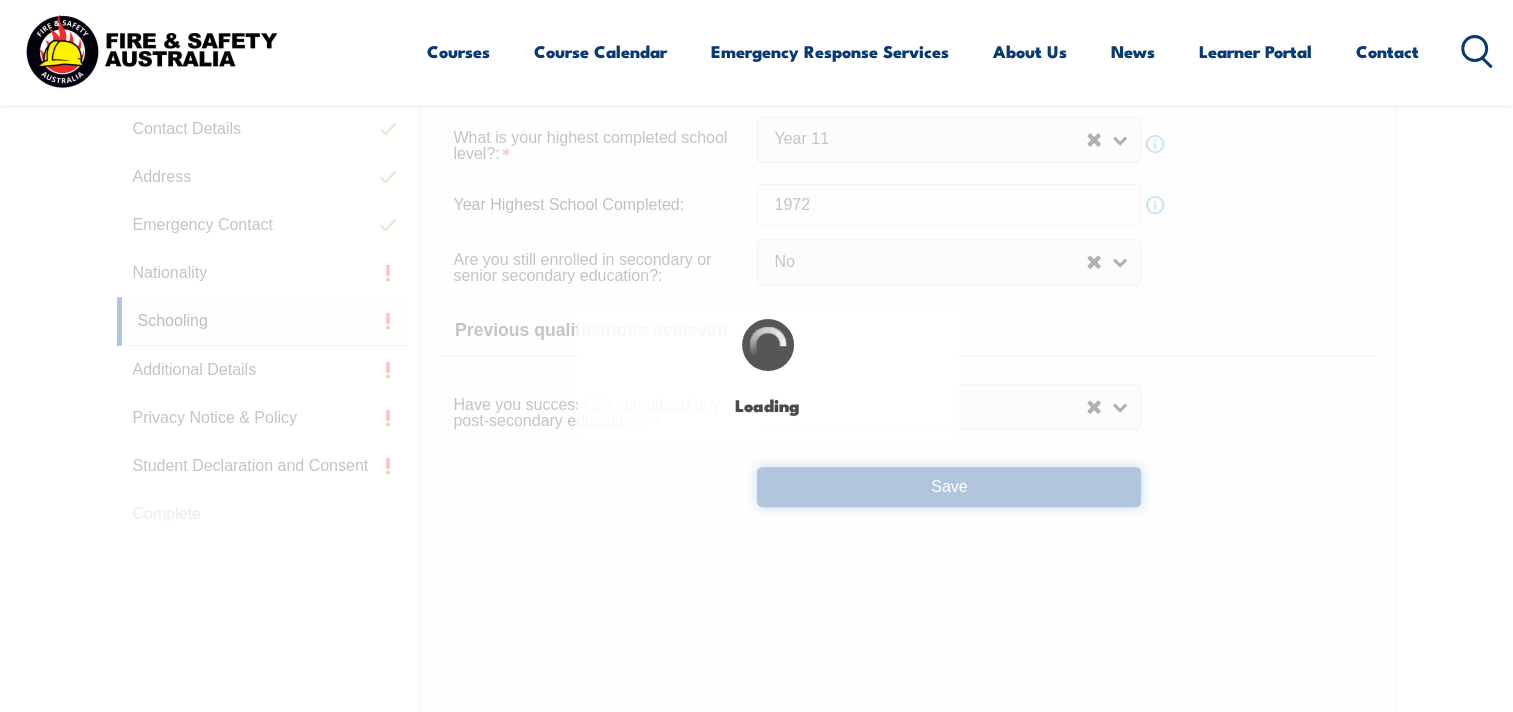 select on "false" 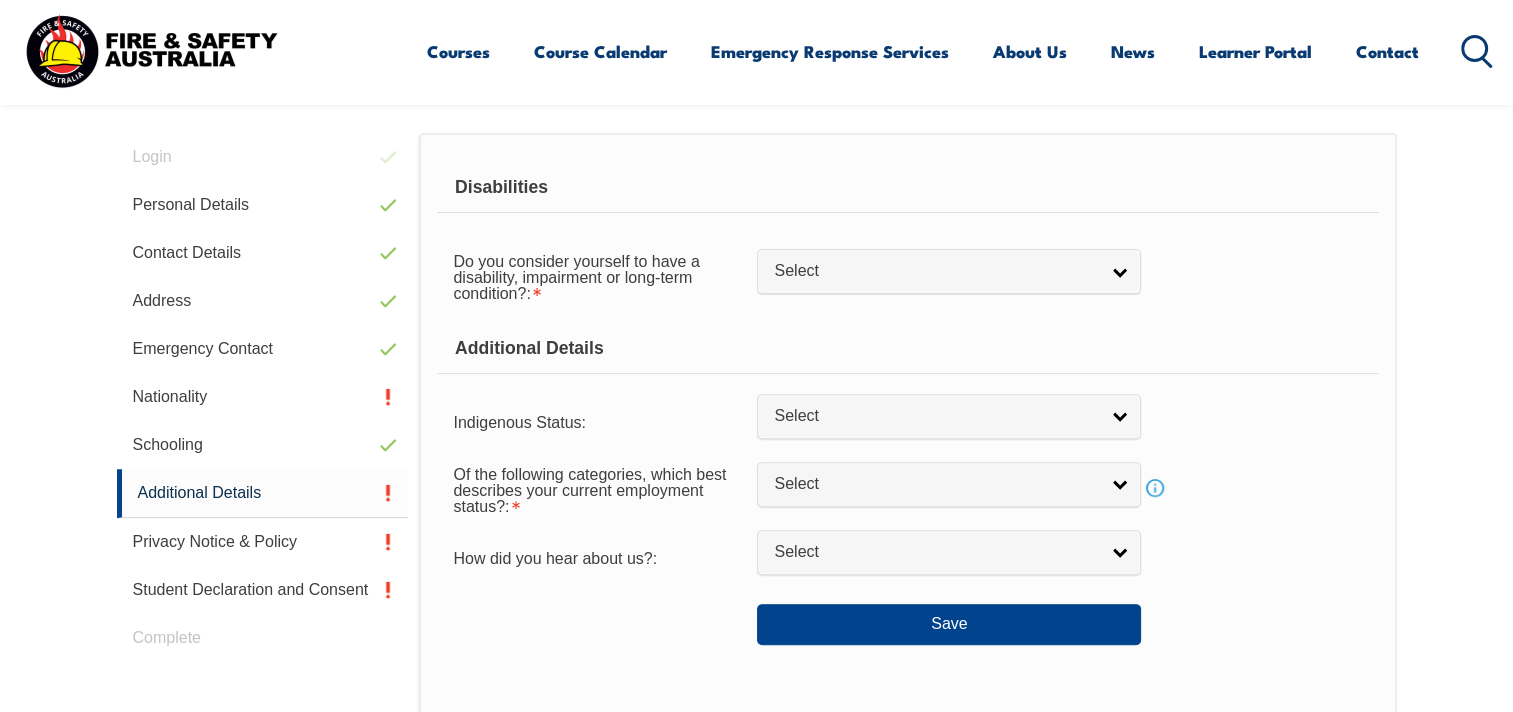 scroll, scrollTop: 544, scrollLeft: 0, axis: vertical 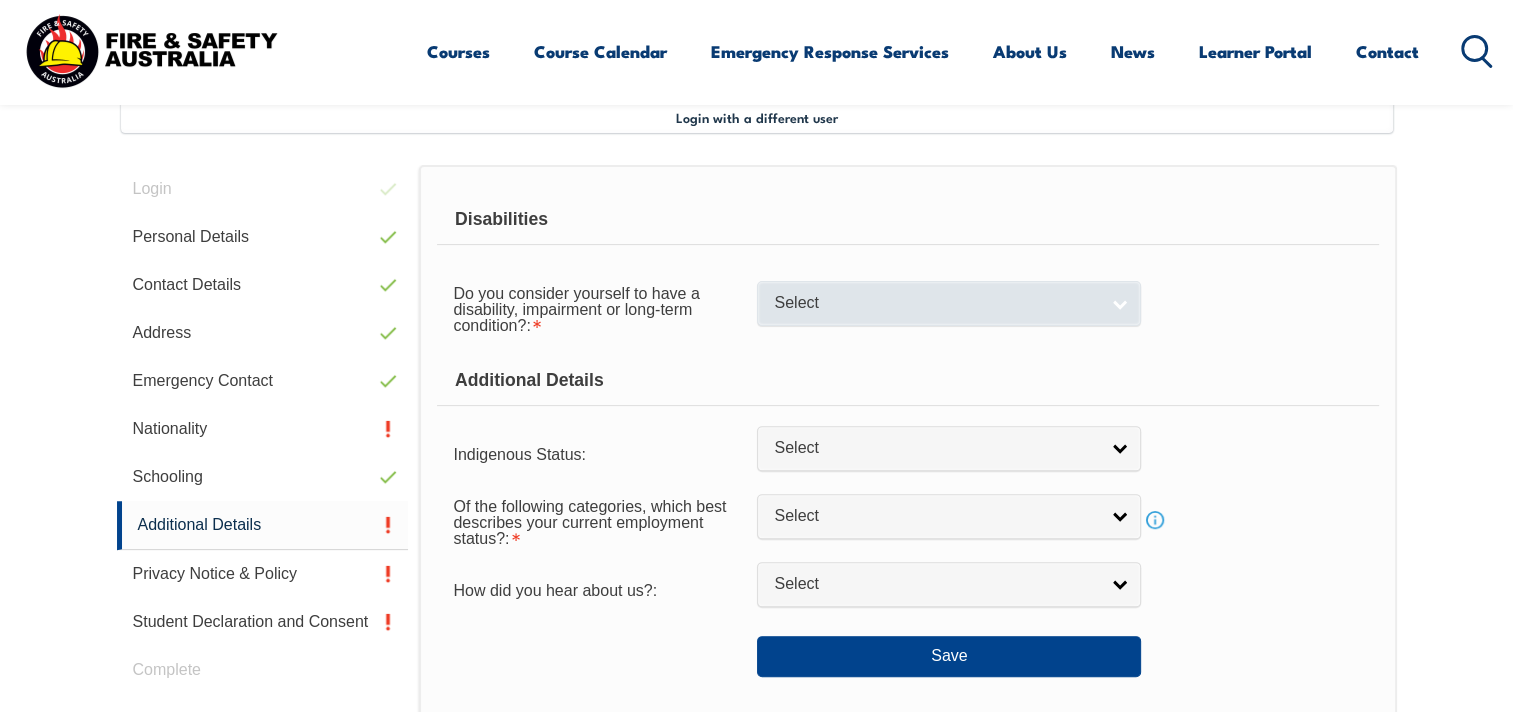 click on "Select" at bounding box center [936, 303] 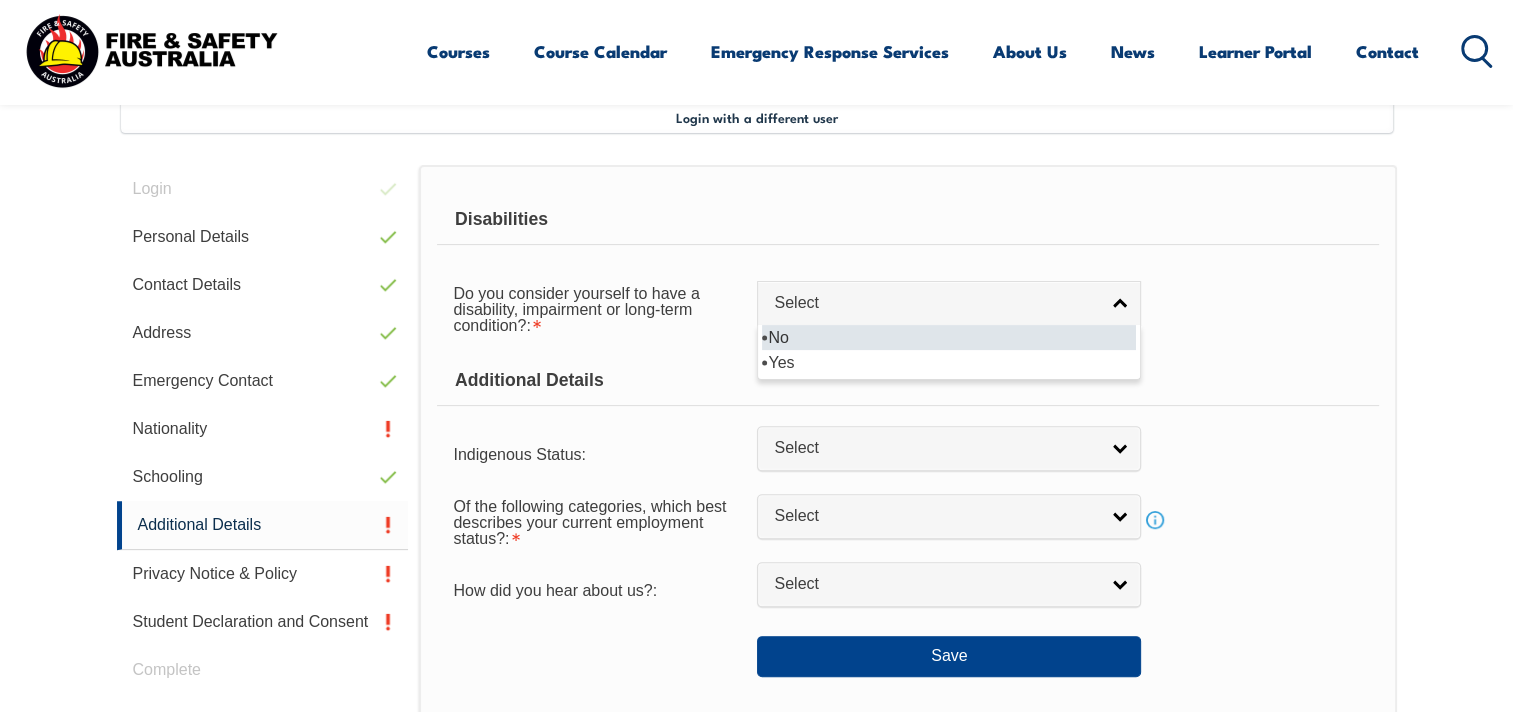 click on "No" at bounding box center [949, 337] 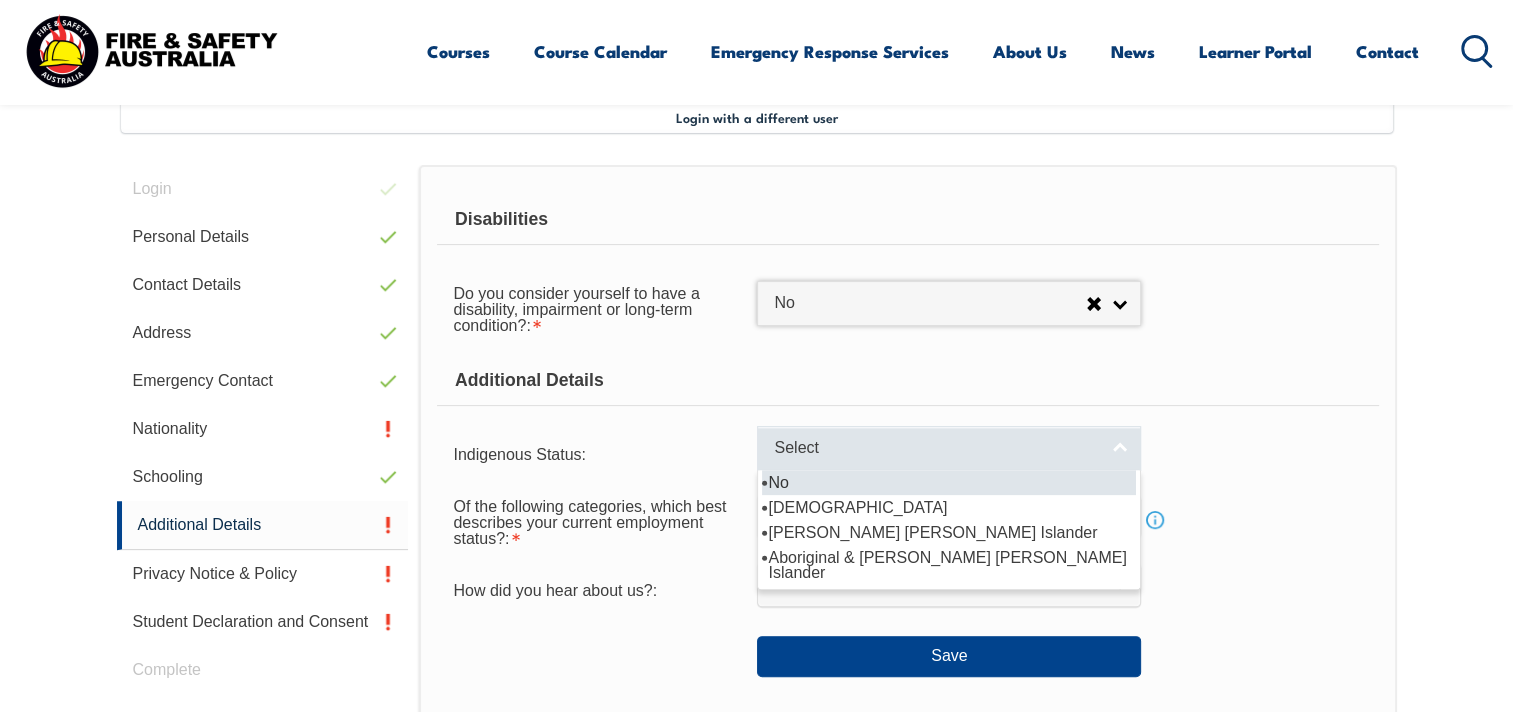 click on "Select" at bounding box center [936, 448] 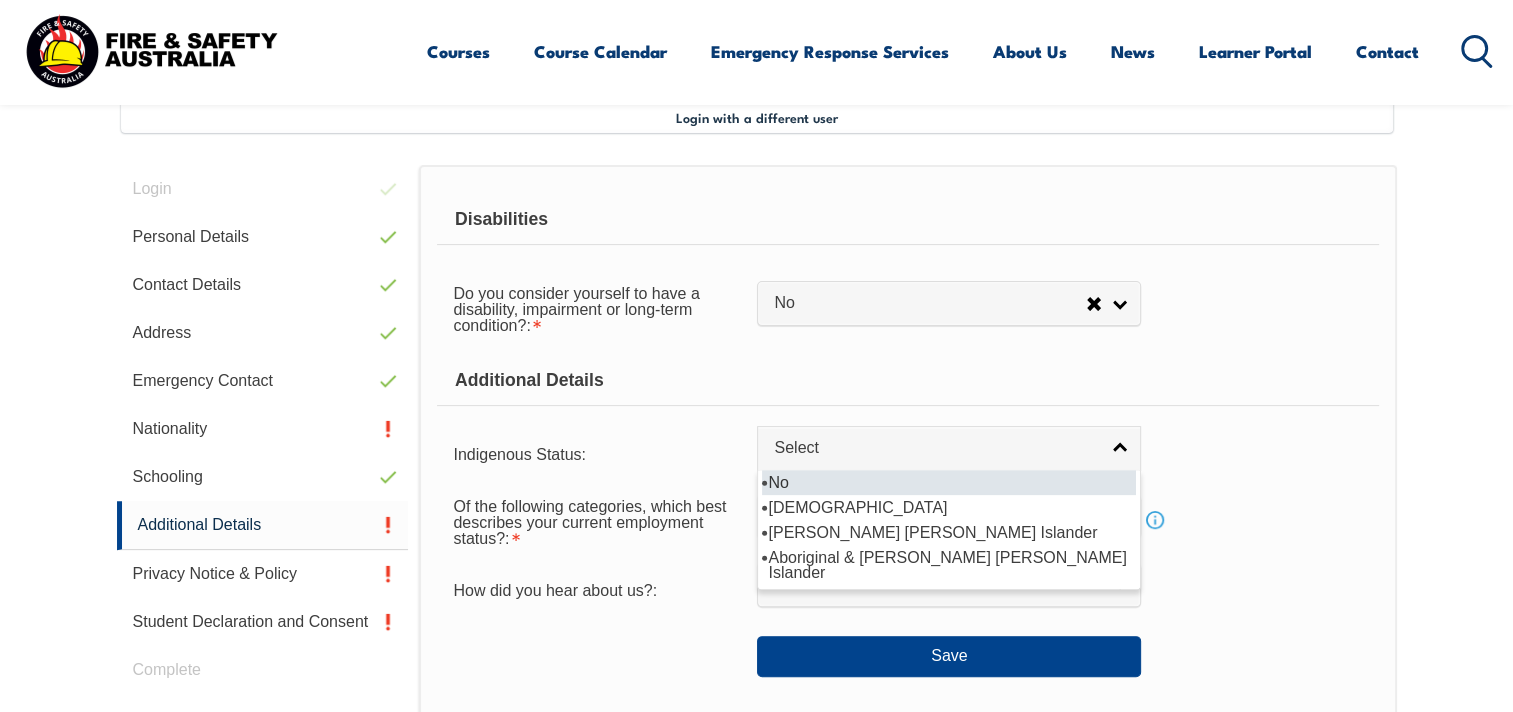 click on "No" at bounding box center [949, 482] 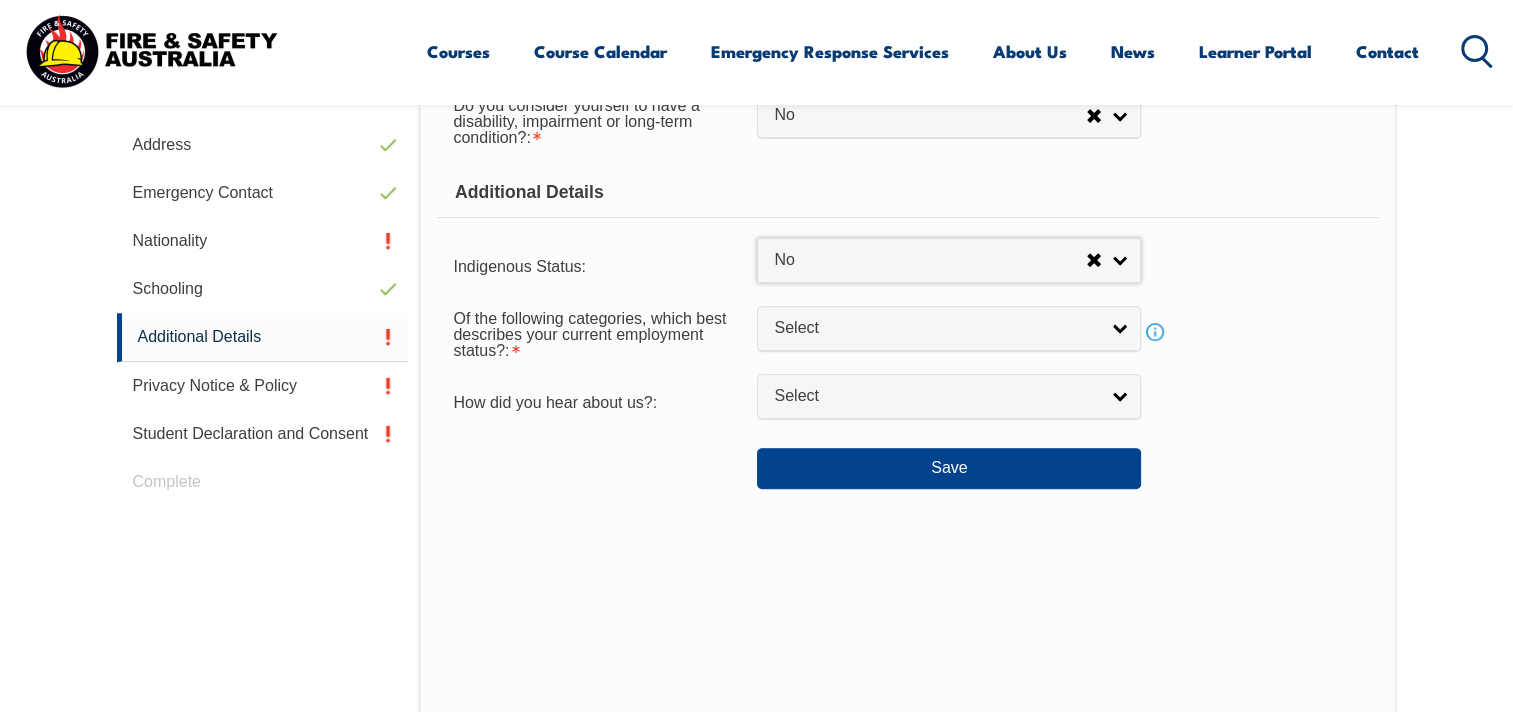 scroll, scrollTop: 744, scrollLeft: 0, axis: vertical 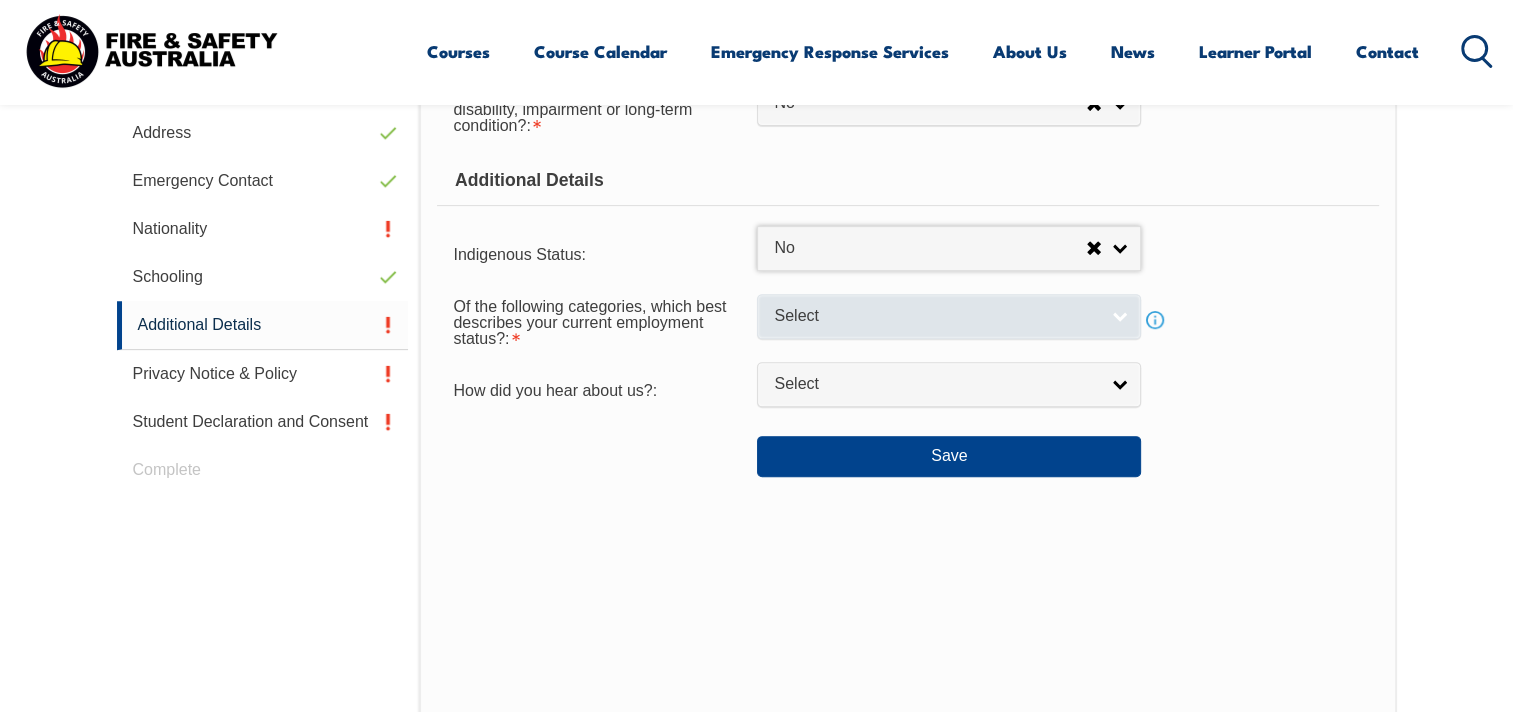 click on "Select" at bounding box center (936, 316) 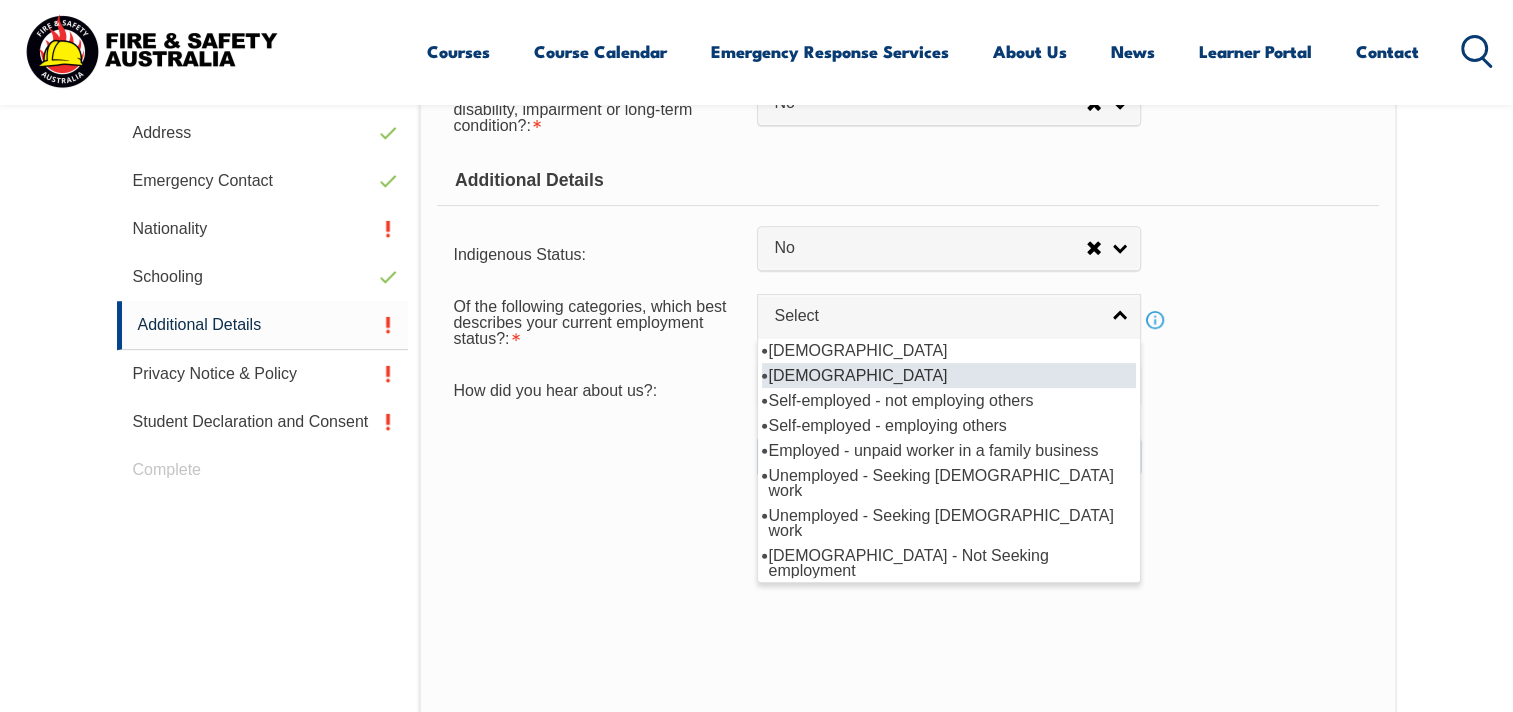 click on "Part-time employee" at bounding box center (949, 375) 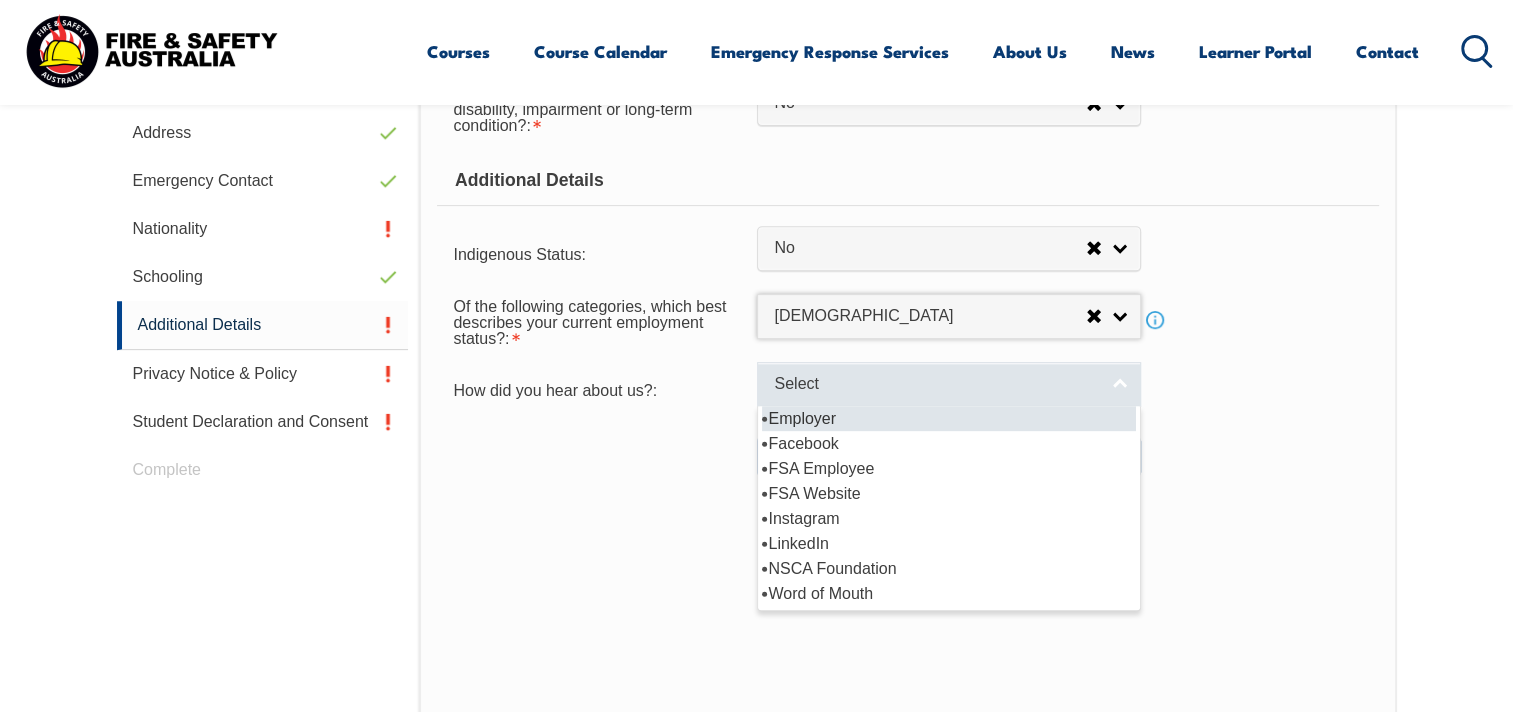 click on "Select" at bounding box center (936, 384) 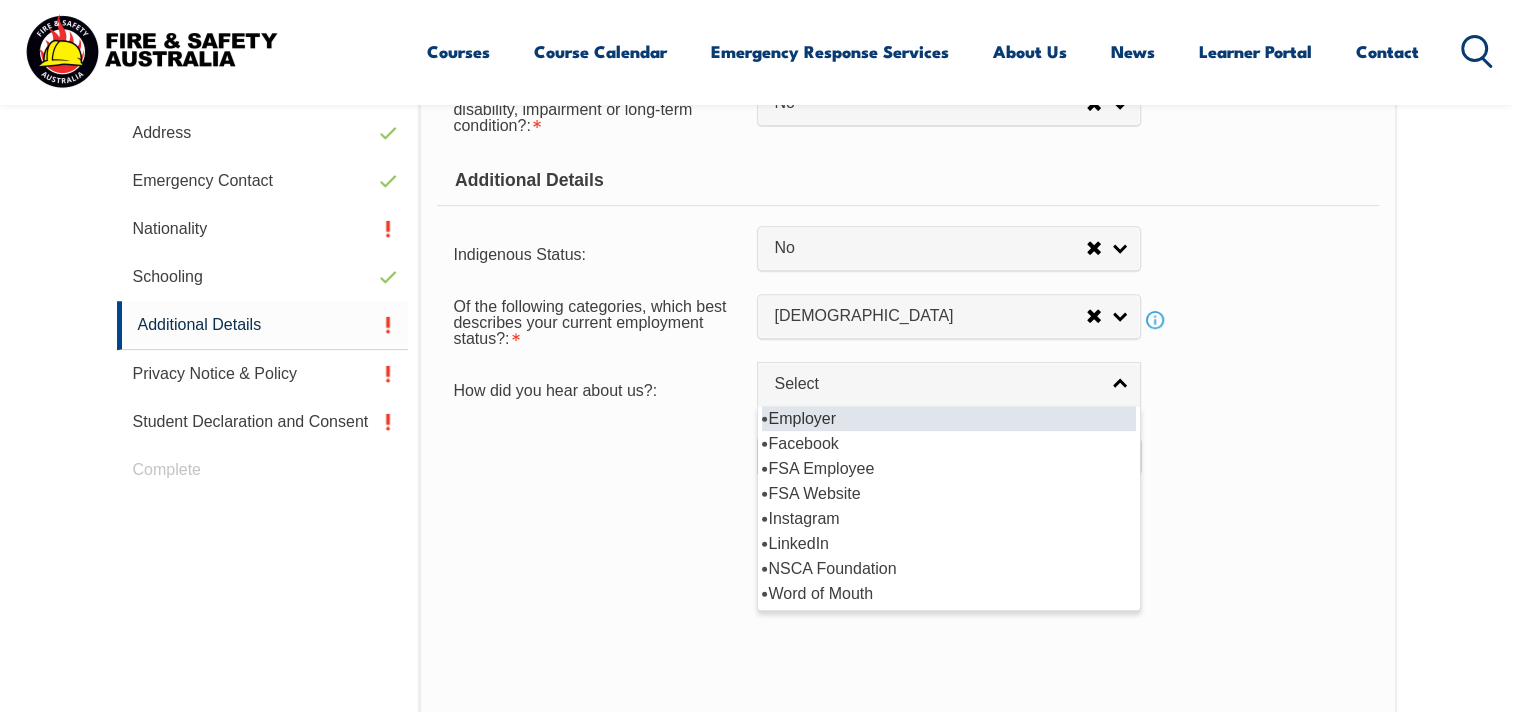 click on "Employer" at bounding box center [949, 418] 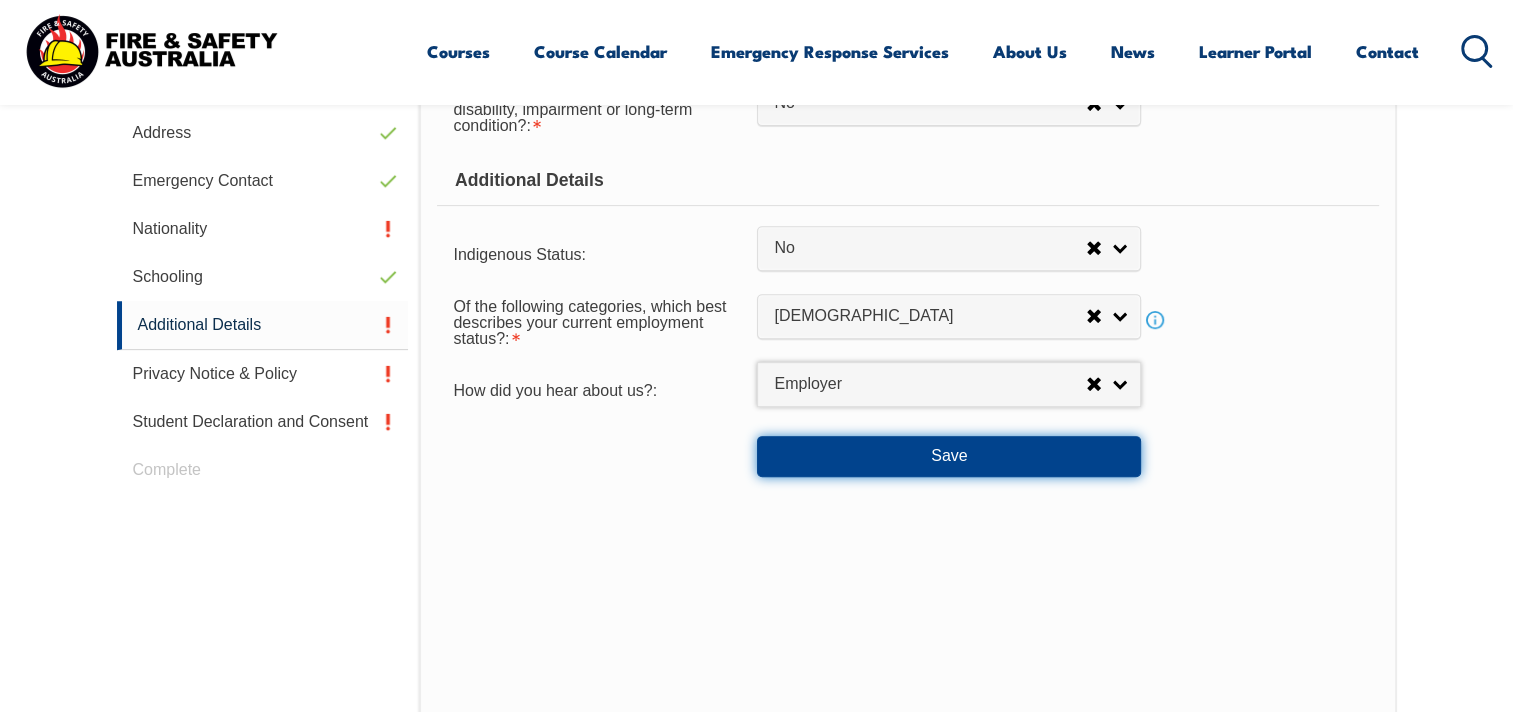 drag, startPoint x: 924, startPoint y: 454, endPoint x: 954, endPoint y: 453, distance: 30.016663 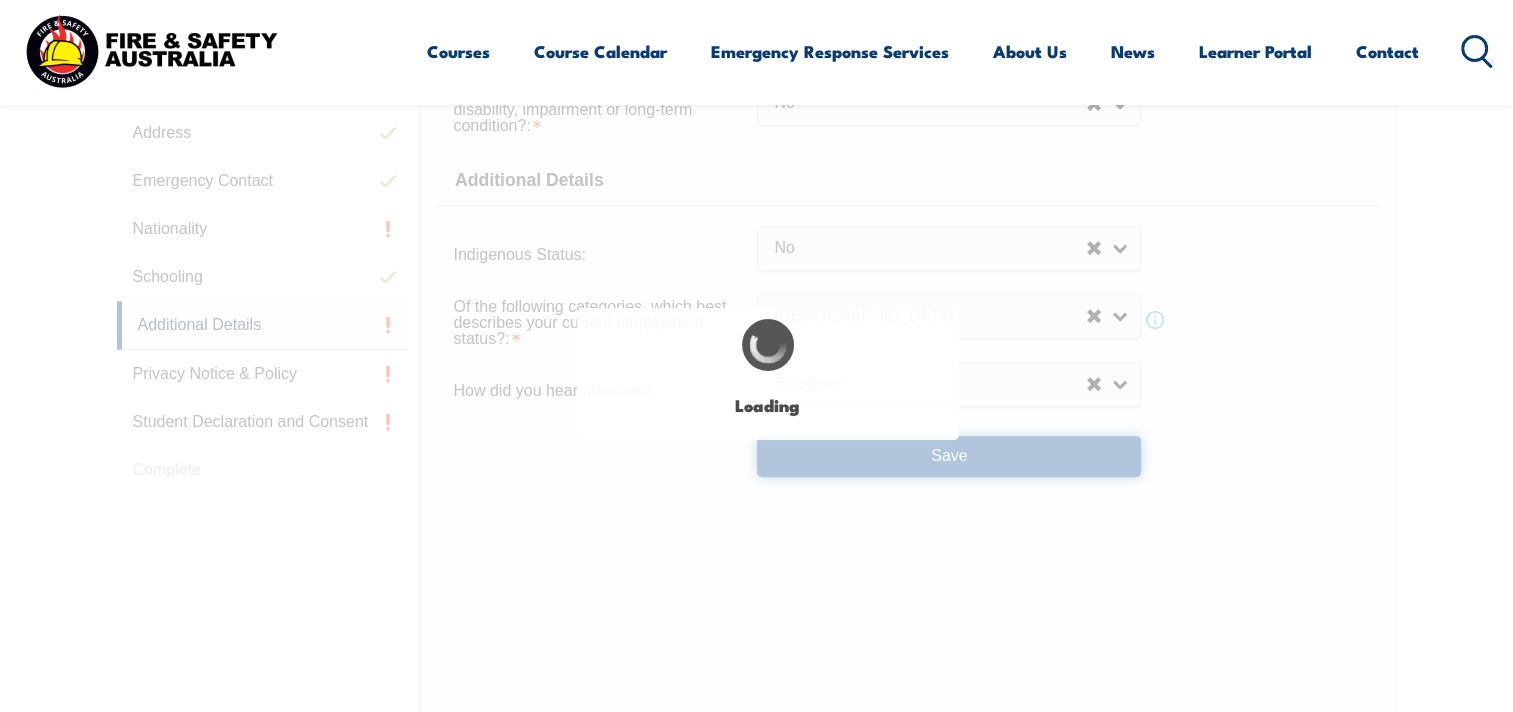 select on "false" 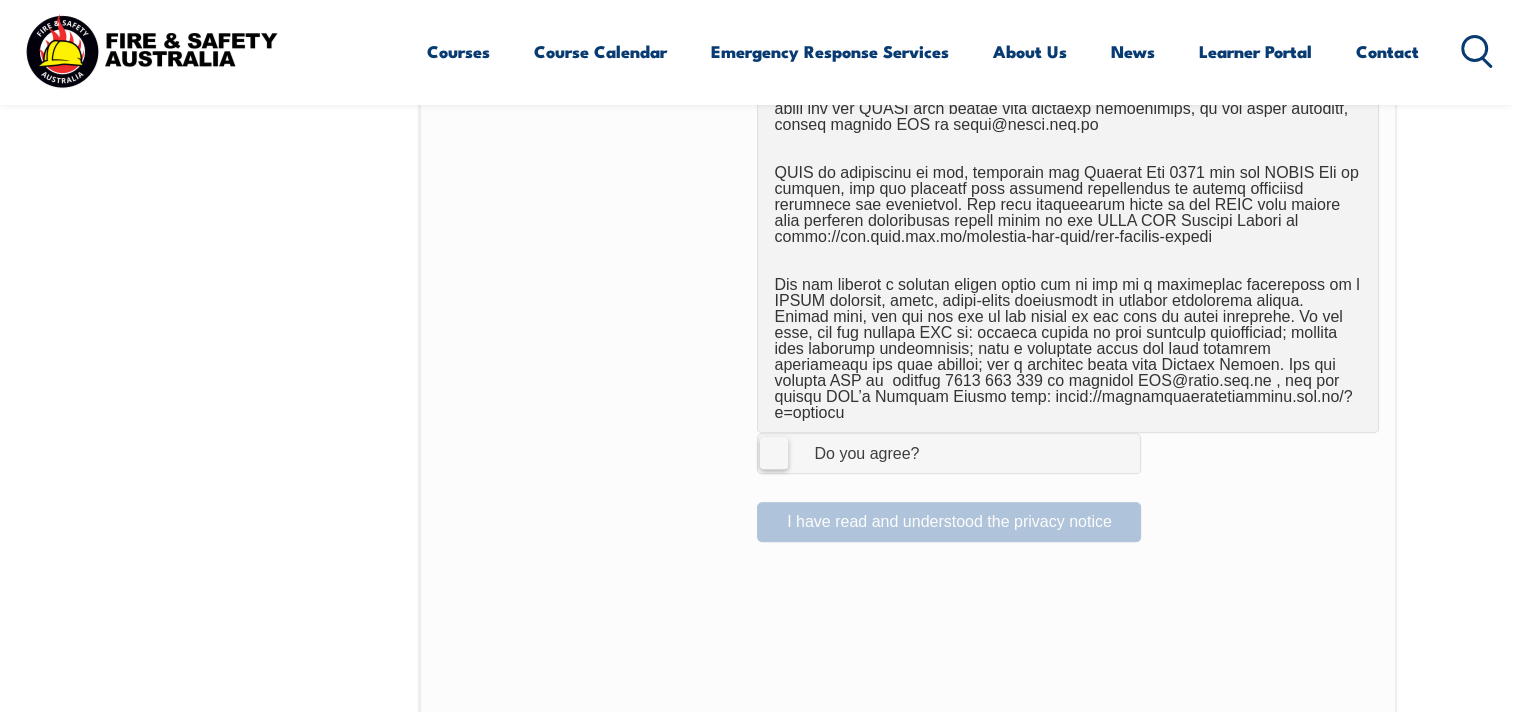 scroll, scrollTop: 1244, scrollLeft: 0, axis: vertical 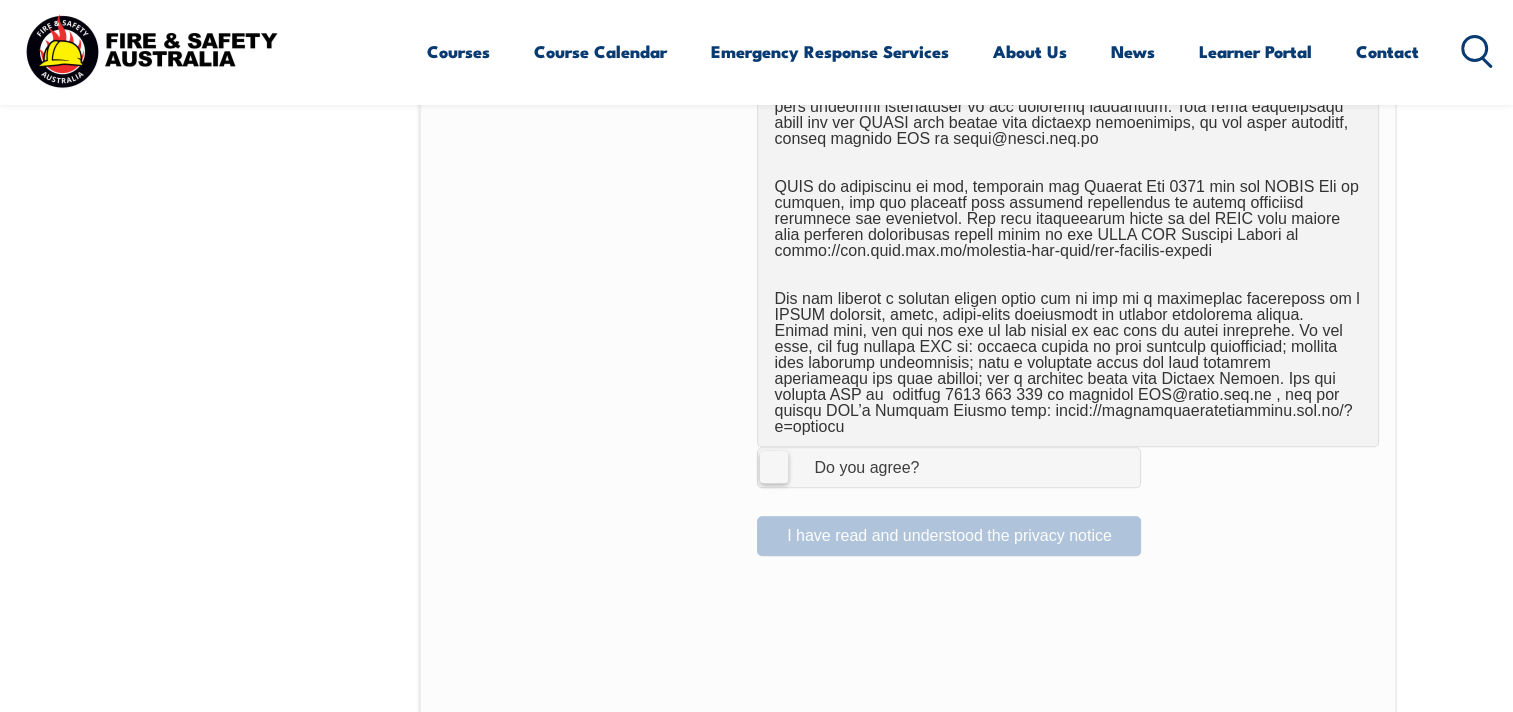 click on "I Agree Do you agree?" at bounding box center (949, 467) 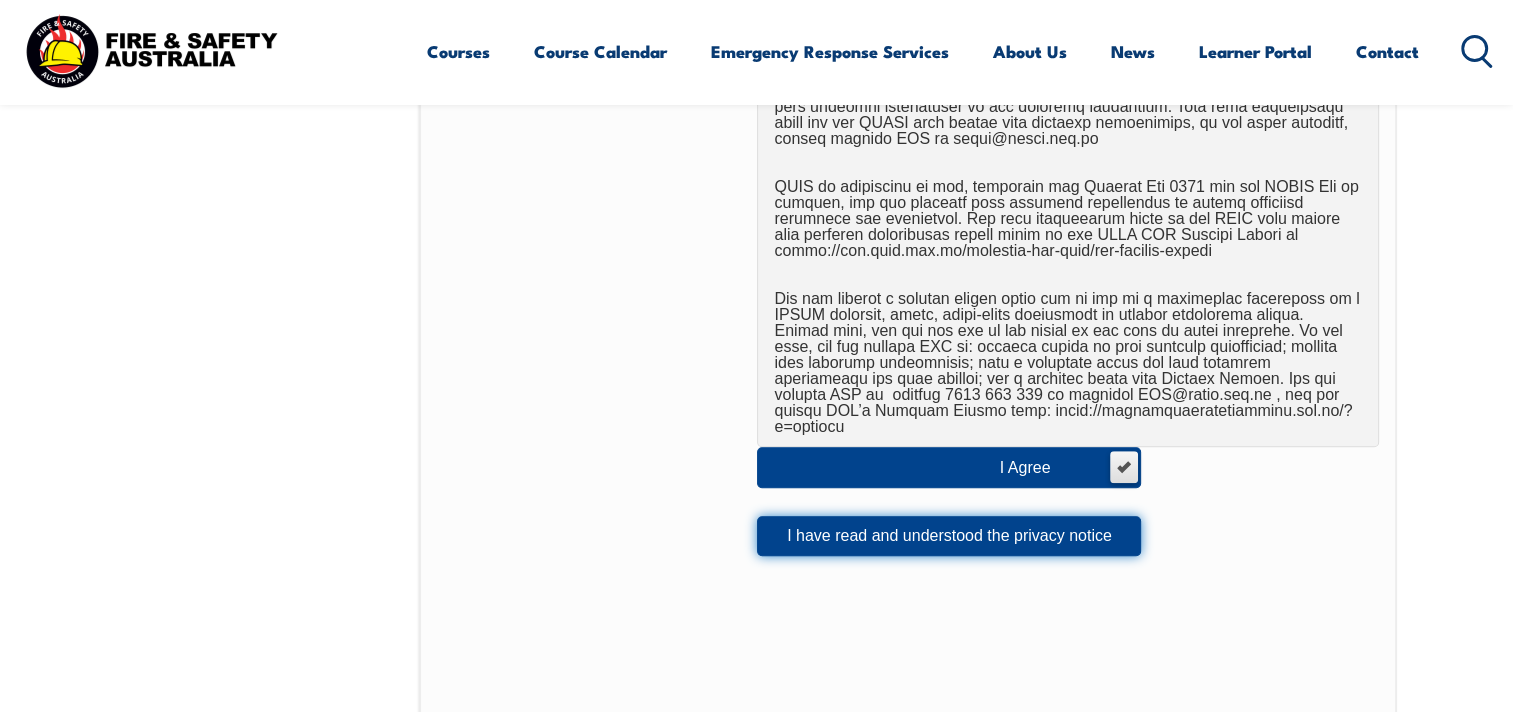 click on "I have read and understood the privacy notice" at bounding box center [949, 536] 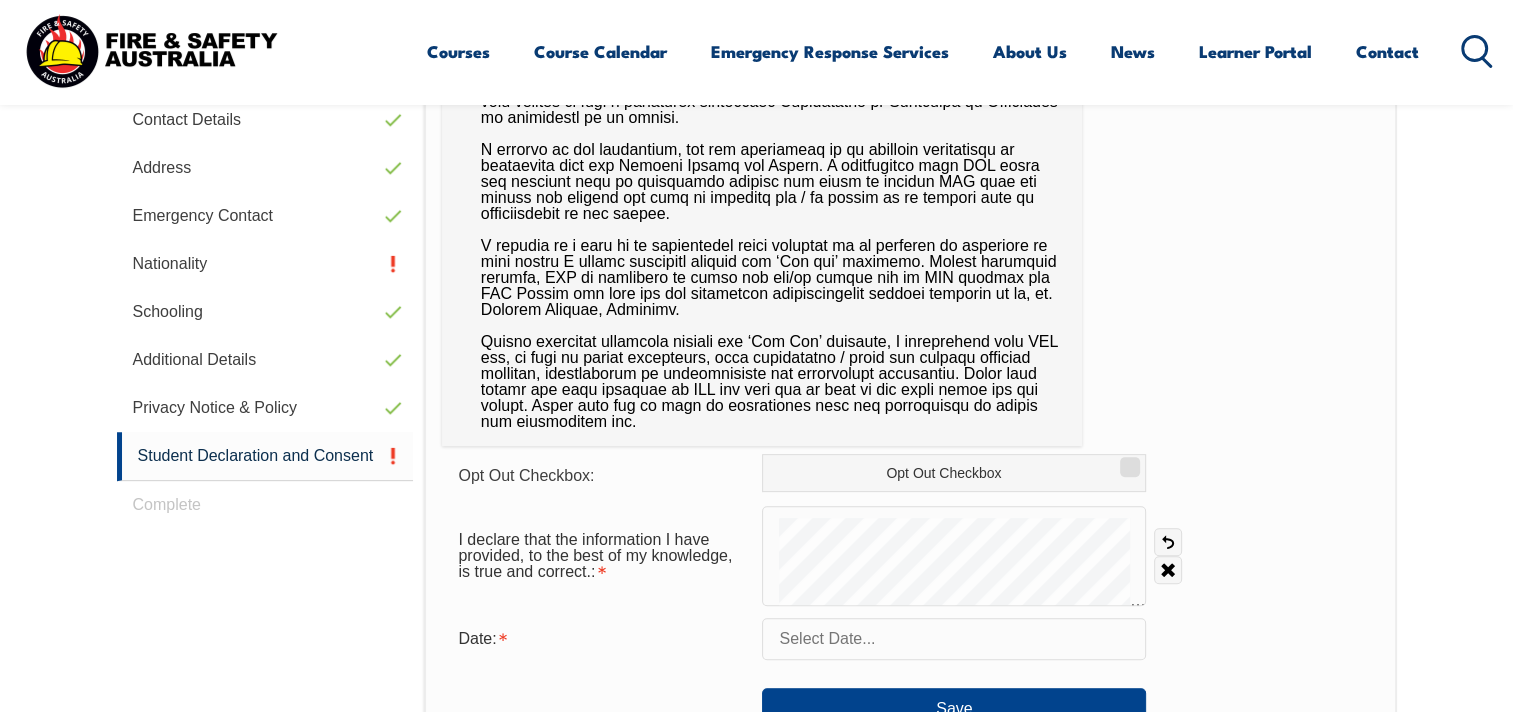 scroll, scrollTop: 744, scrollLeft: 0, axis: vertical 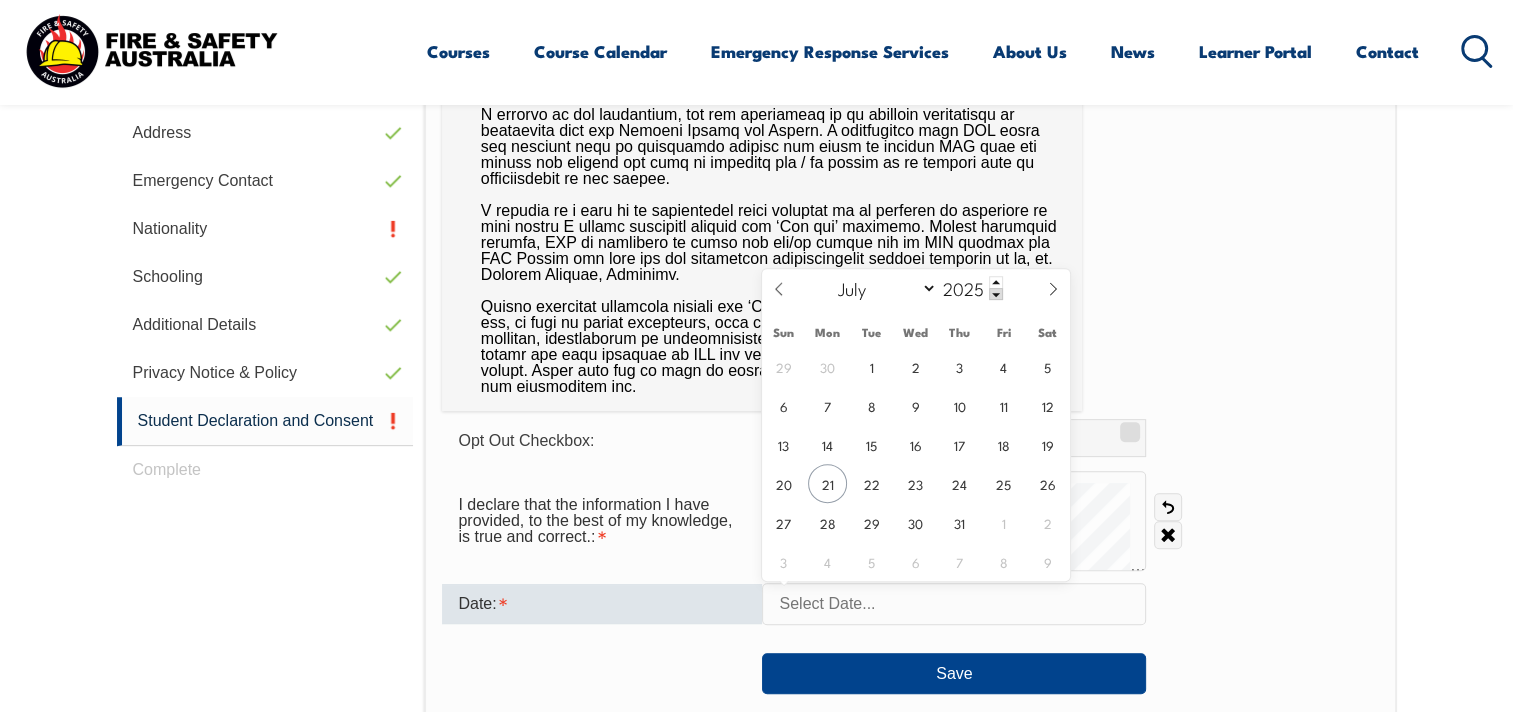 click at bounding box center (954, 604) 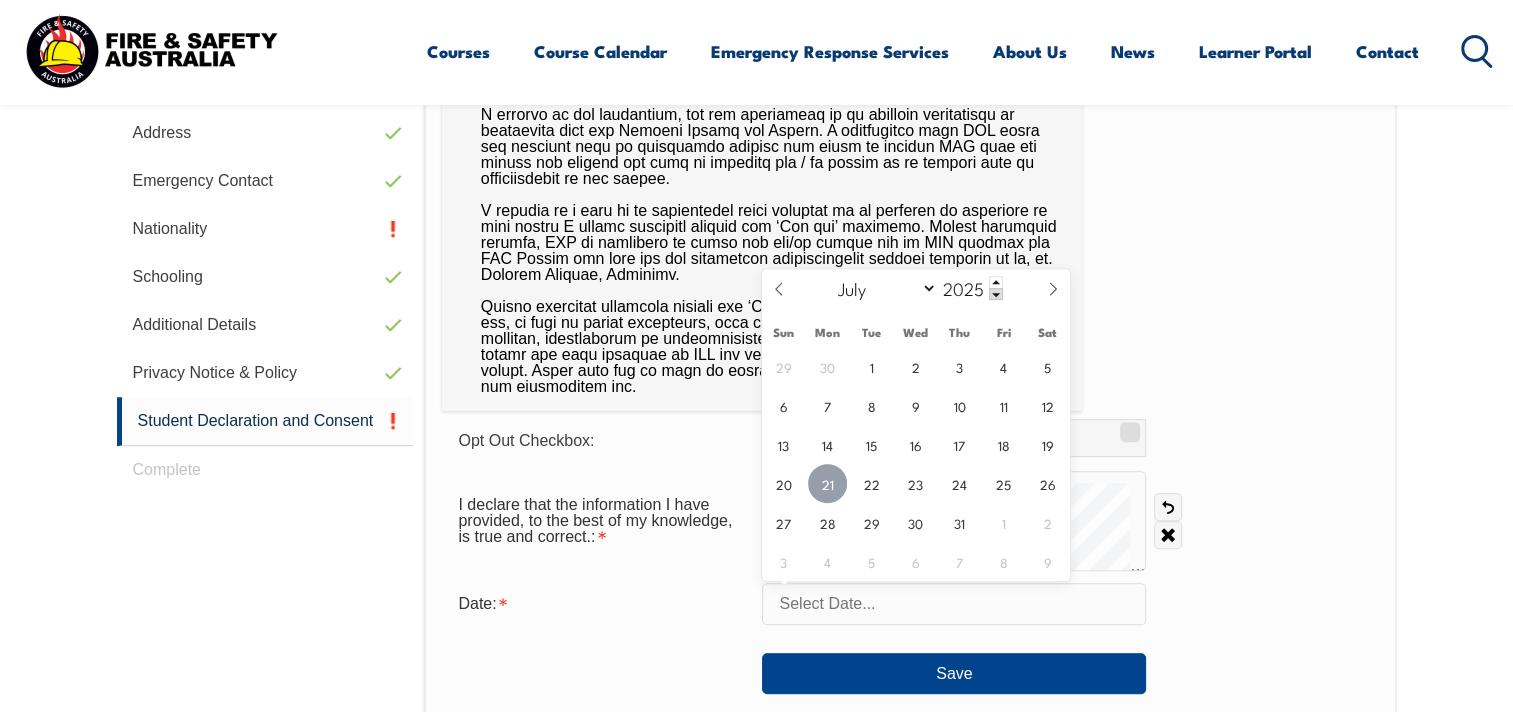 click on "21" at bounding box center [827, 483] 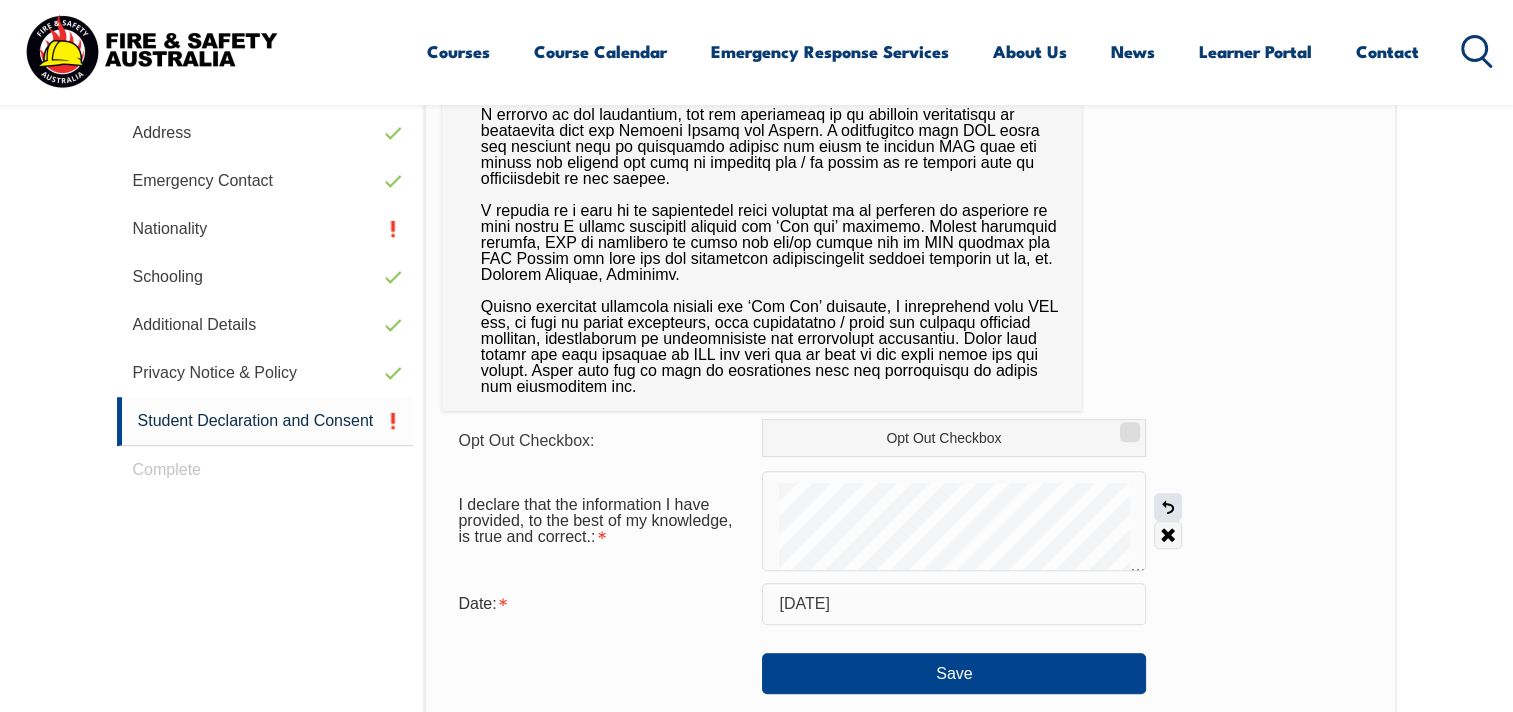 click on "Undo" at bounding box center [1168, 507] 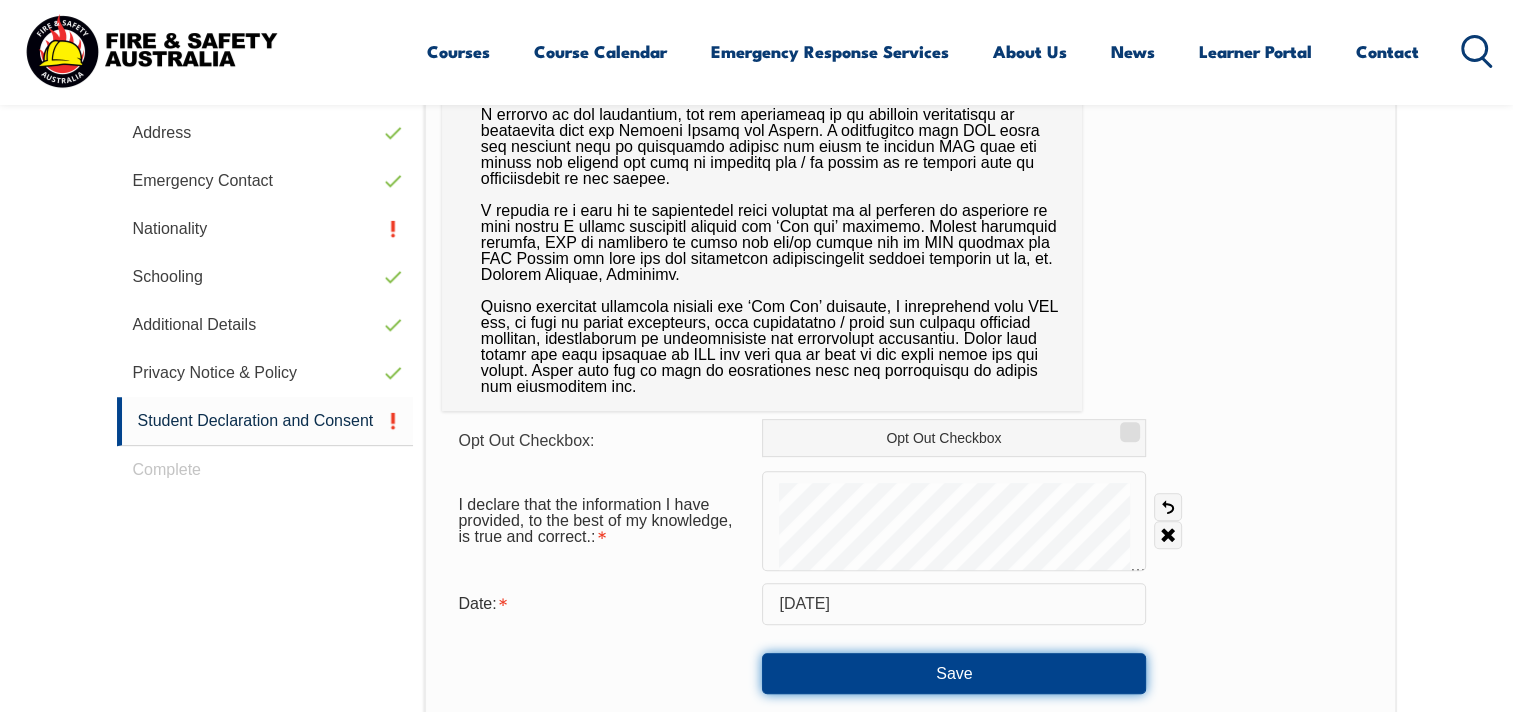 click on "Save" at bounding box center [954, 673] 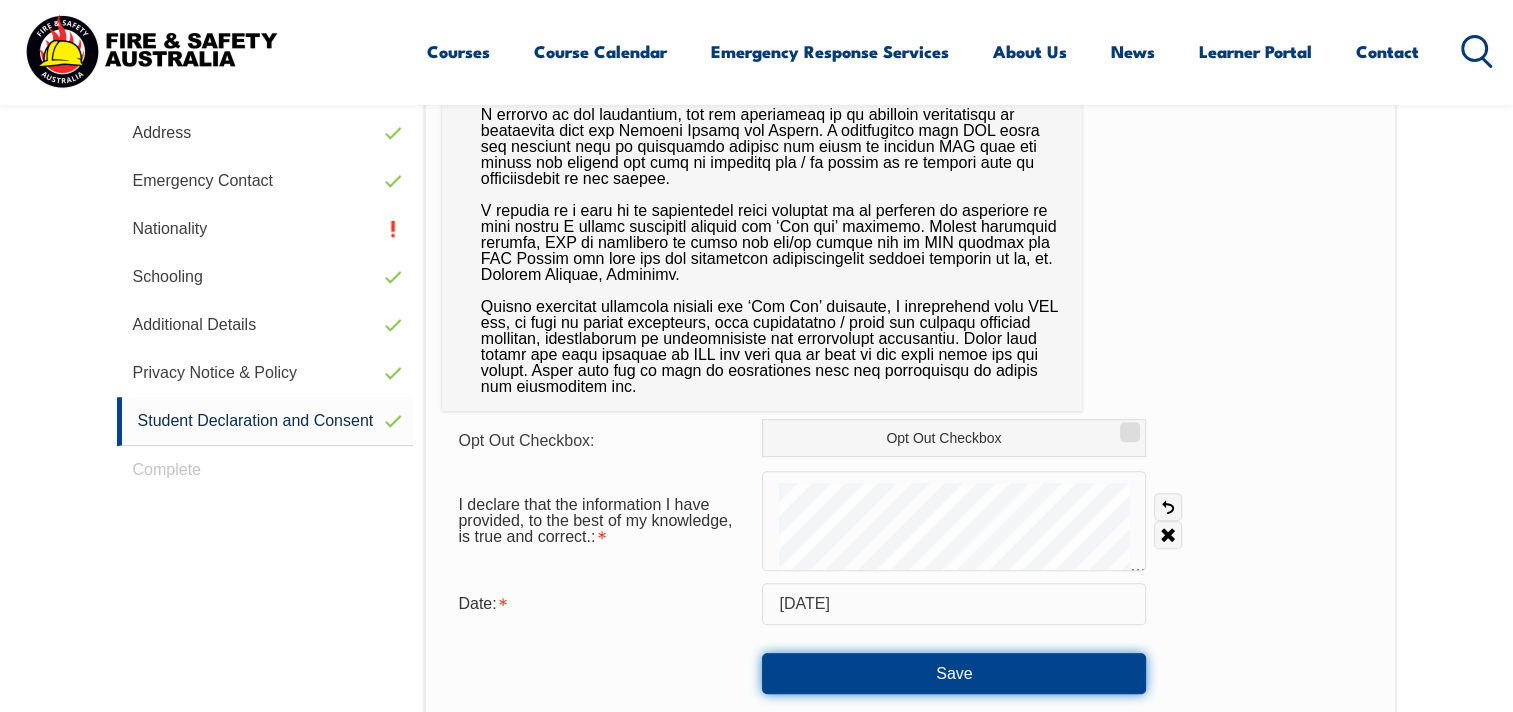 click on "Save" at bounding box center [954, 673] 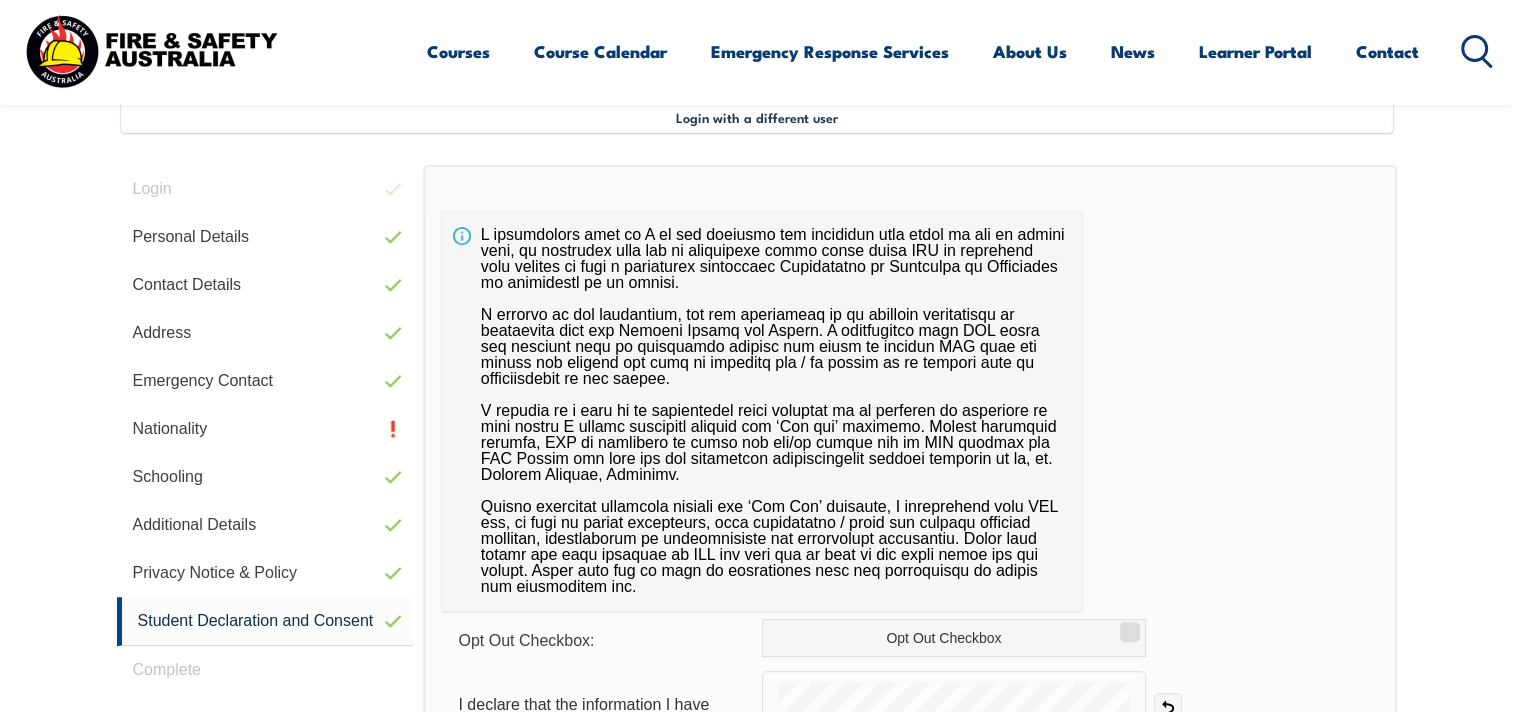 scroll, scrollTop: 744, scrollLeft: 0, axis: vertical 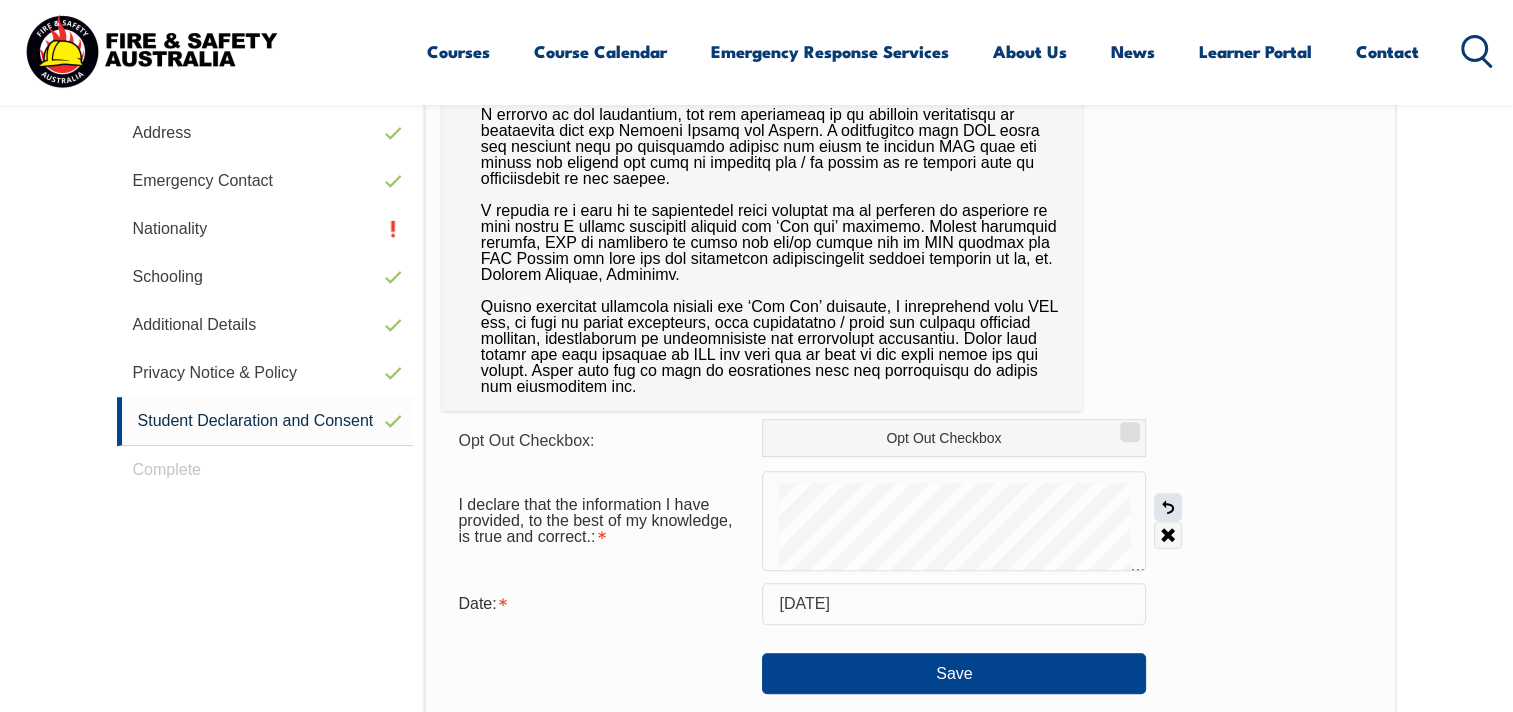 click on "Undo" at bounding box center (1168, 507) 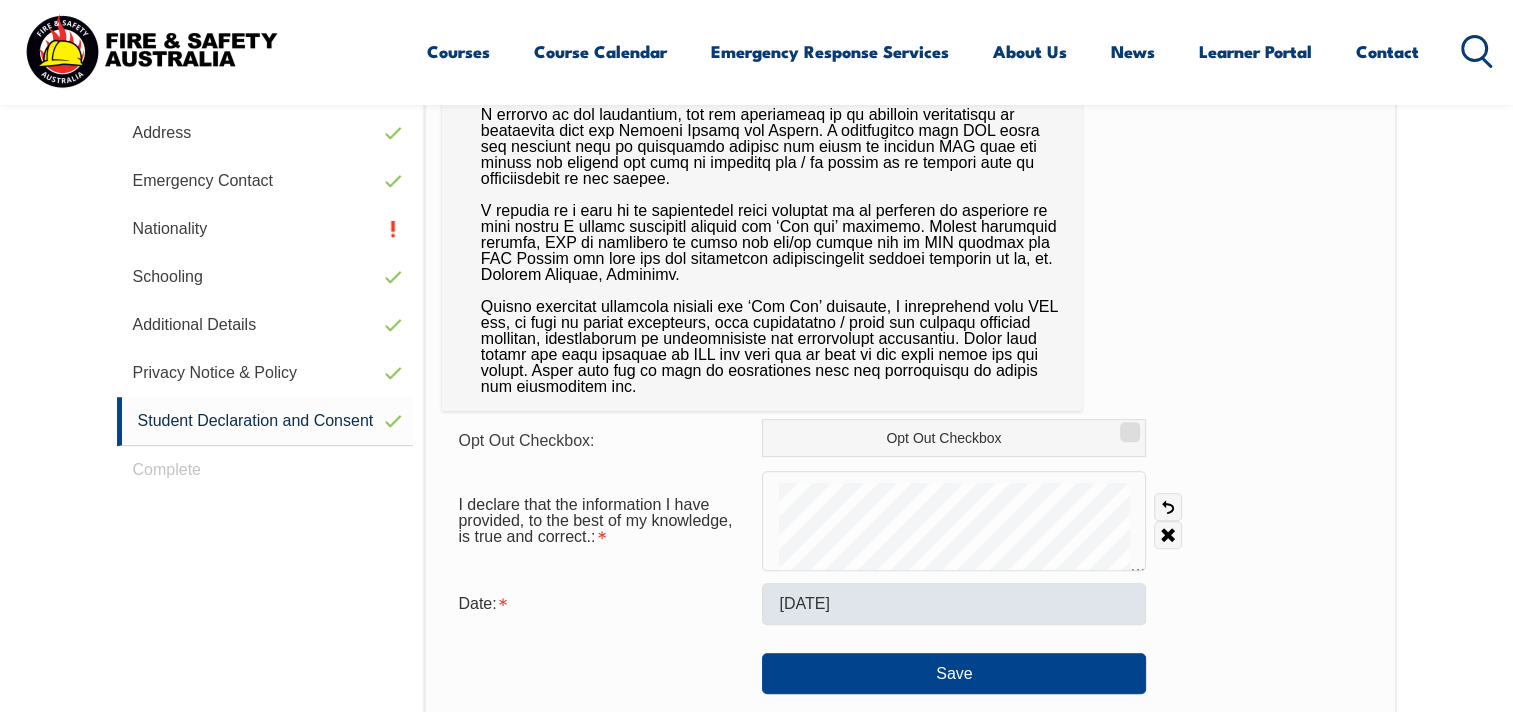 click on "Opt Out Checkbox: Opt Out Checkbox I declare that the information I have provided, to the best of my knowledge, is true and correct.: Undo Clear Date: July 21, 2025 Save" at bounding box center (910, 556) 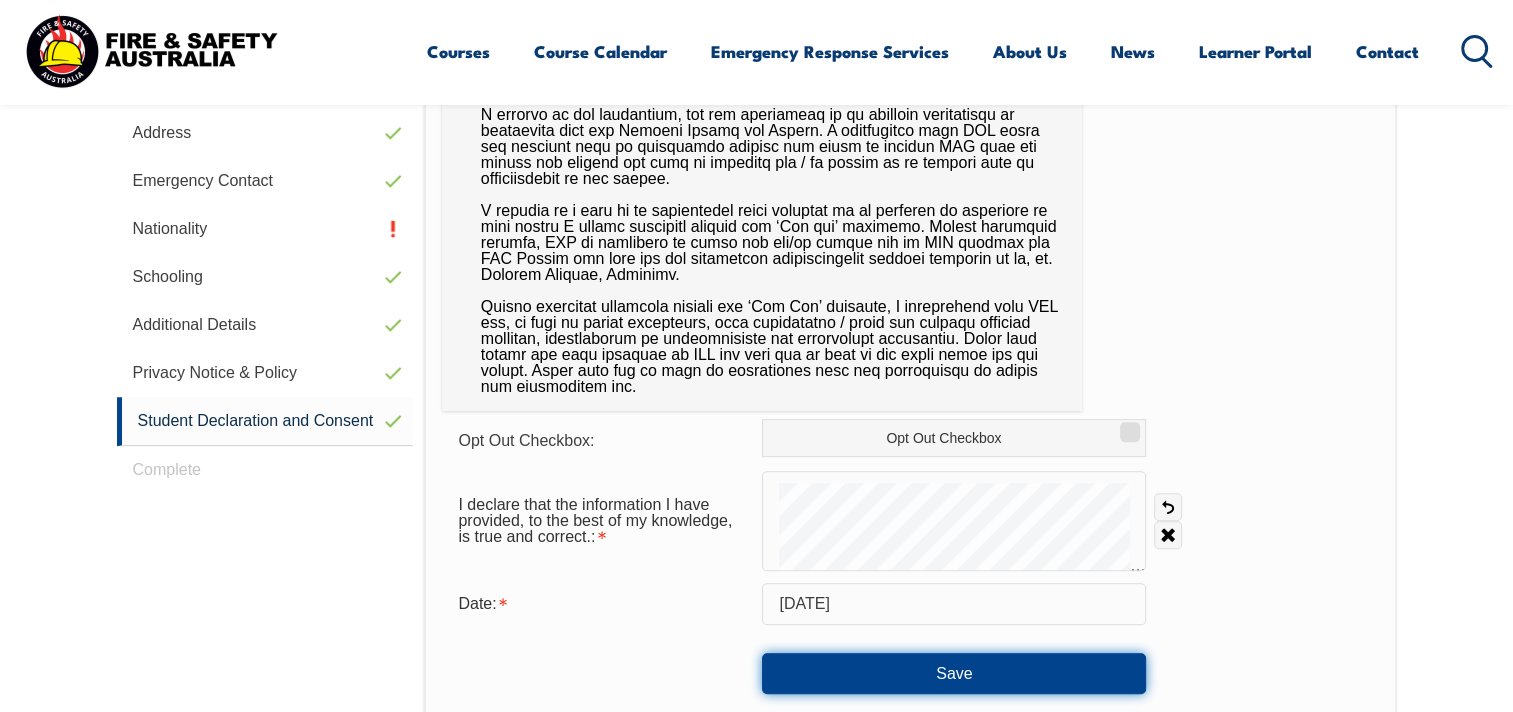 click on "Save" at bounding box center (954, 673) 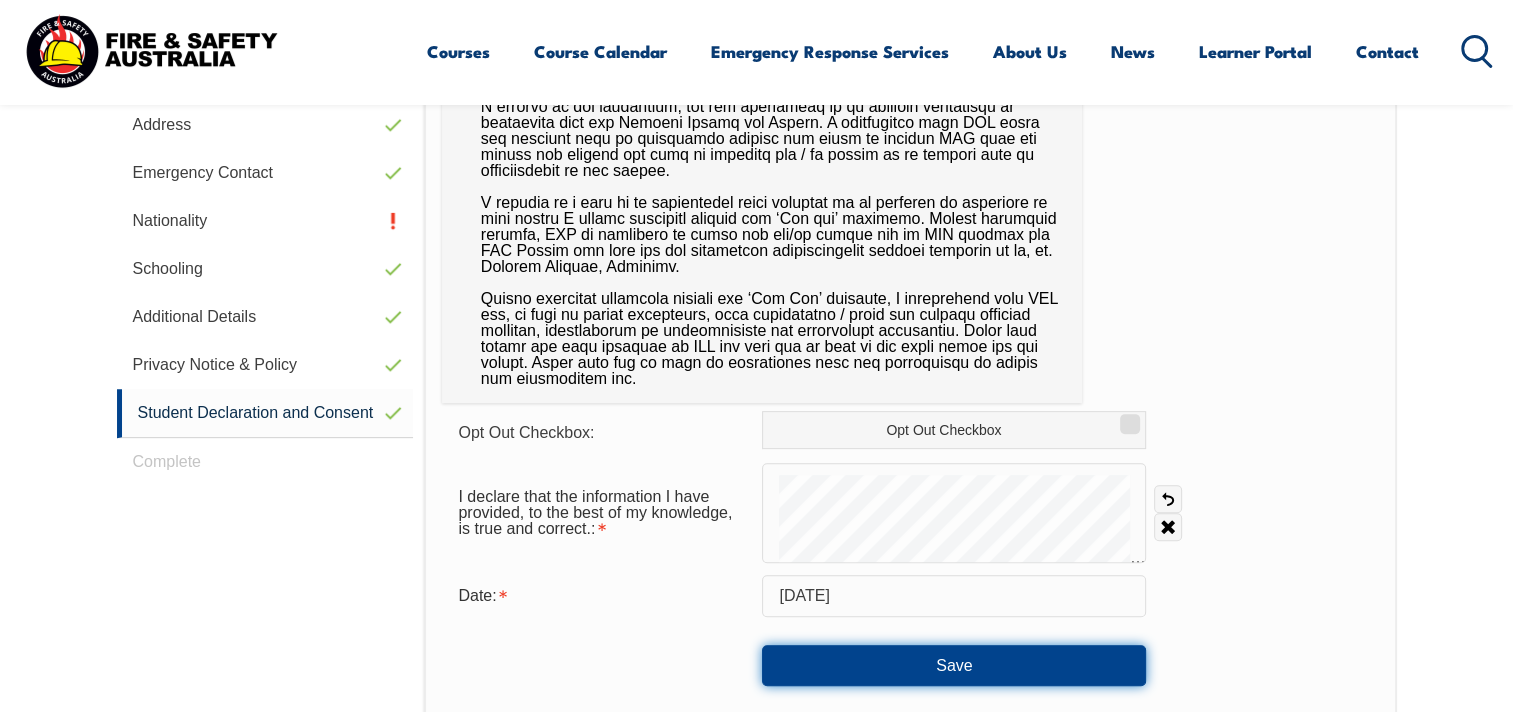 scroll, scrollTop: 744, scrollLeft: 0, axis: vertical 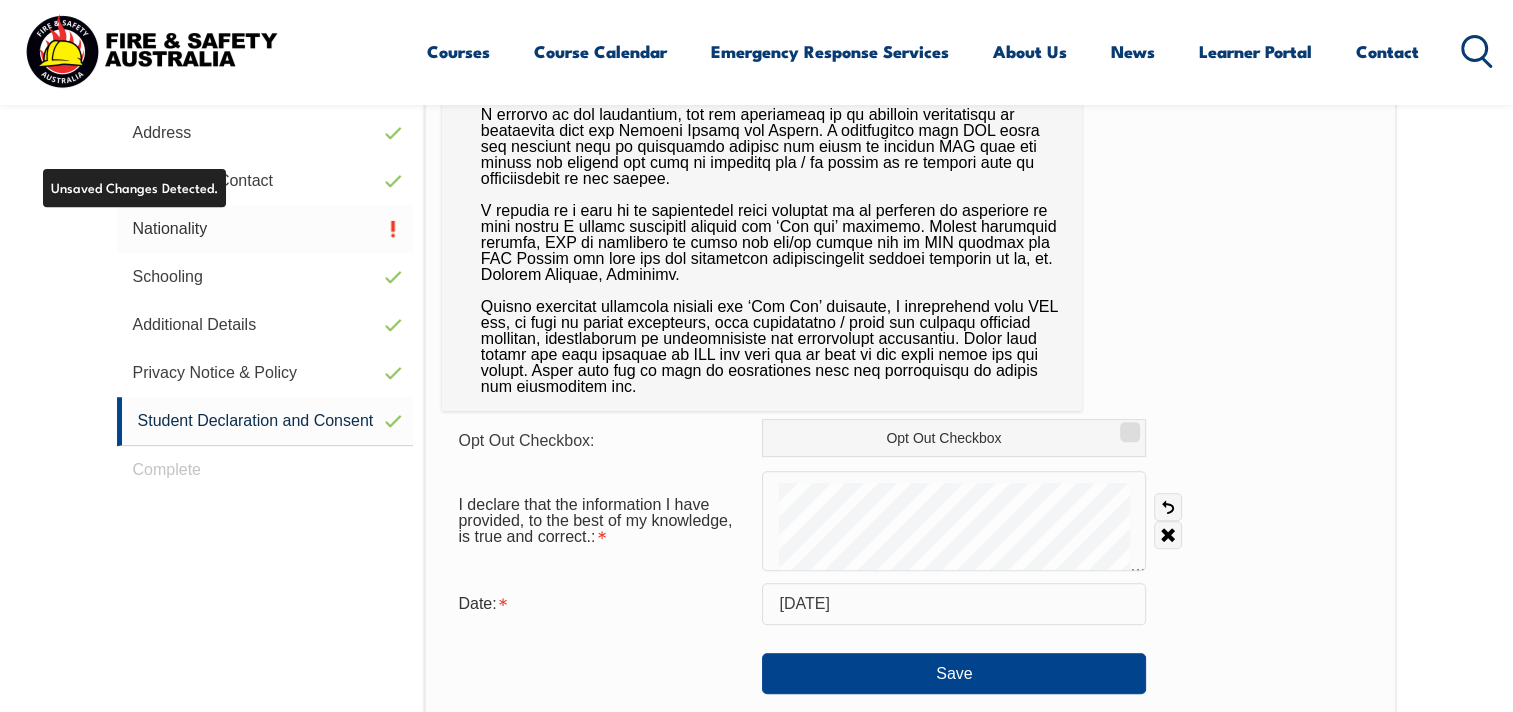 click on "Nationality" at bounding box center [265, 229] 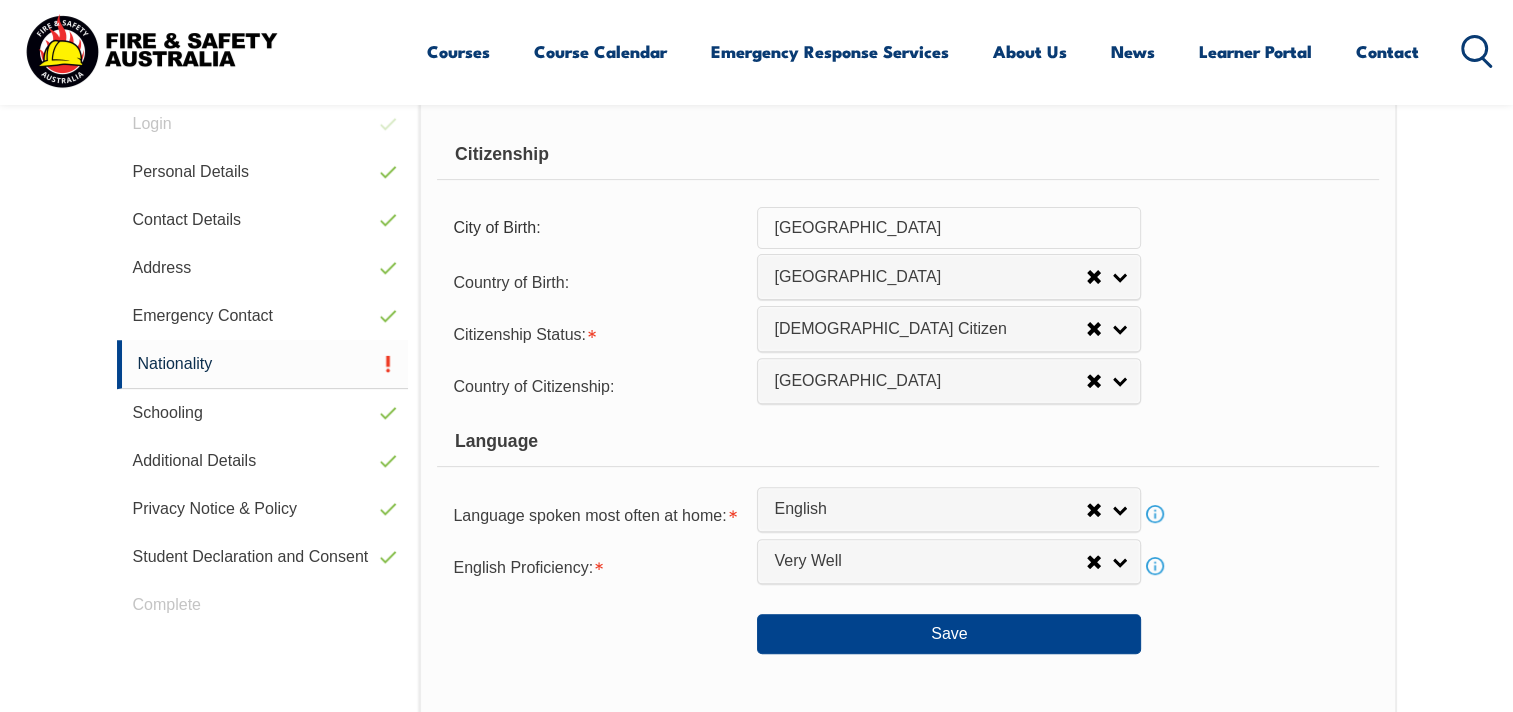 scroll, scrollTop: 644, scrollLeft: 0, axis: vertical 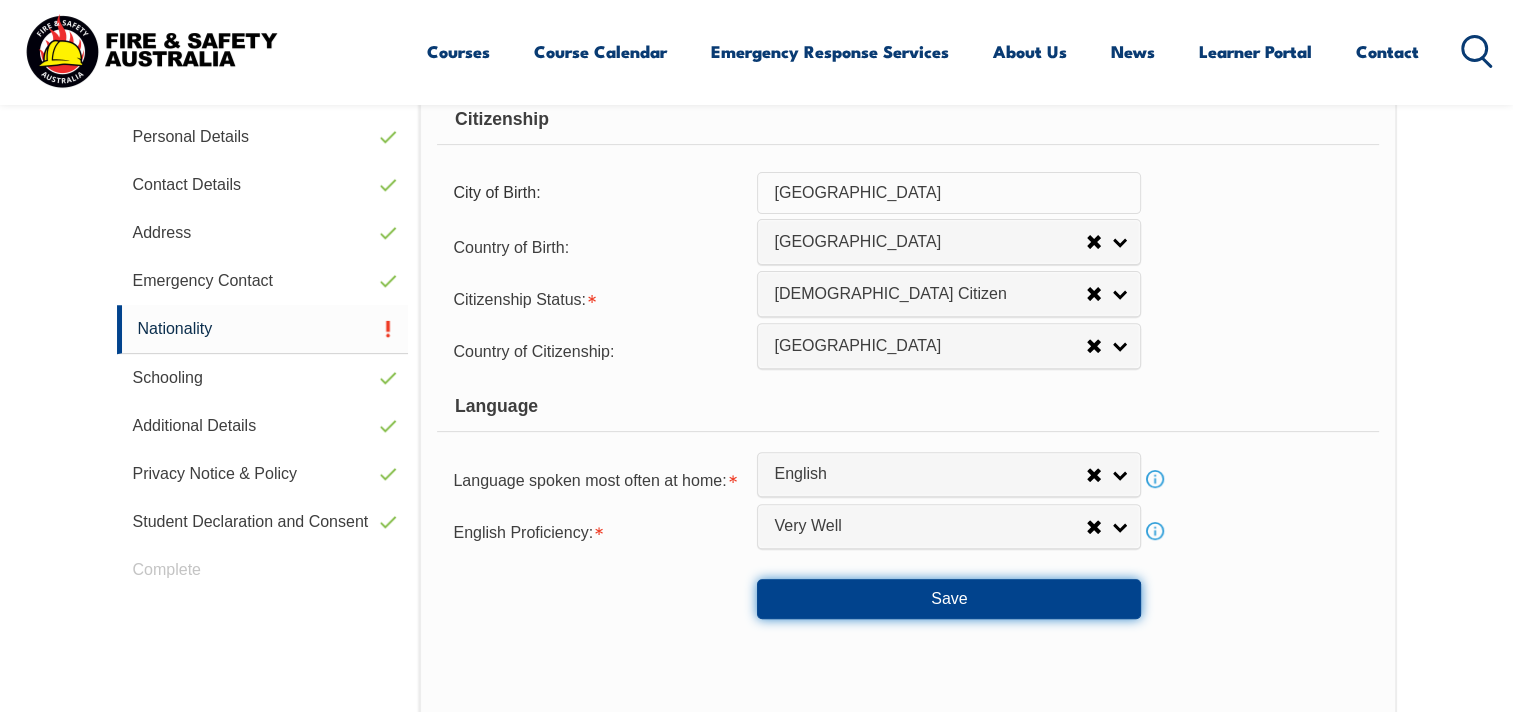 click on "Save" at bounding box center [949, 599] 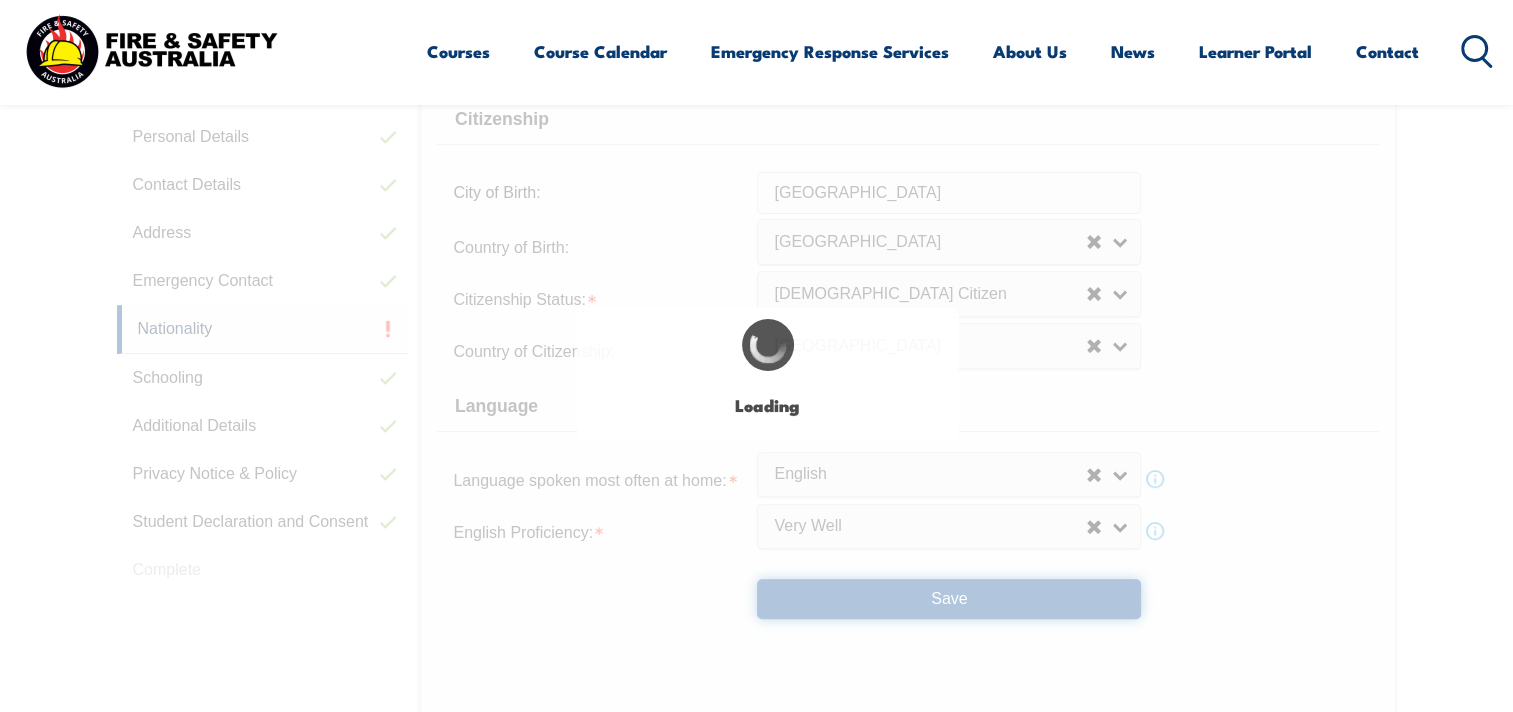 select on "false" 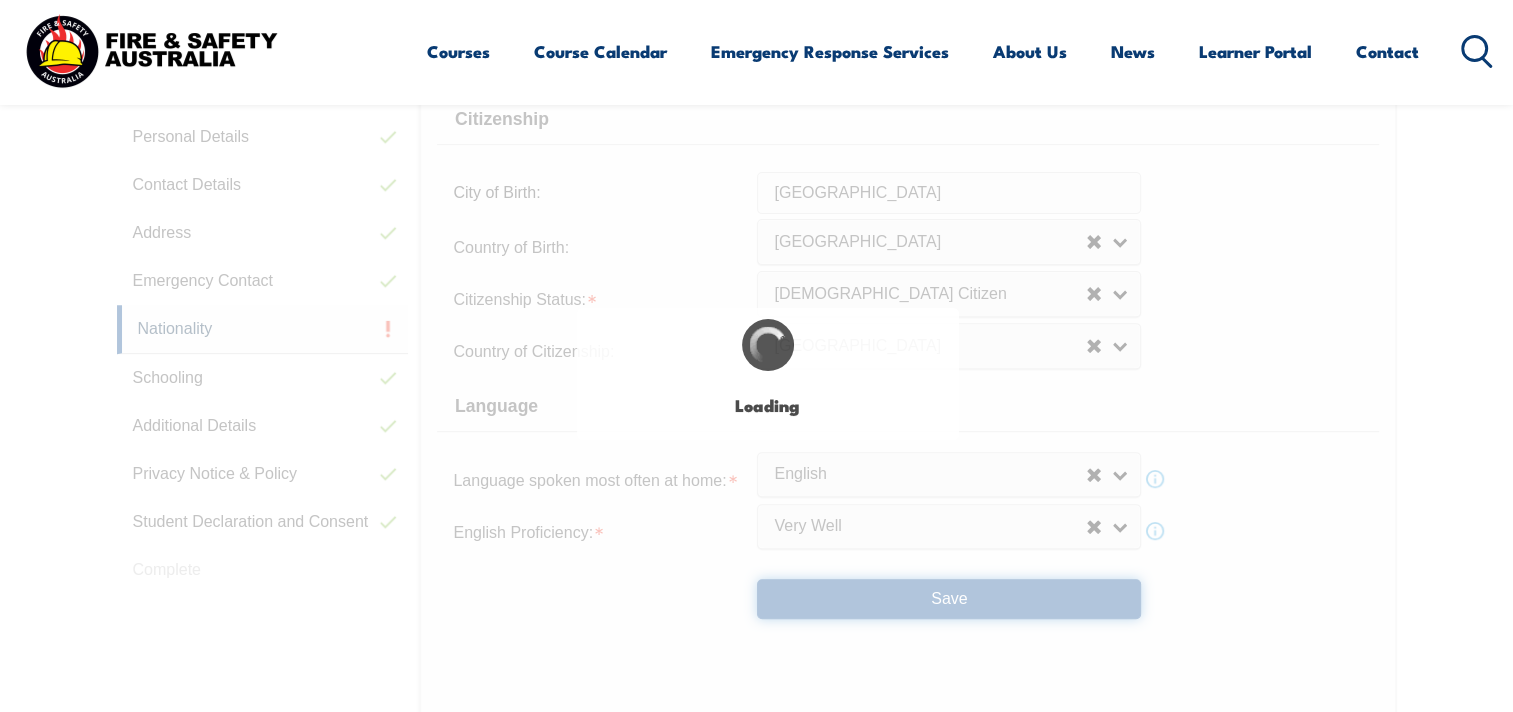 select on "false" 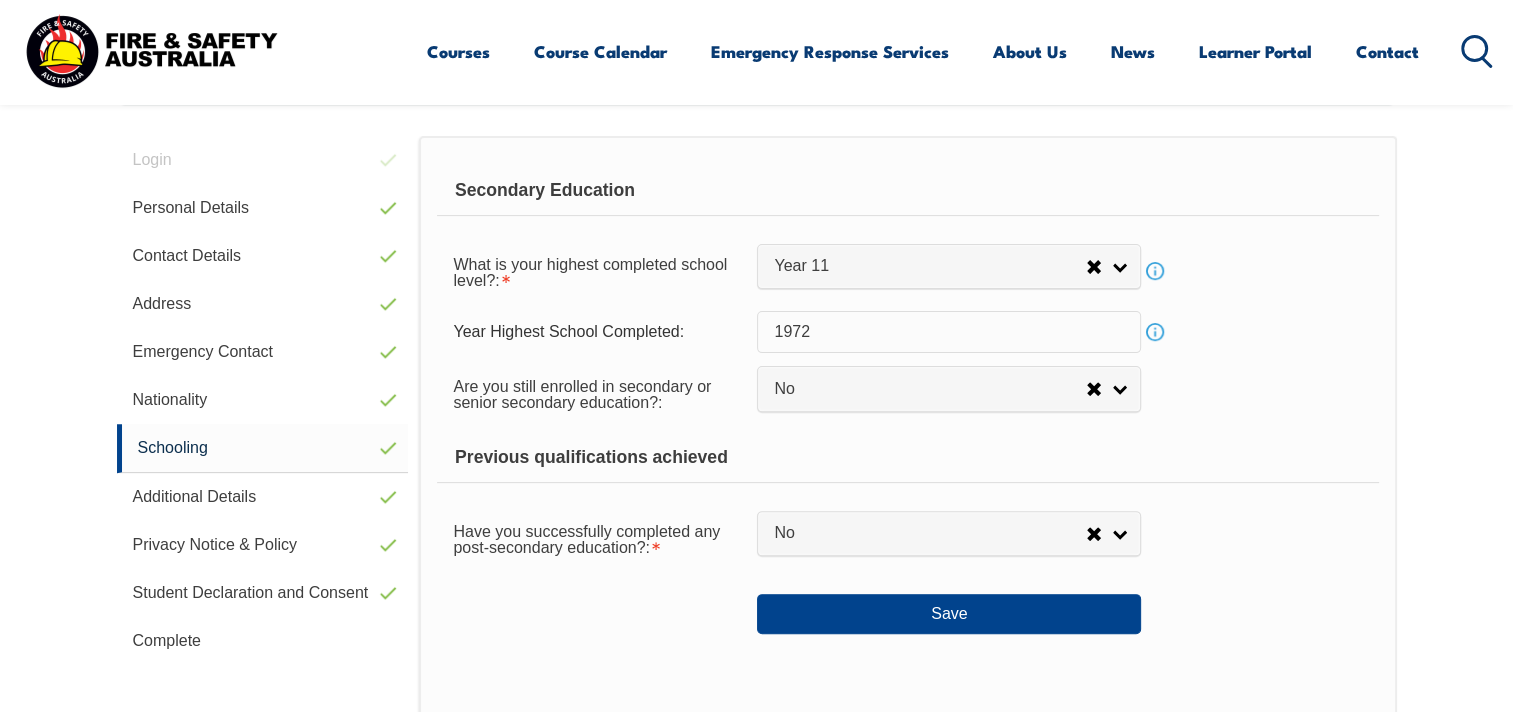 scroll, scrollTop: 544, scrollLeft: 0, axis: vertical 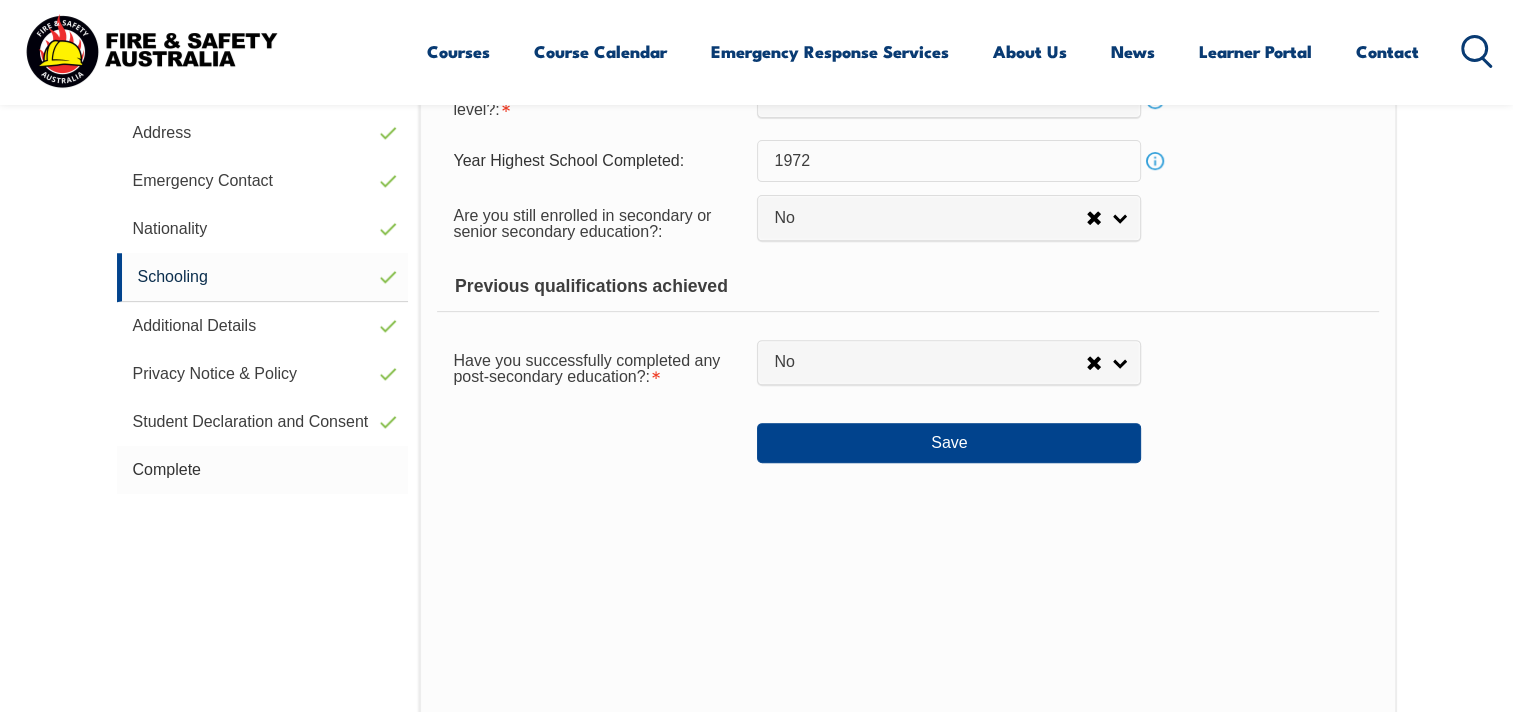 click on "Complete" at bounding box center [263, 470] 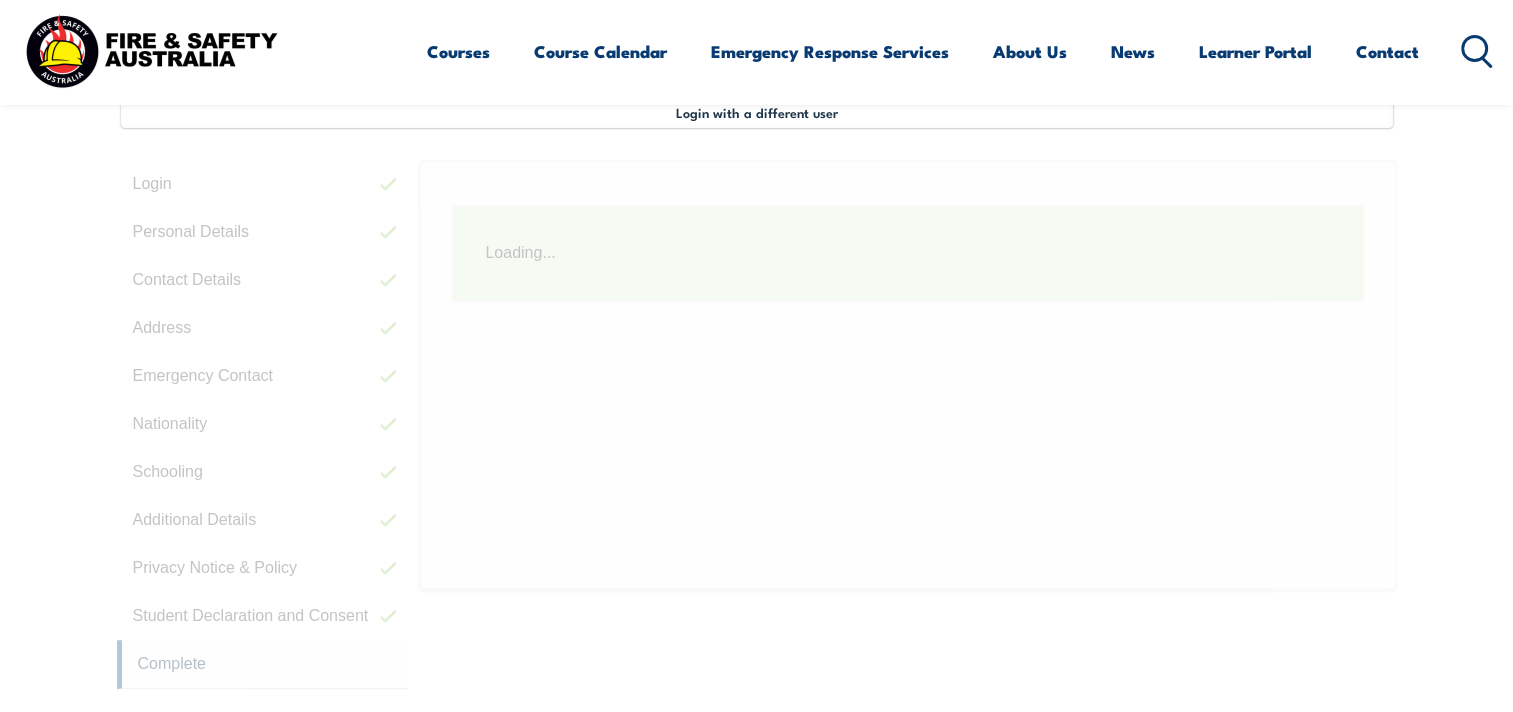 scroll, scrollTop: 544, scrollLeft: 0, axis: vertical 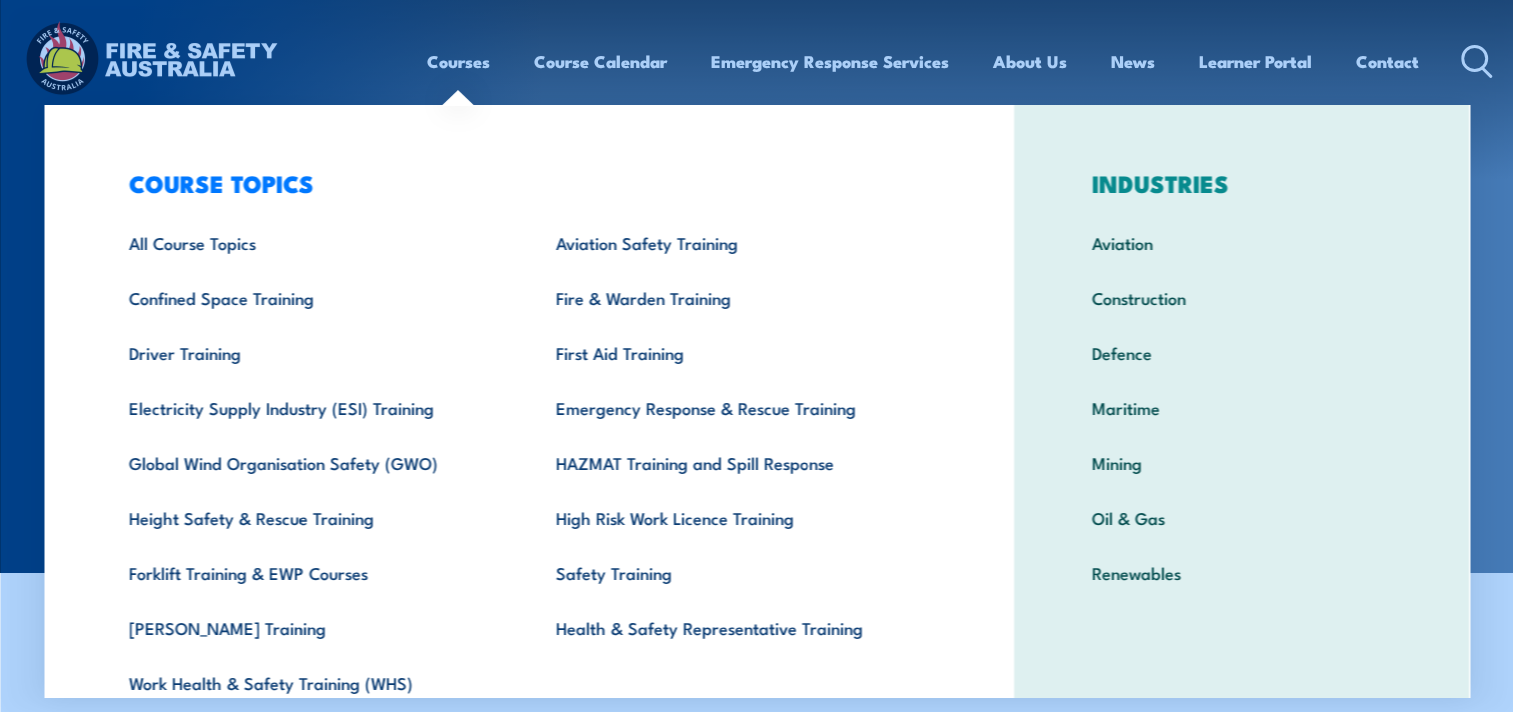 click on "Courses" at bounding box center (458, 61) 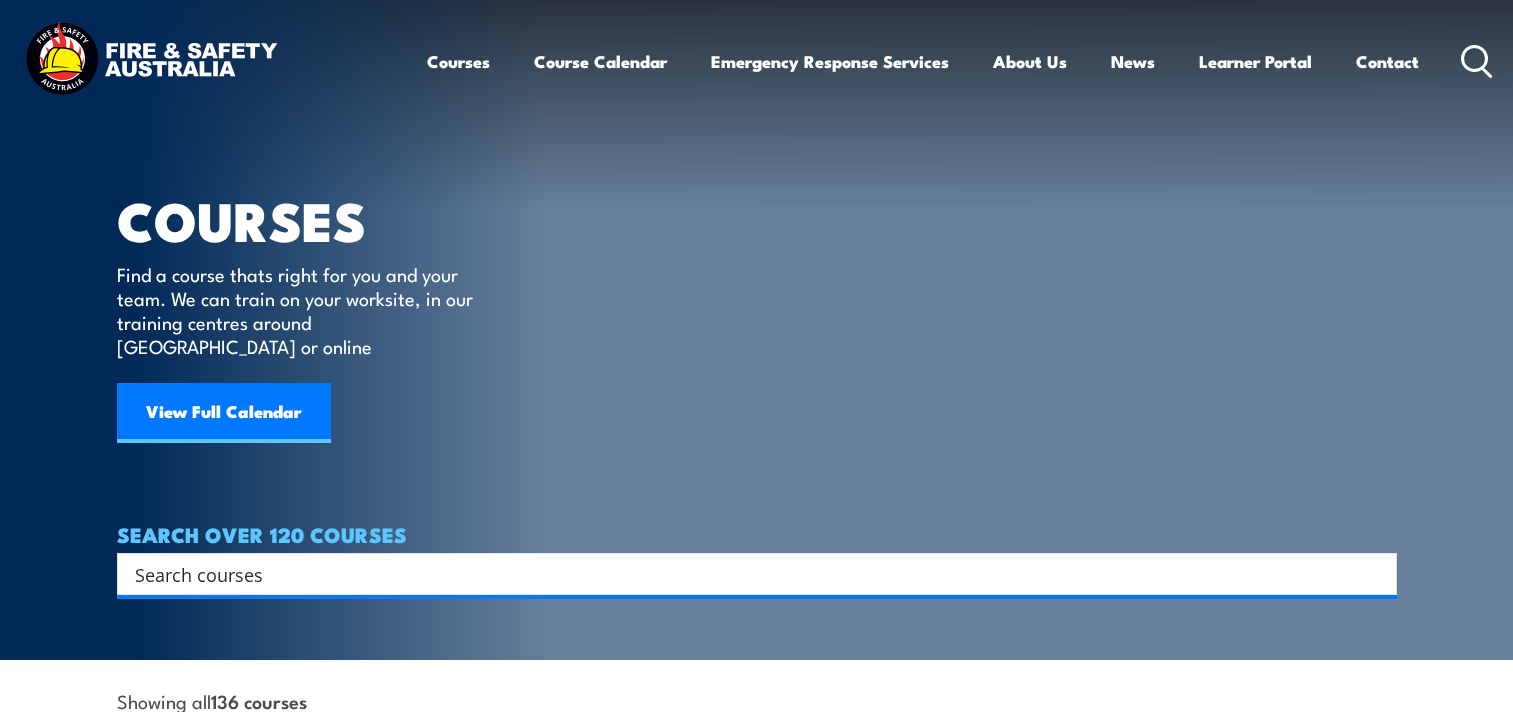scroll, scrollTop: 0, scrollLeft: 0, axis: both 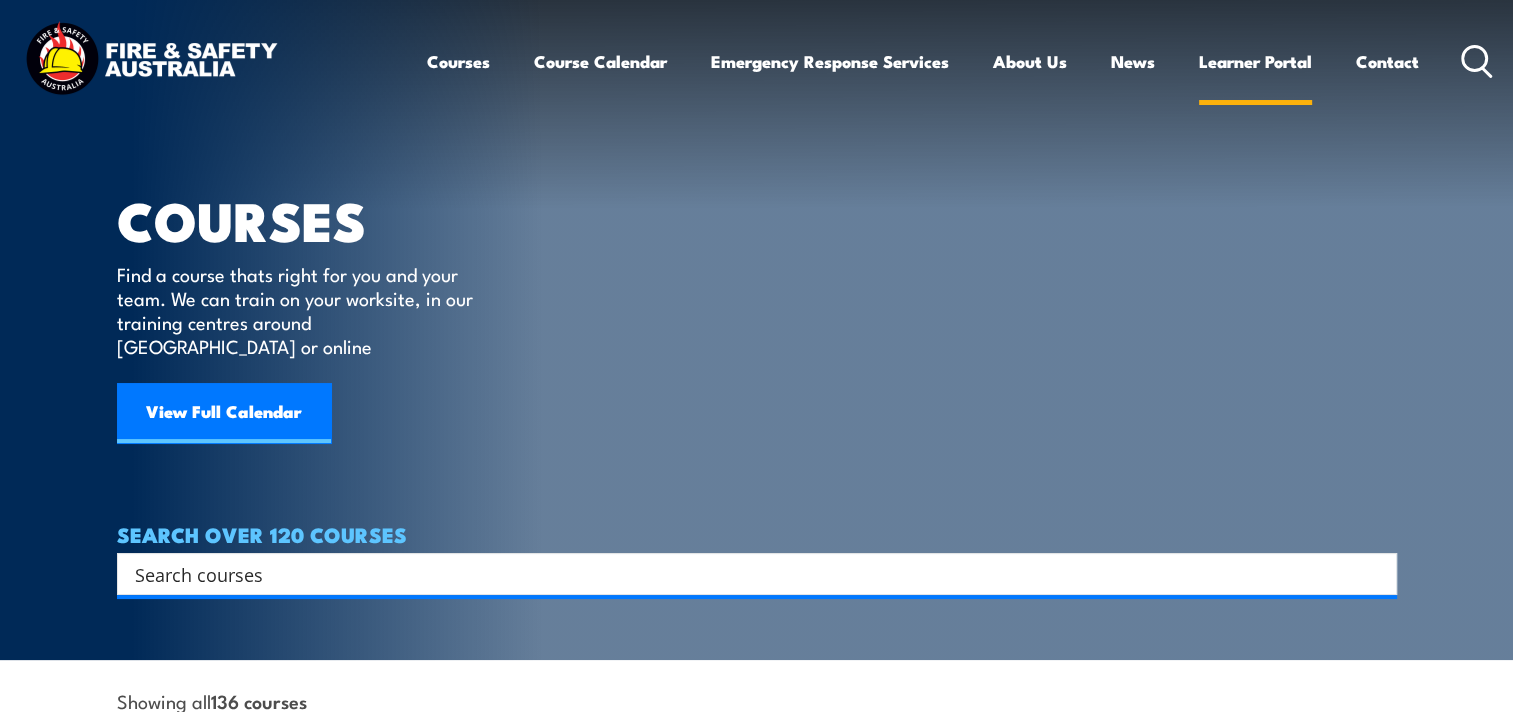 click on "Learner Portal" at bounding box center [1255, 61] 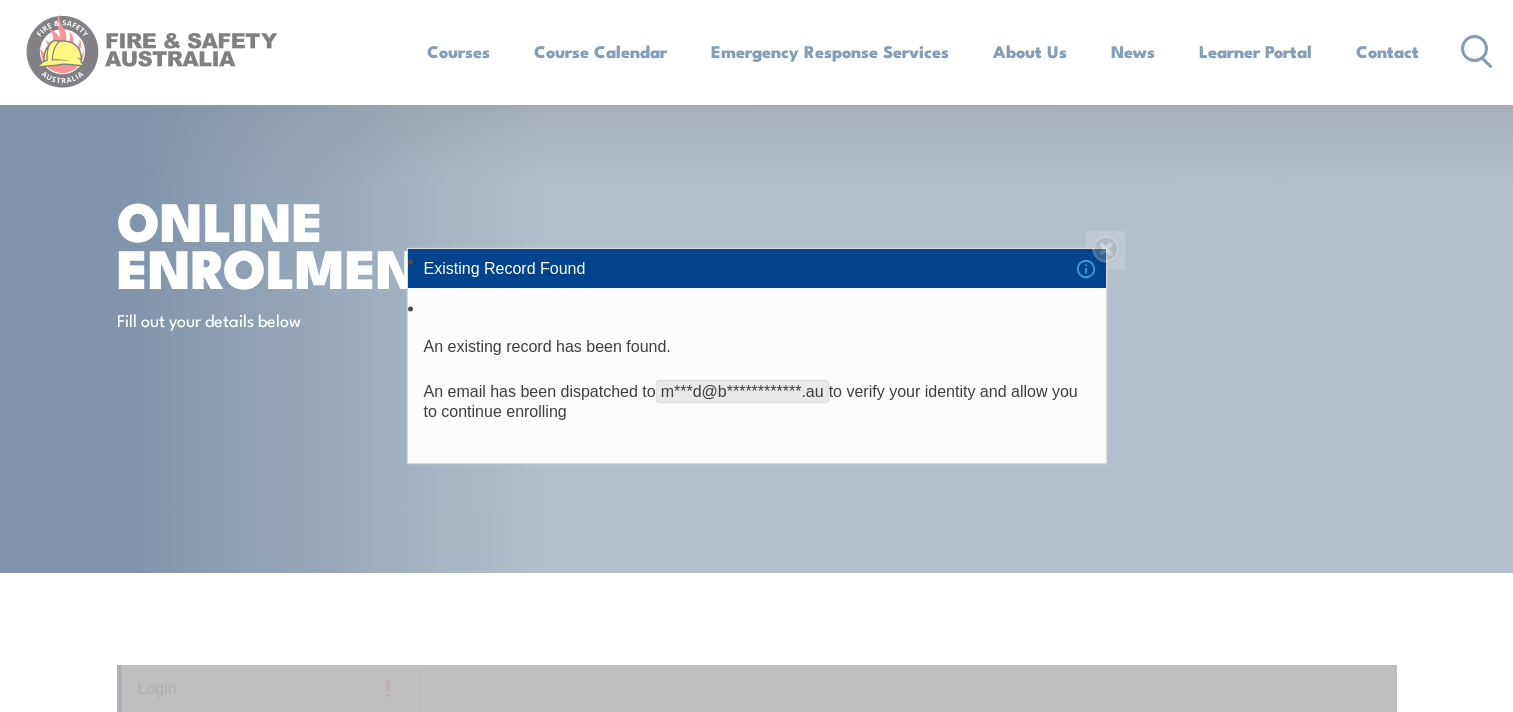 scroll, scrollTop: 532, scrollLeft: 0, axis: vertical 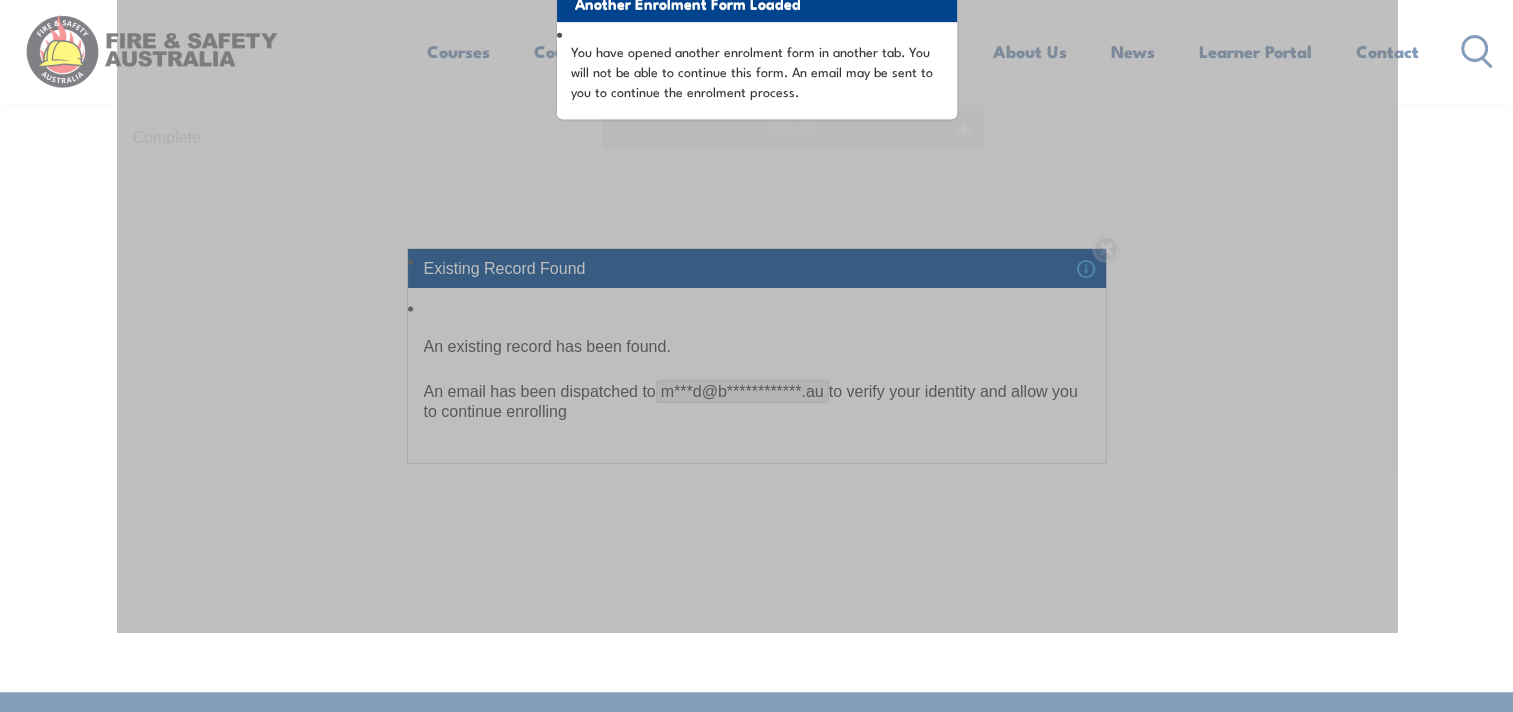 click on "Another Enrolment Form Loaded You have opened another enrolment form in another tab. You will not be able to continue this form. An email may be sent to you to continue the enrolment process." at bounding box center (757, 132) 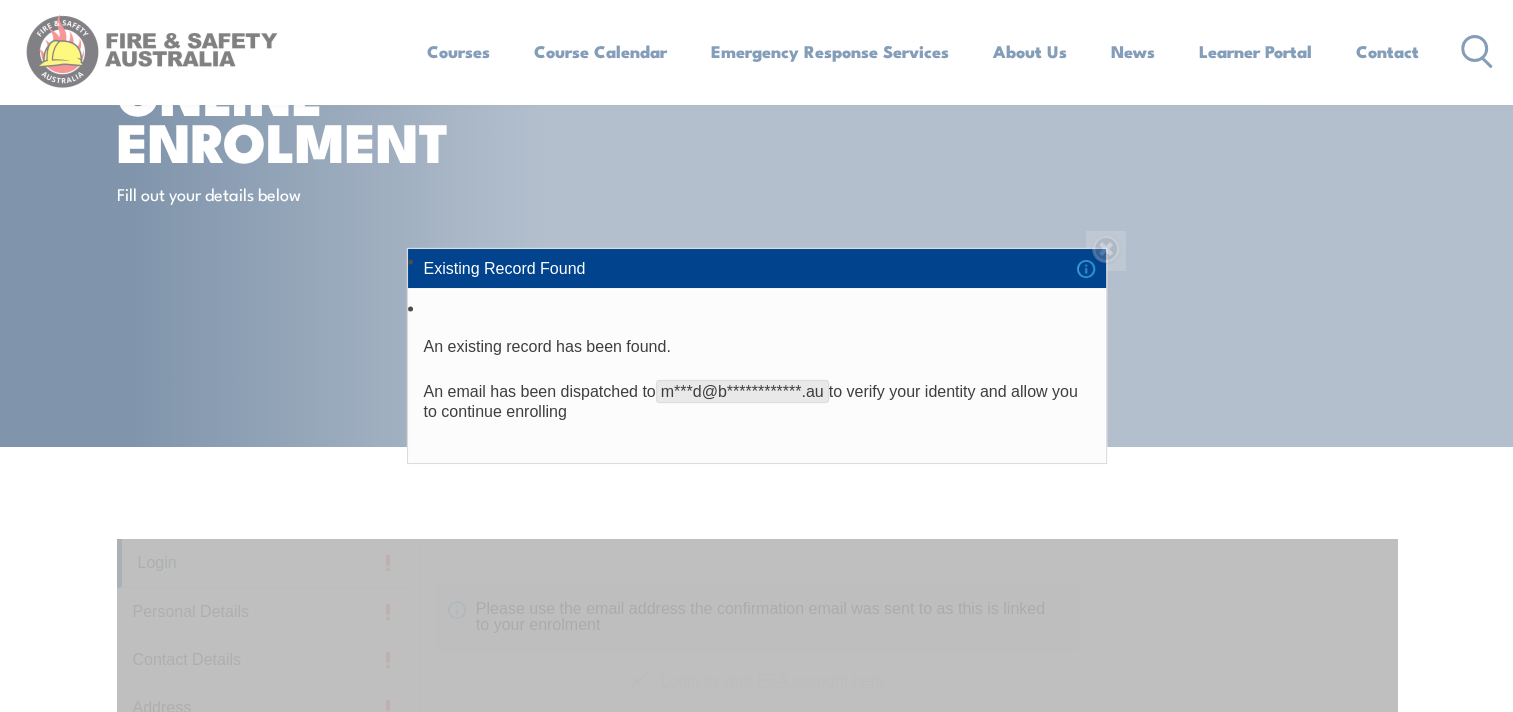 scroll, scrollTop: 0, scrollLeft: 0, axis: both 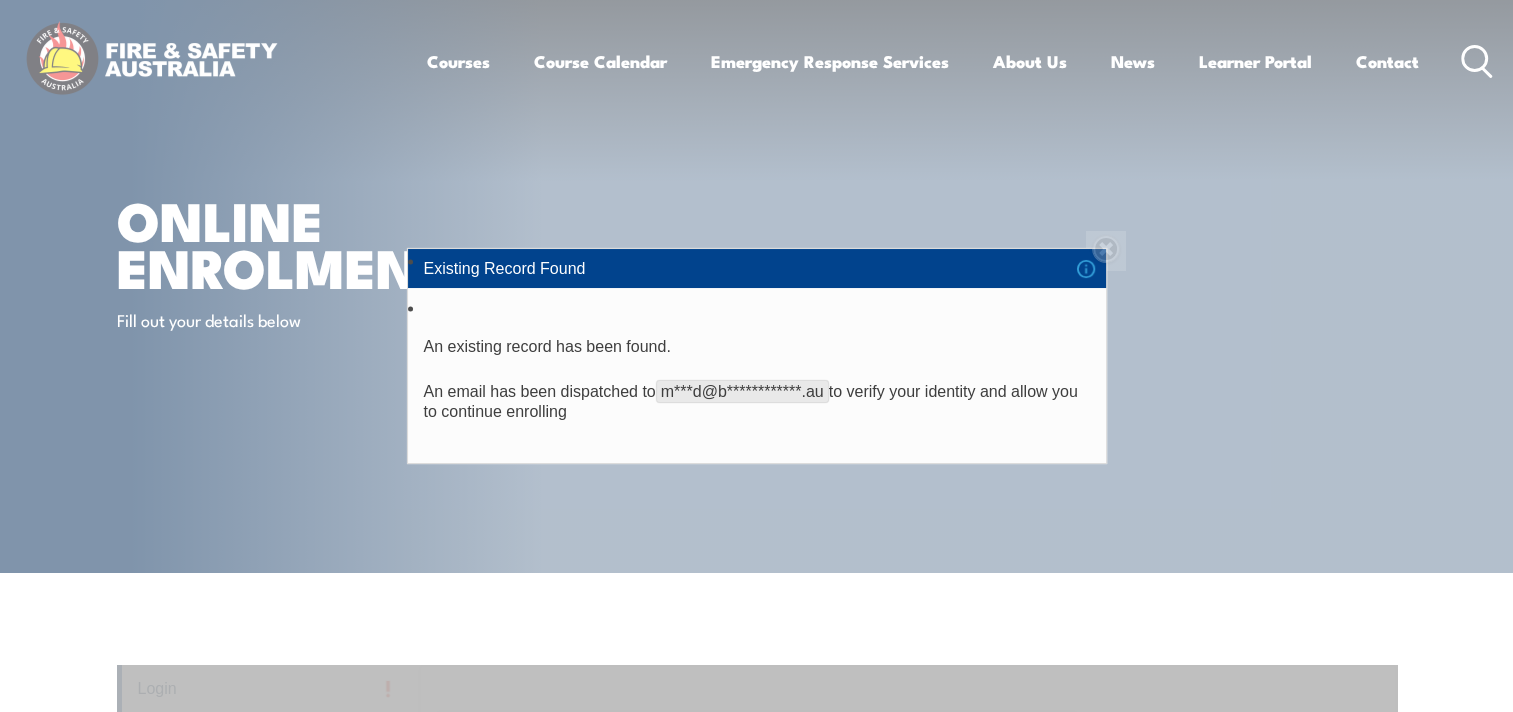 click on "**********" at bounding box center (756, 356) 